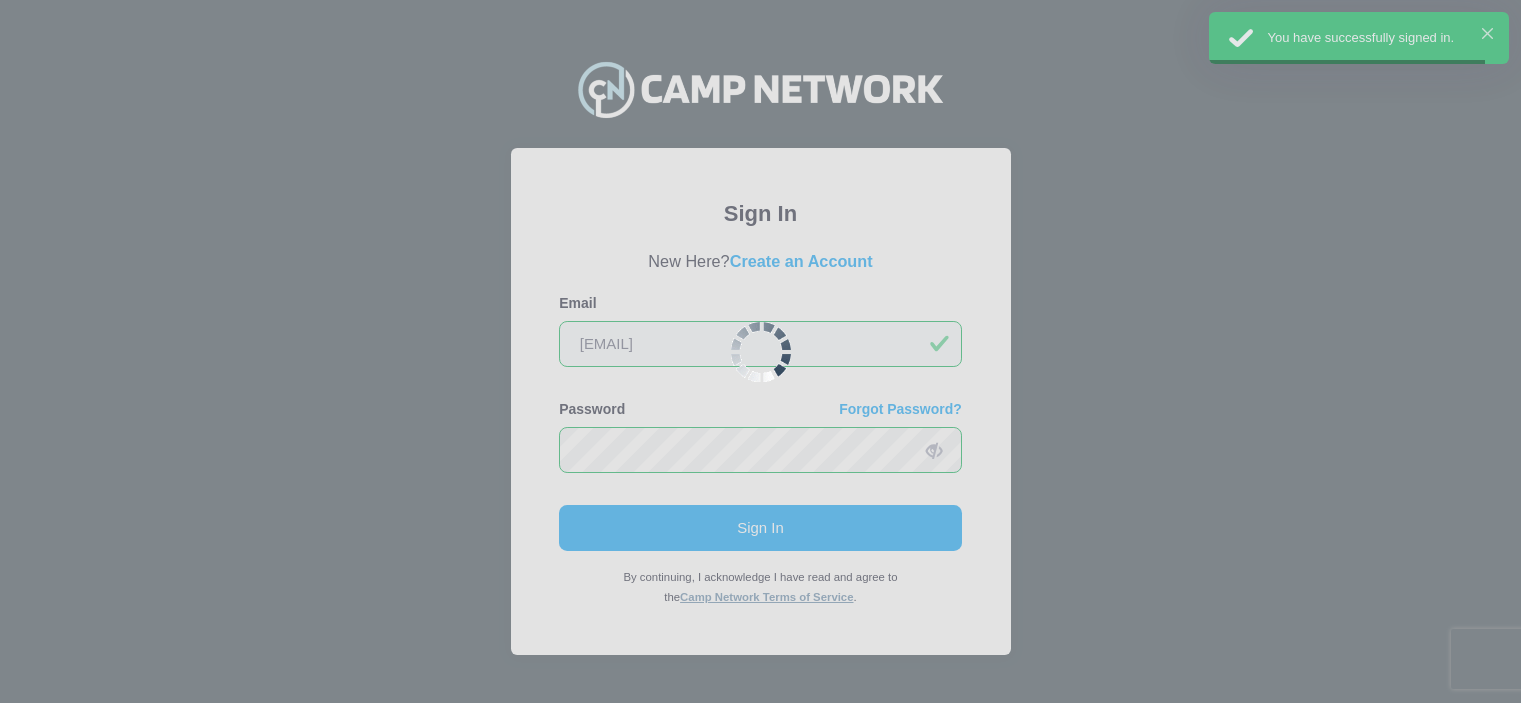 scroll, scrollTop: 0, scrollLeft: 0, axis: both 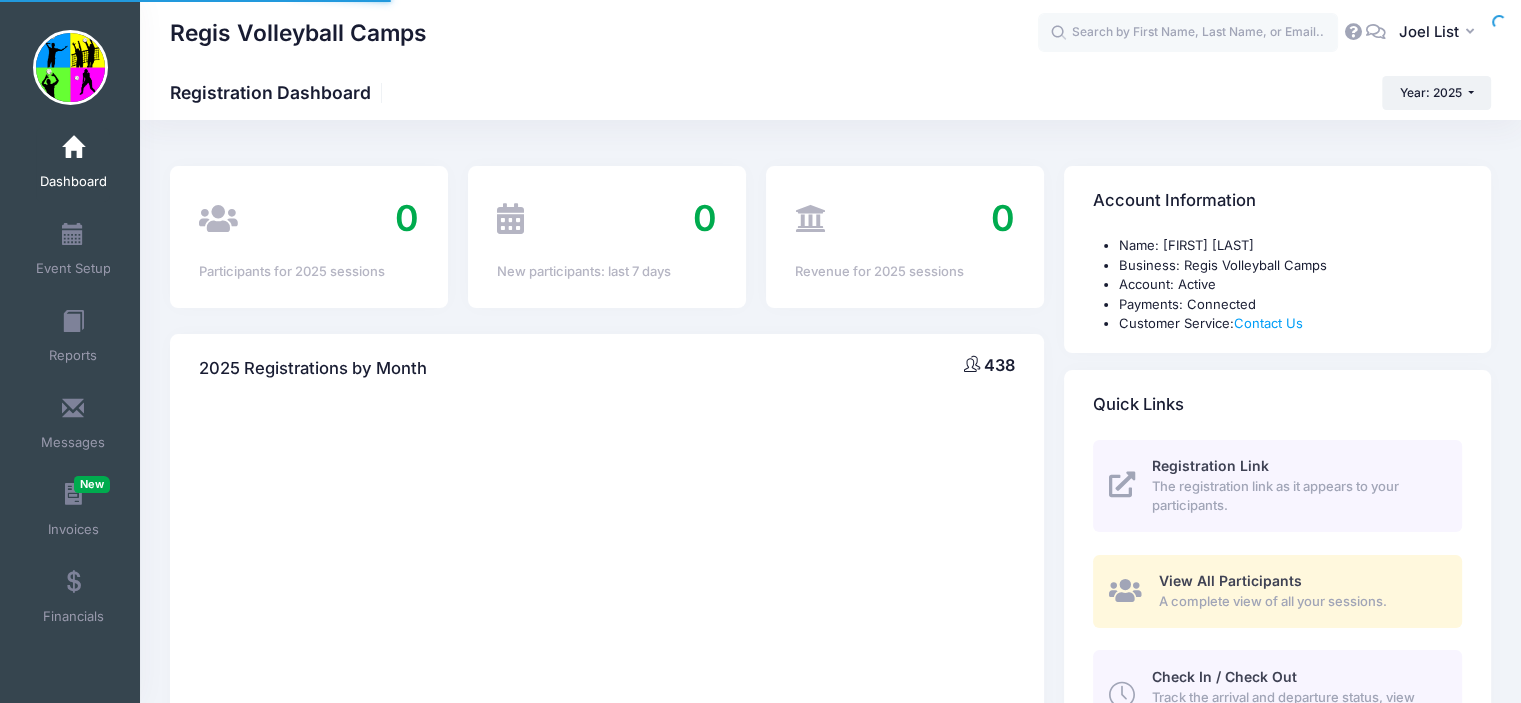select 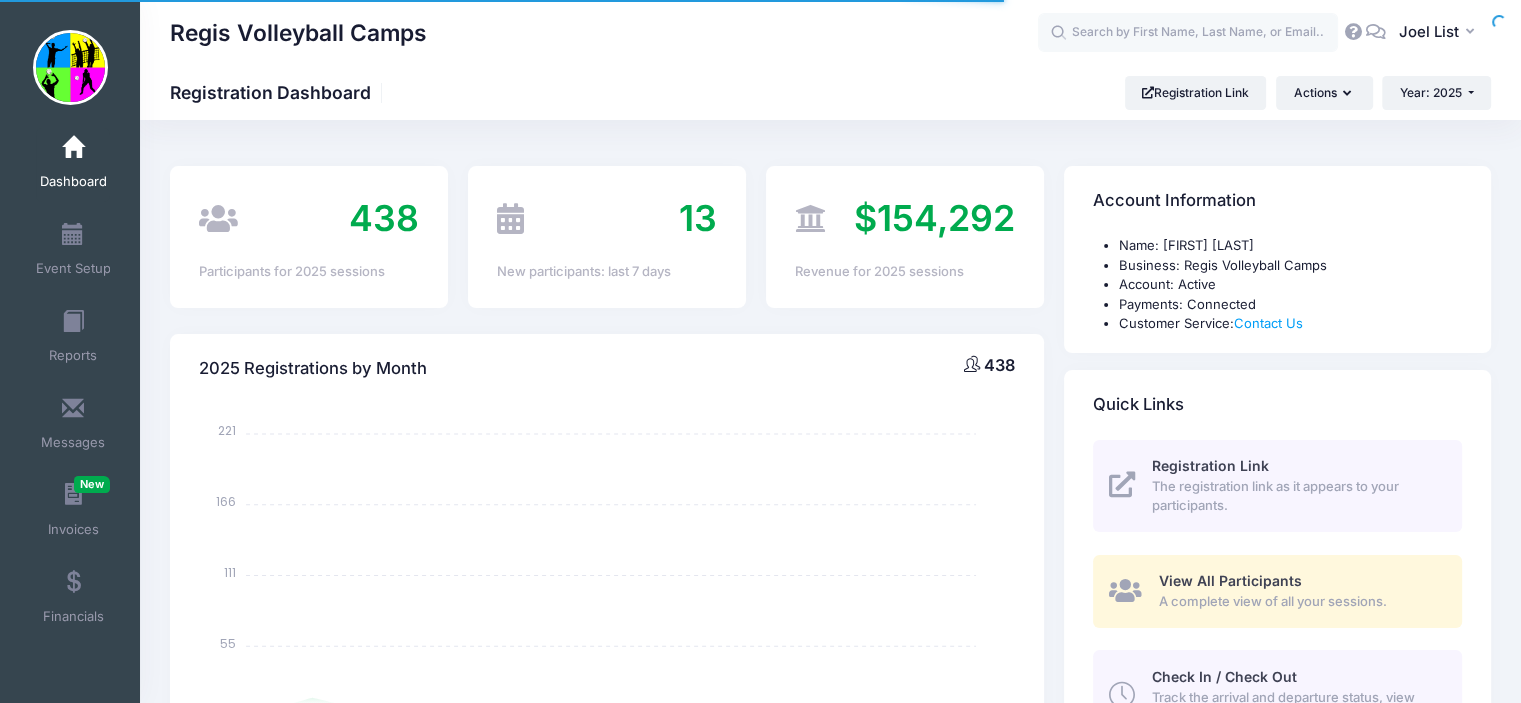 scroll, scrollTop: 0, scrollLeft: 0, axis: both 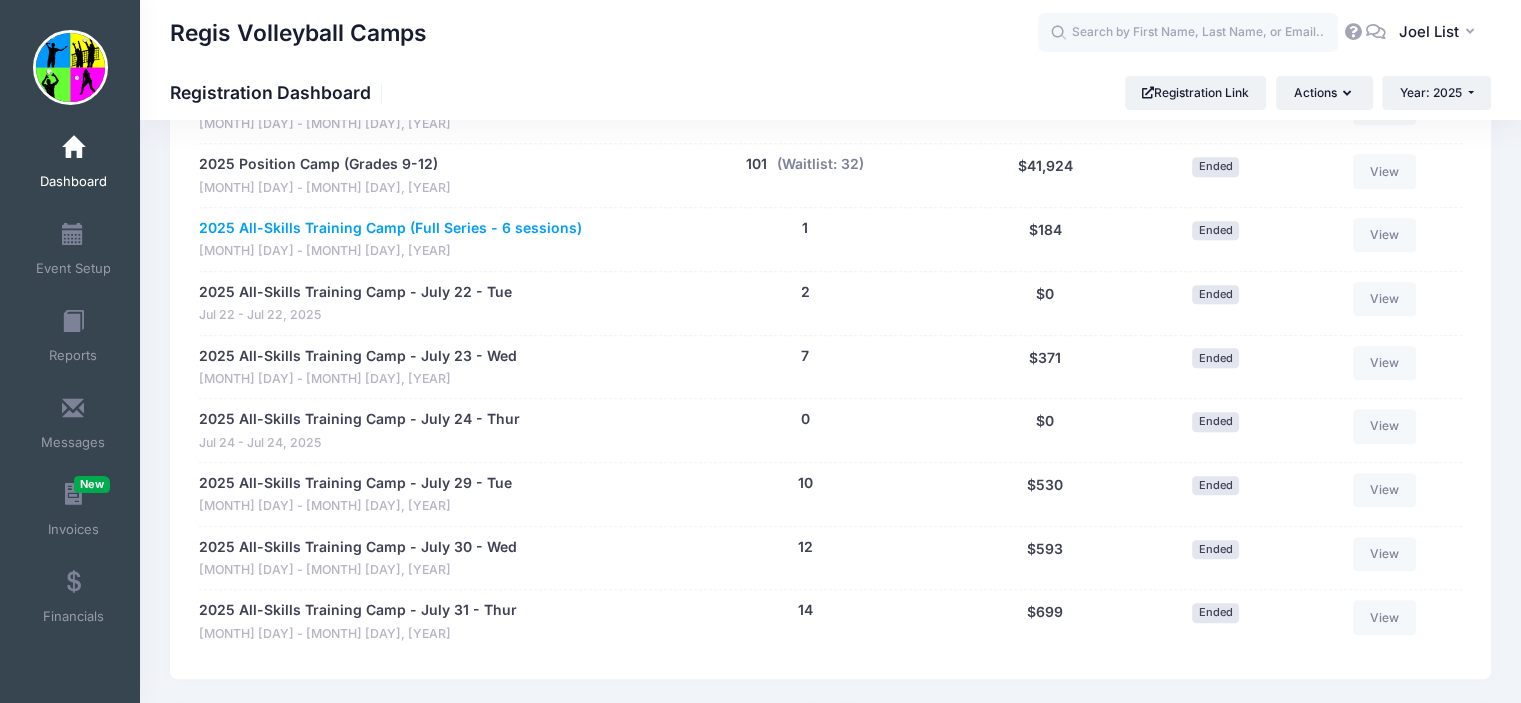 click on "2025 All-Skills Training Camp (Full Series - 6 sessions)" at bounding box center [390, 228] 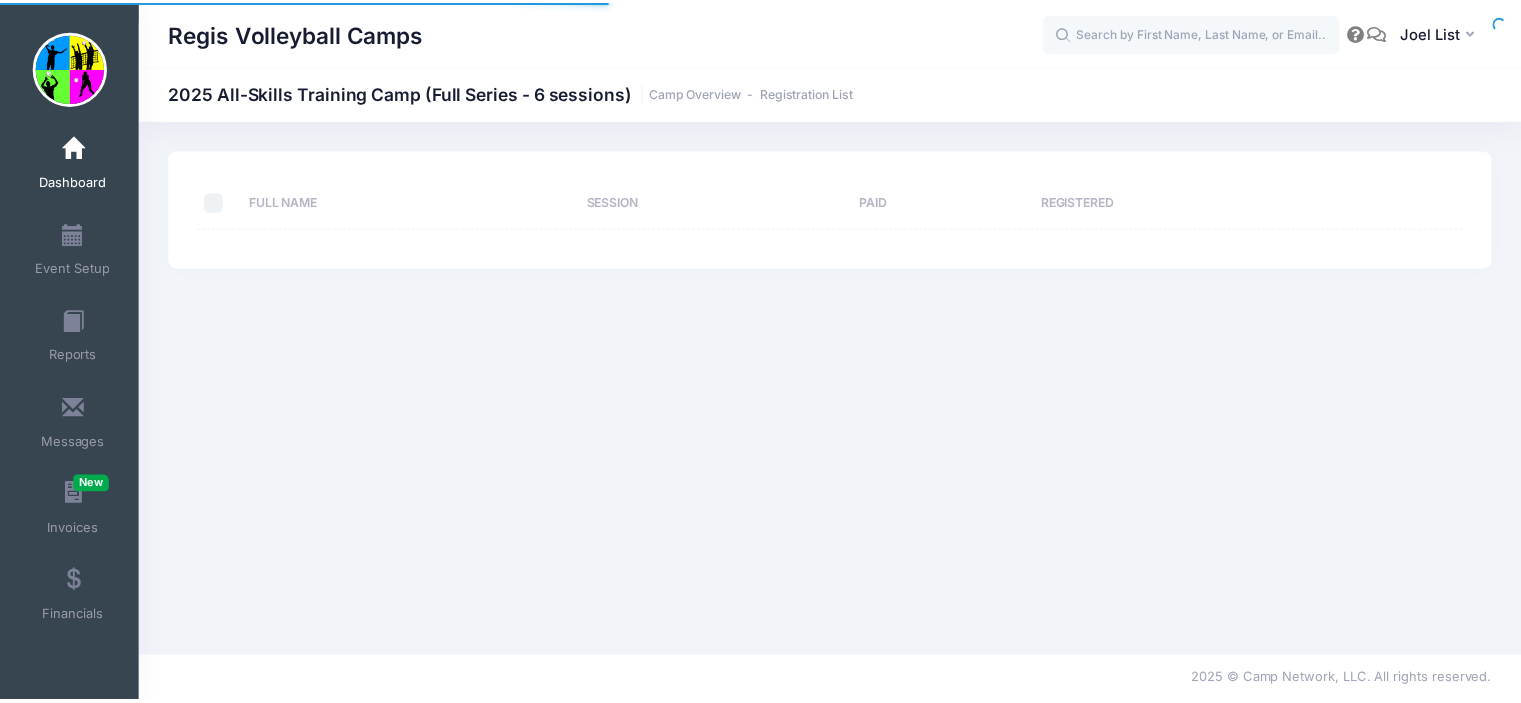 scroll, scrollTop: 0, scrollLeft: 0, axis: both 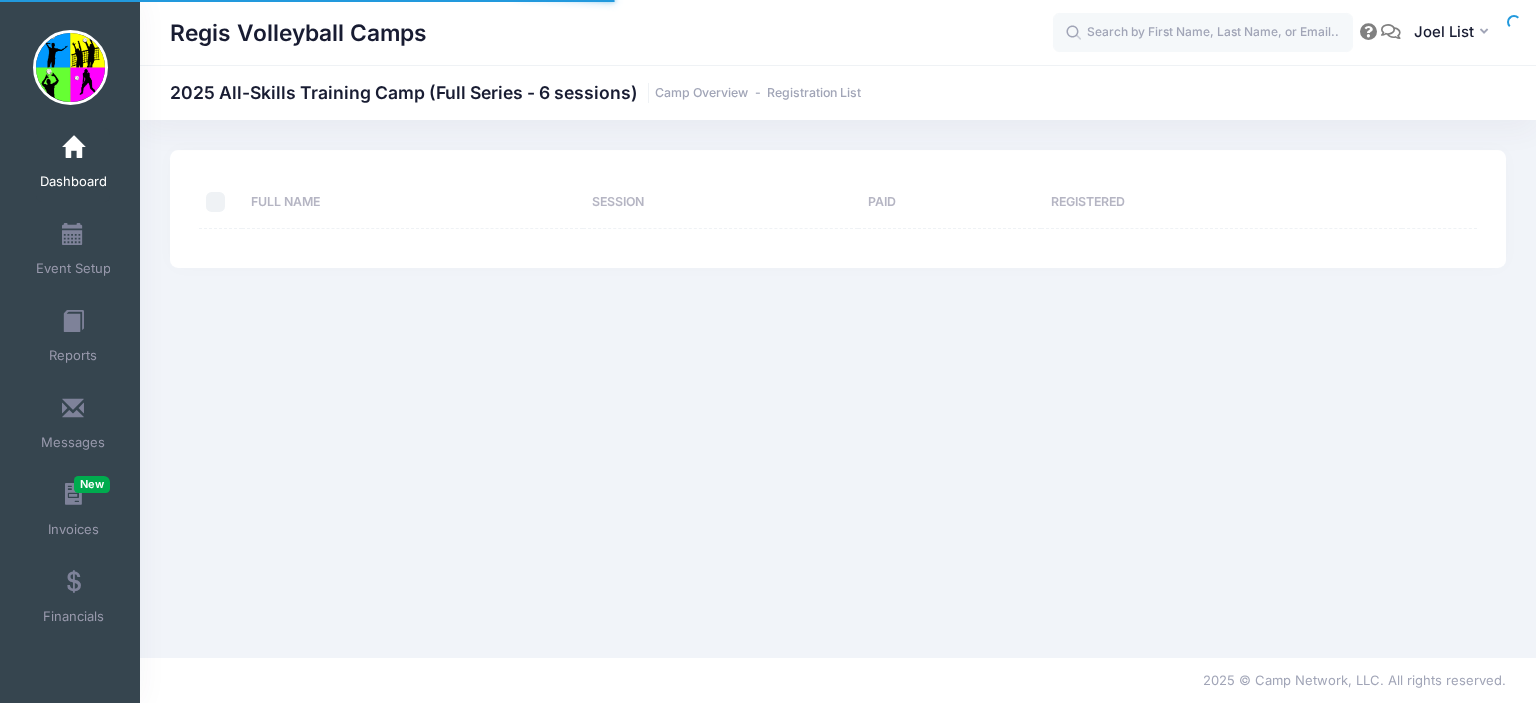 select on "10" 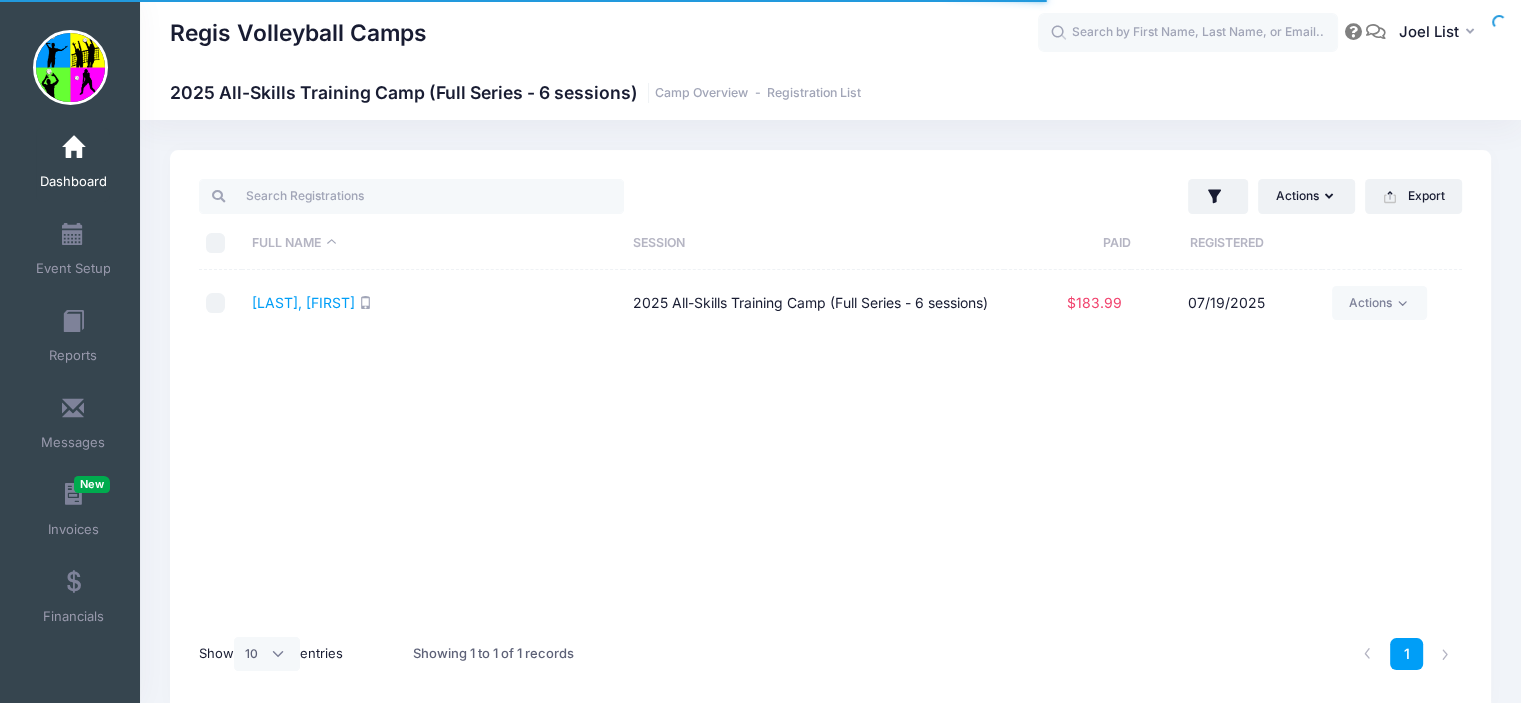 scroll, scrollTop: 0, scrollLeft: 0, axis: both 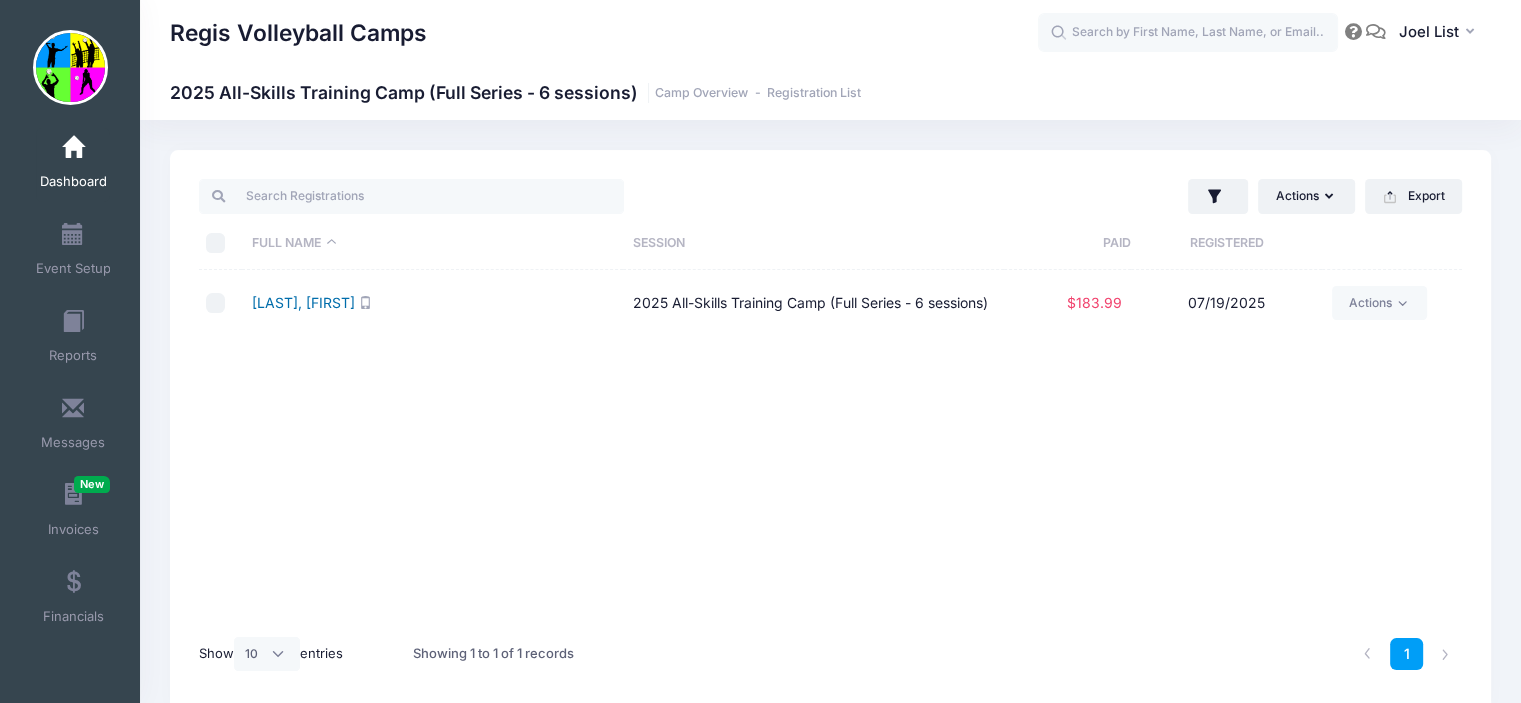 click on "Ardrey, Mila" at bounding box center (303, 302) 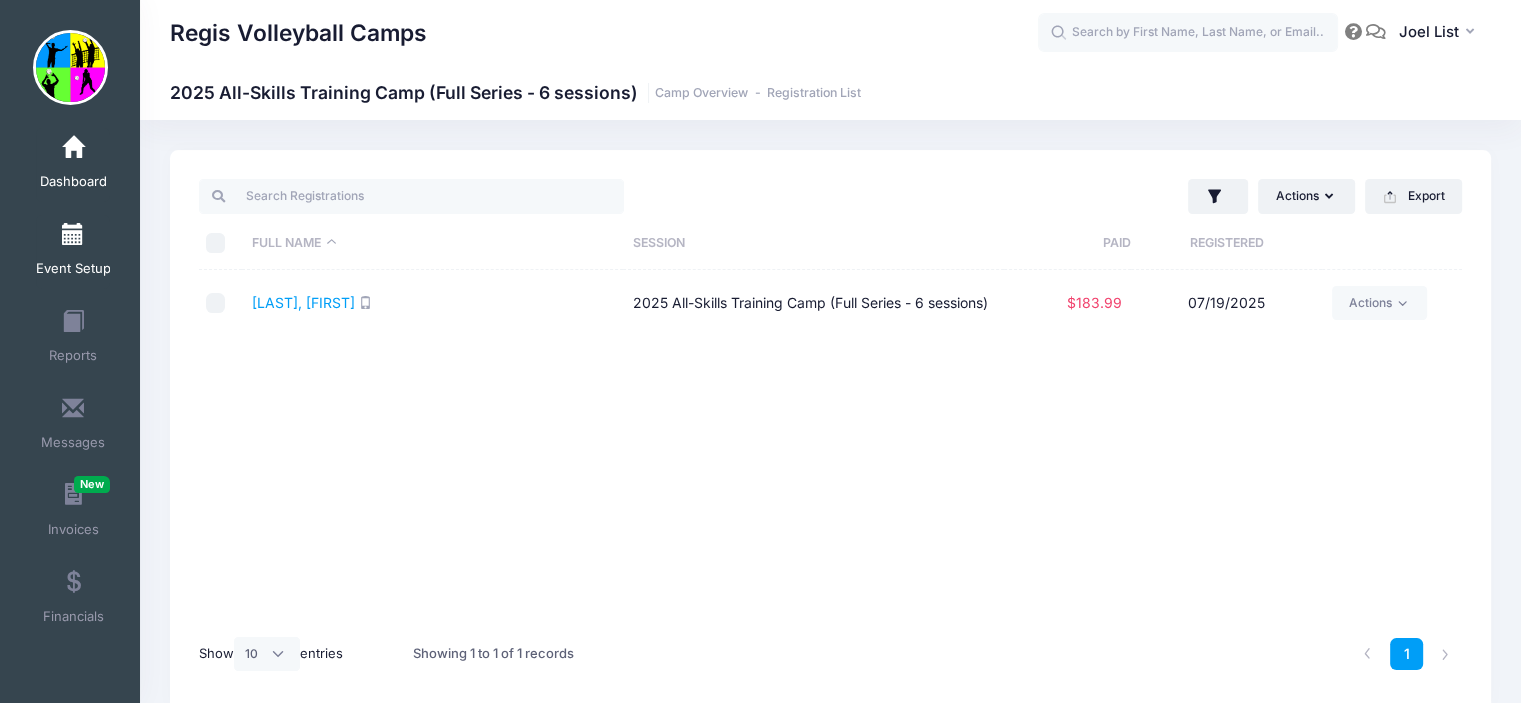 click on "Event Setup" at bounding box center (73, 252) 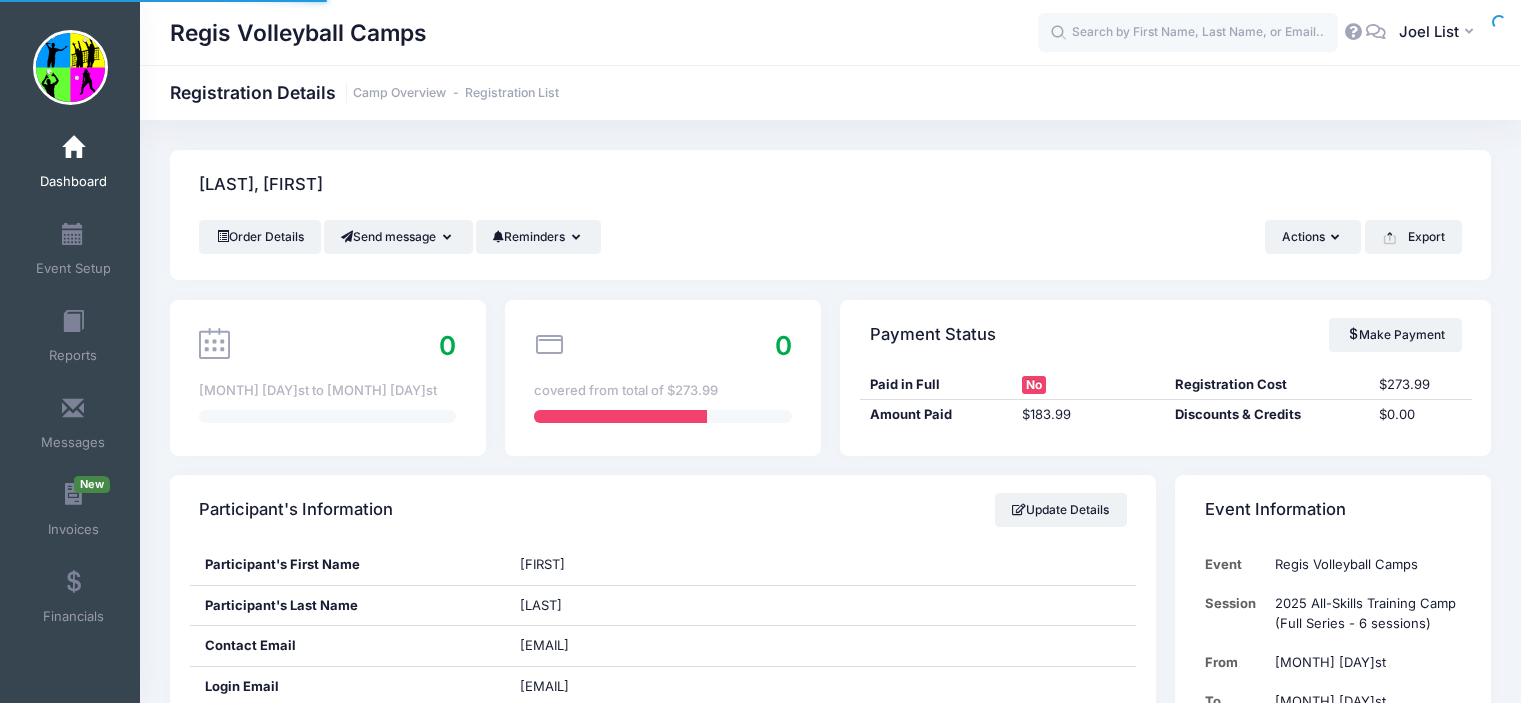scroll, scrollTop: 0, scrollLeft: 0, axis: both 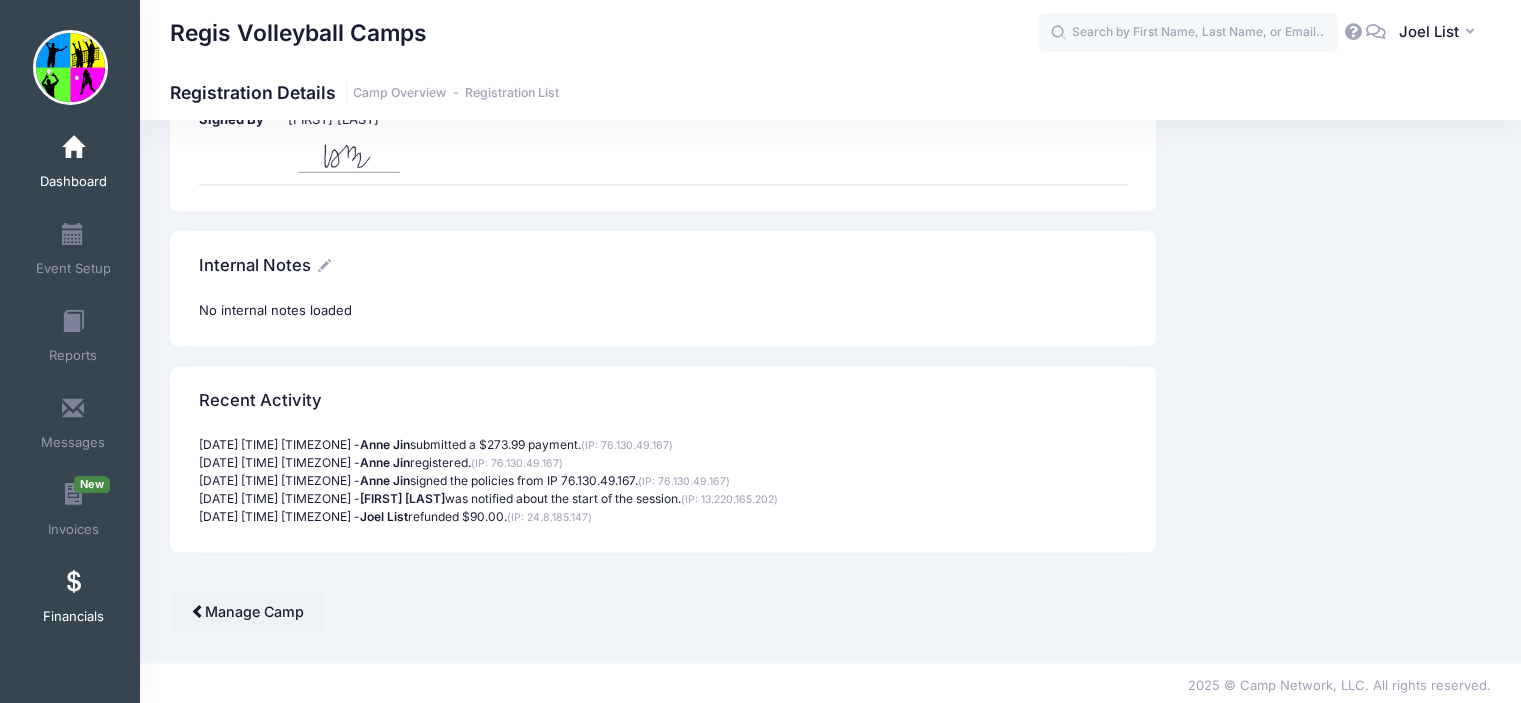 click on "Financials" at bounding box center [73, 617] 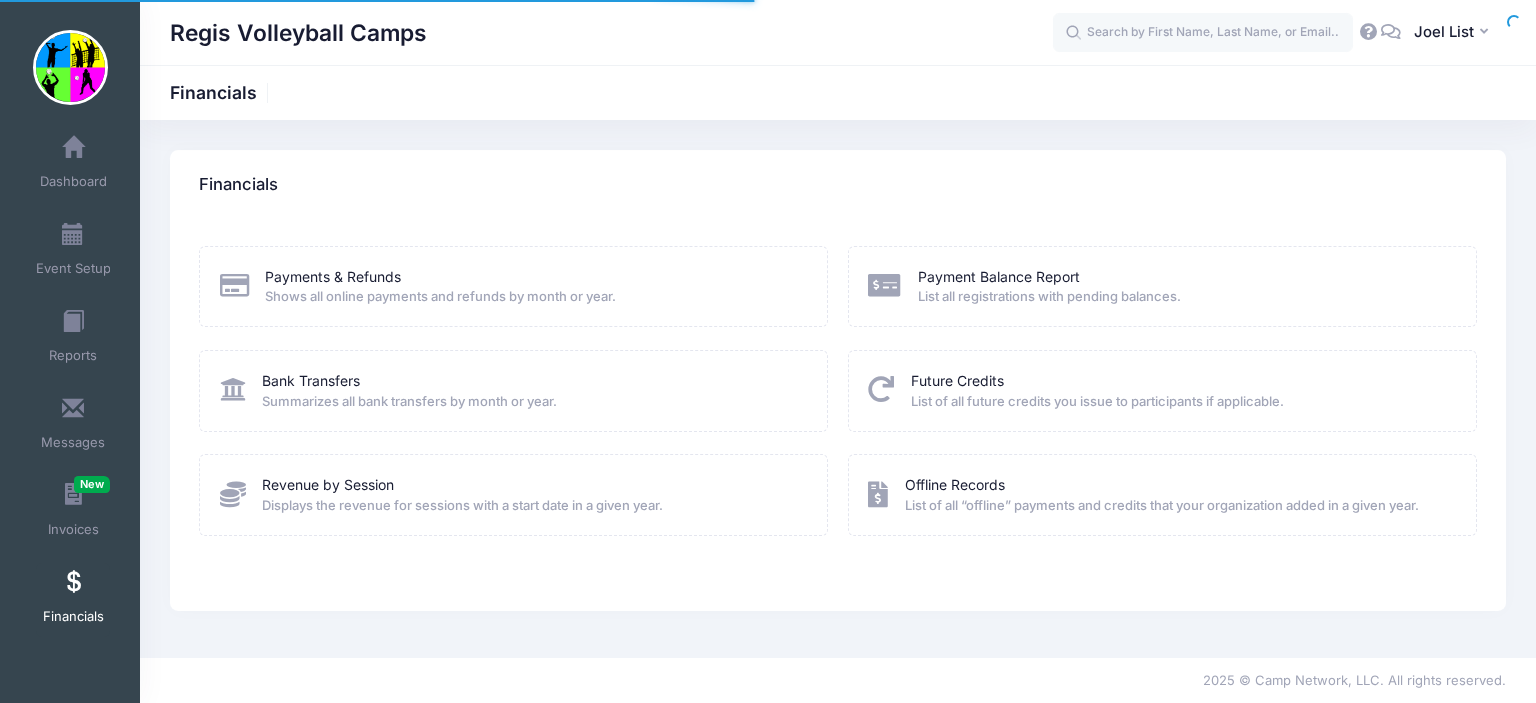 scroll, scrollTop: 0, scrollLeft: 0, axis: both 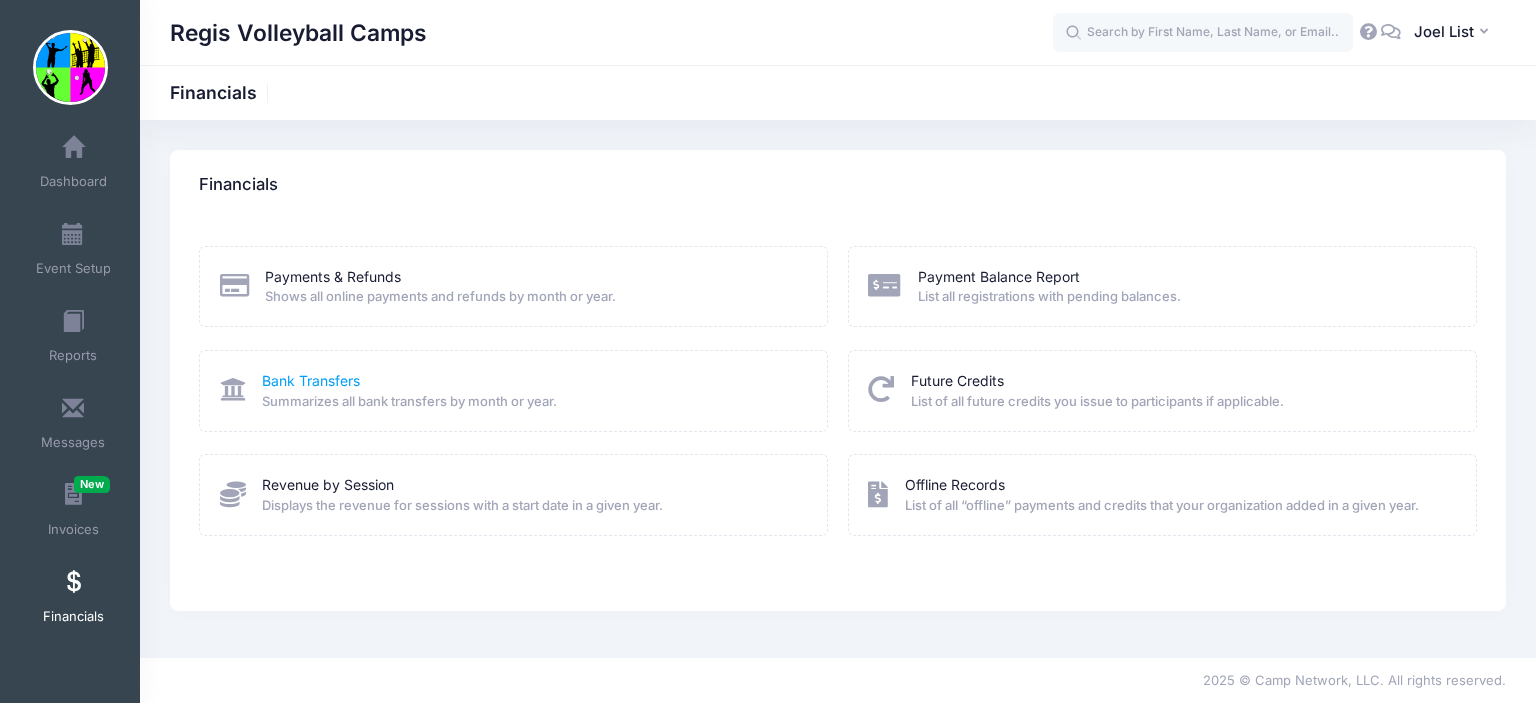 click on "Bank Transfers" at bounding box center [311, 380] 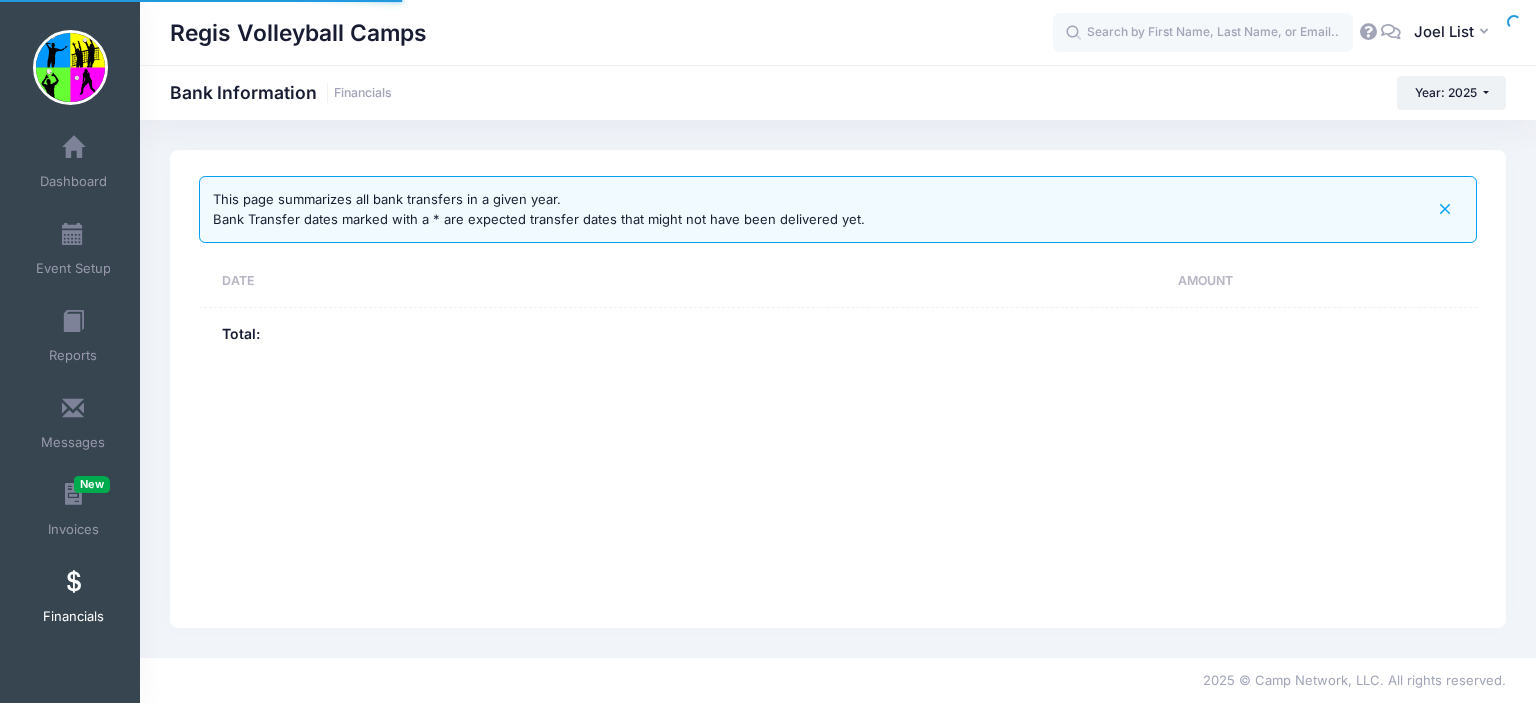 scroll, scrollTop: 0, scrollLeft: 0, axis: both 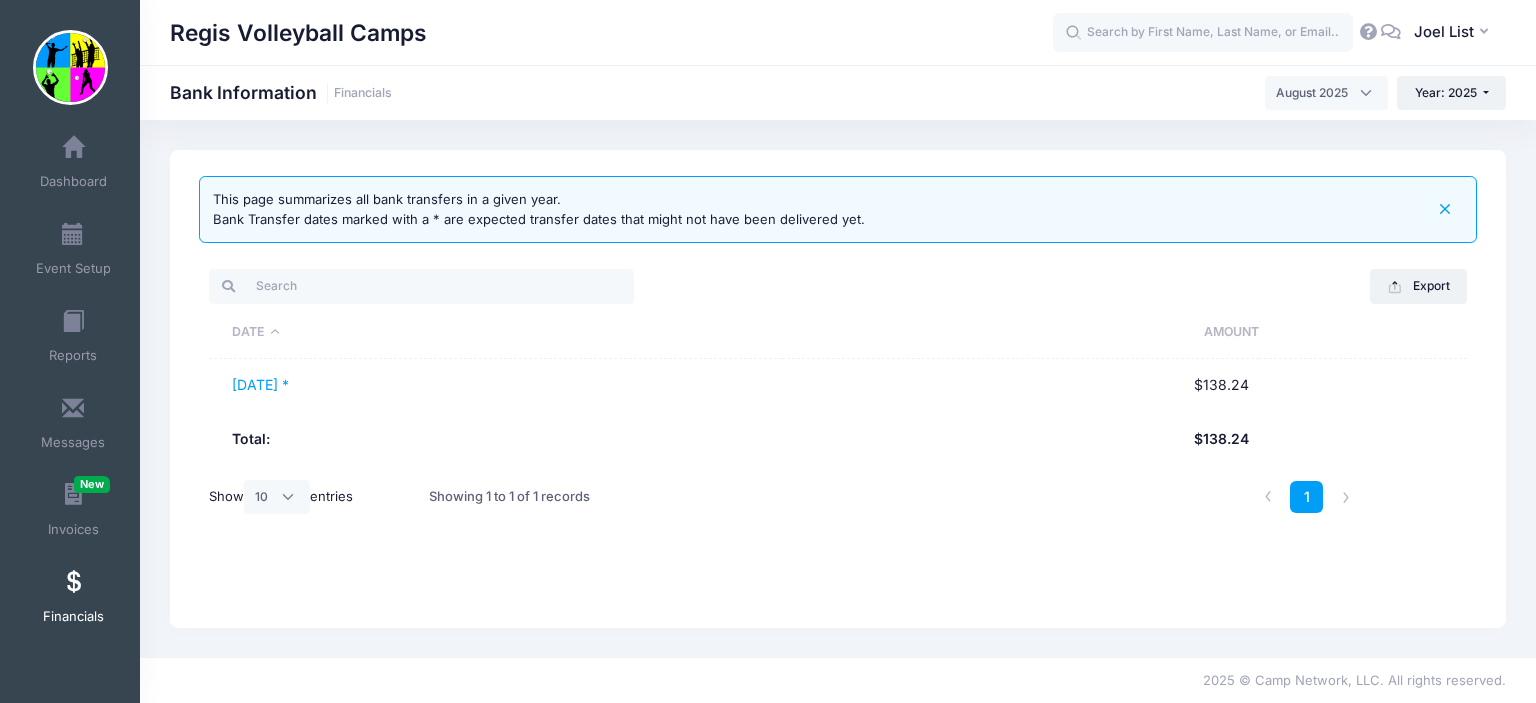 click on "August 2025" at bounding box center [1326, 93] 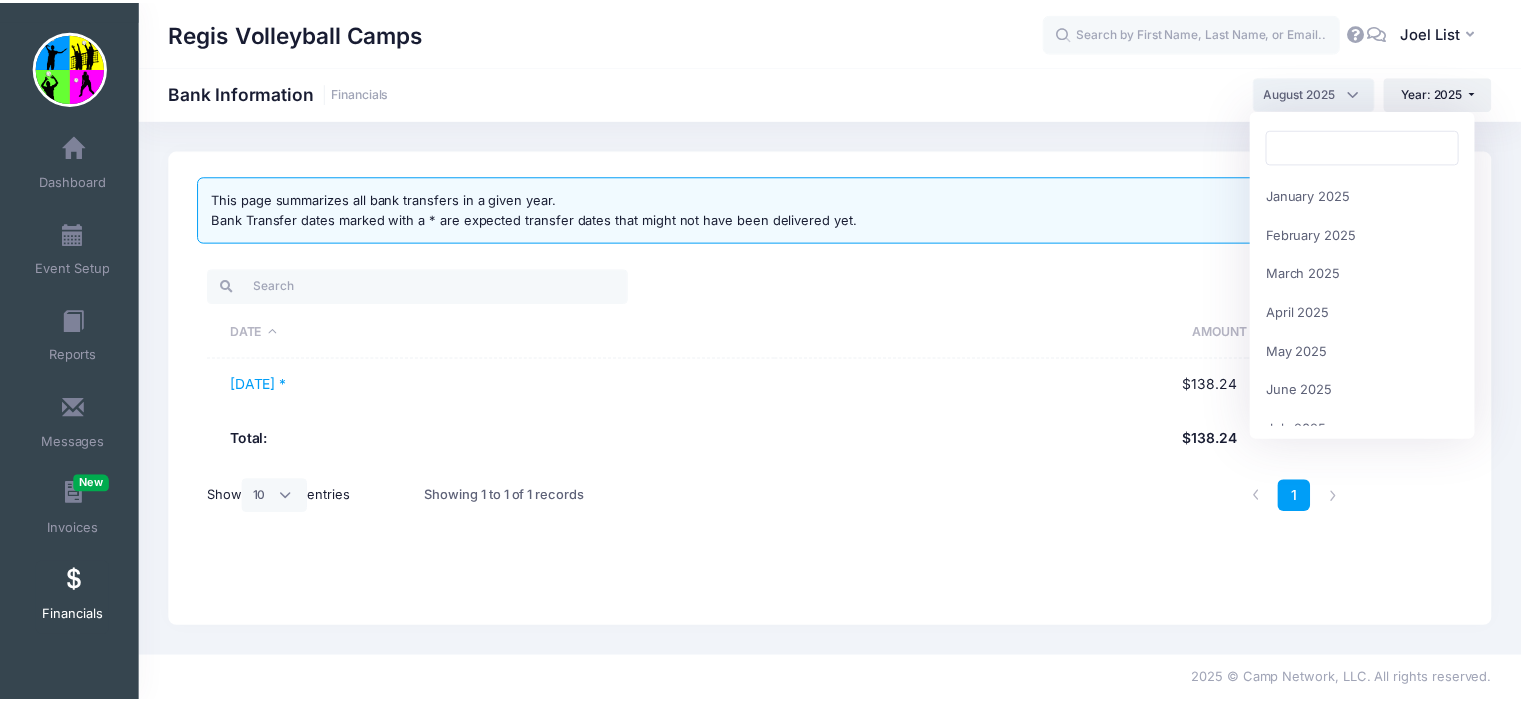 scroll, scrollTop: 195, scrollLeft: 0, axis: vertical 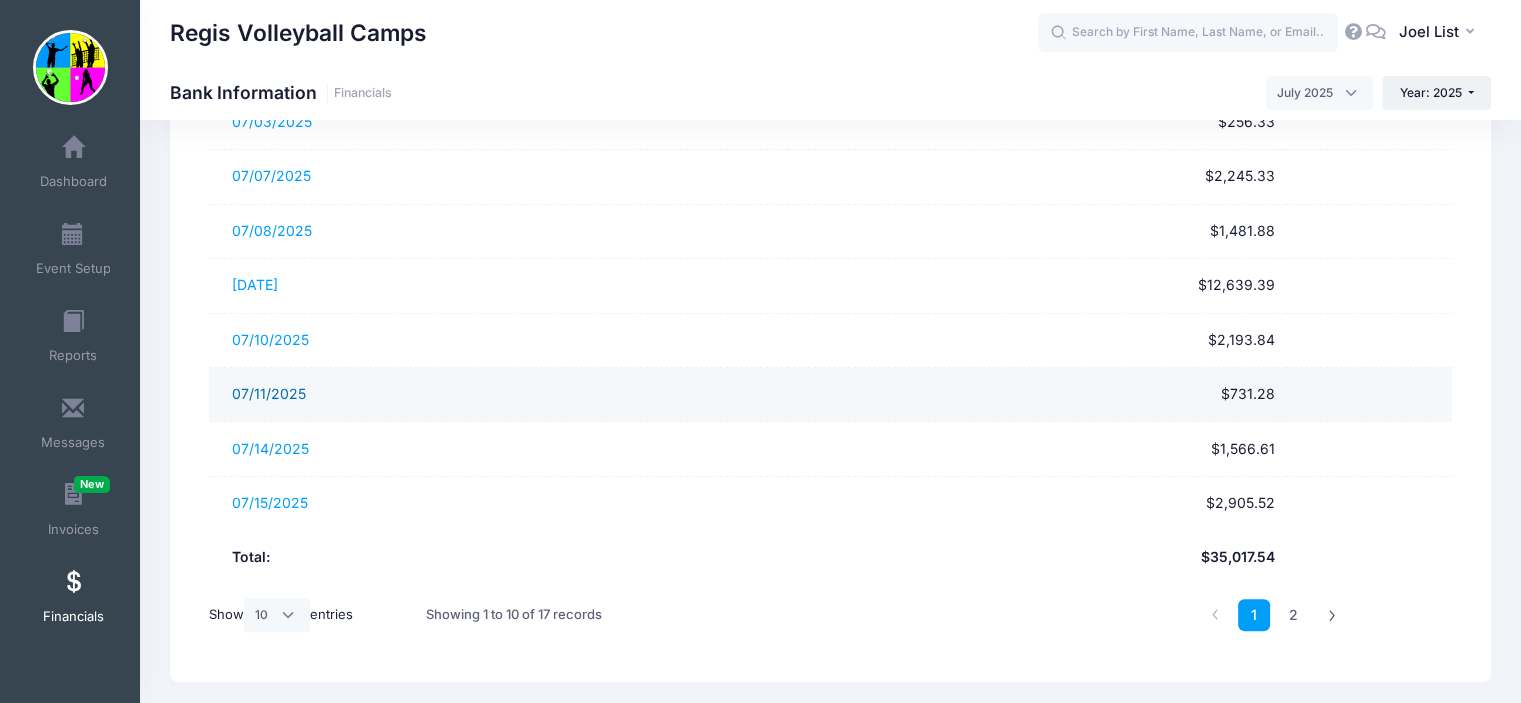 click on "07/11/2025" at bounding box center (269, 393) 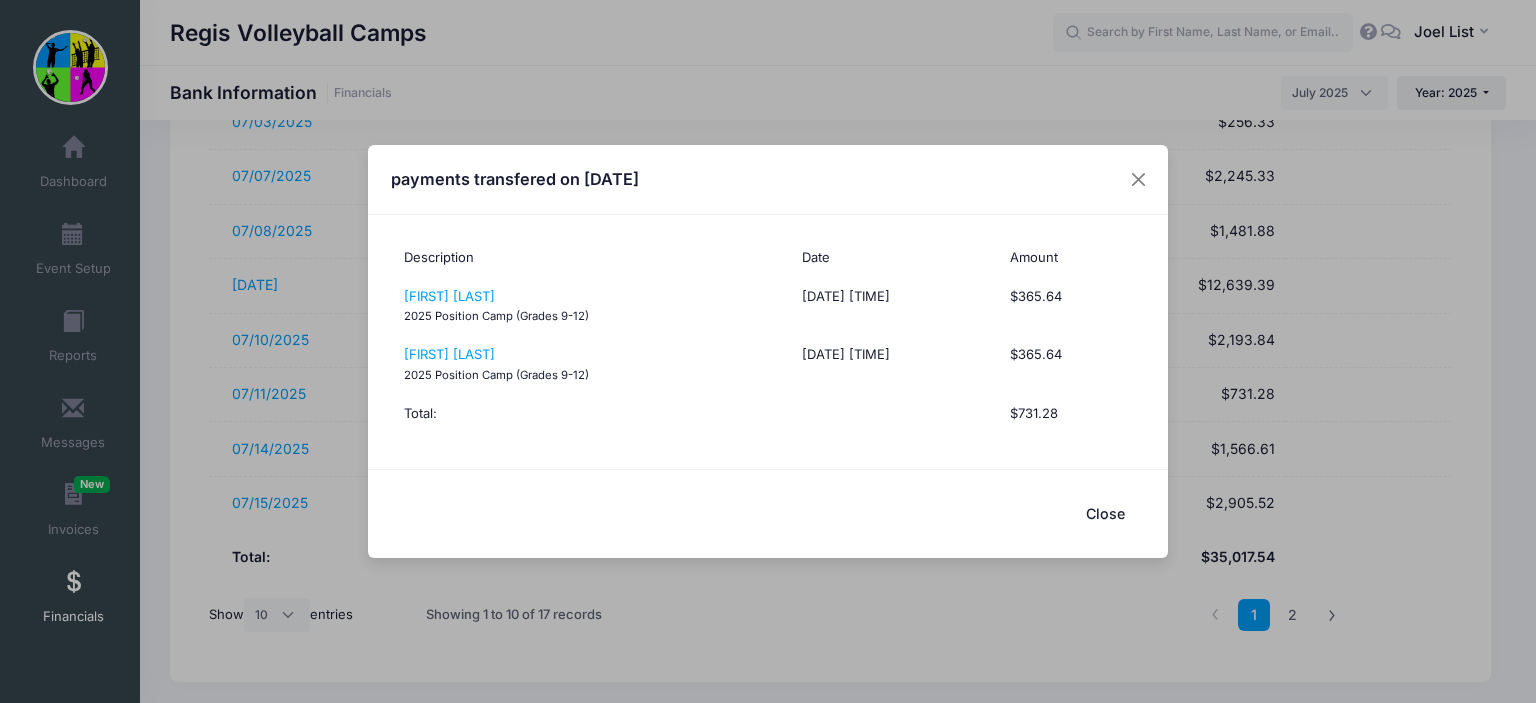 click on "Close" at bounding box center [1105, 514] 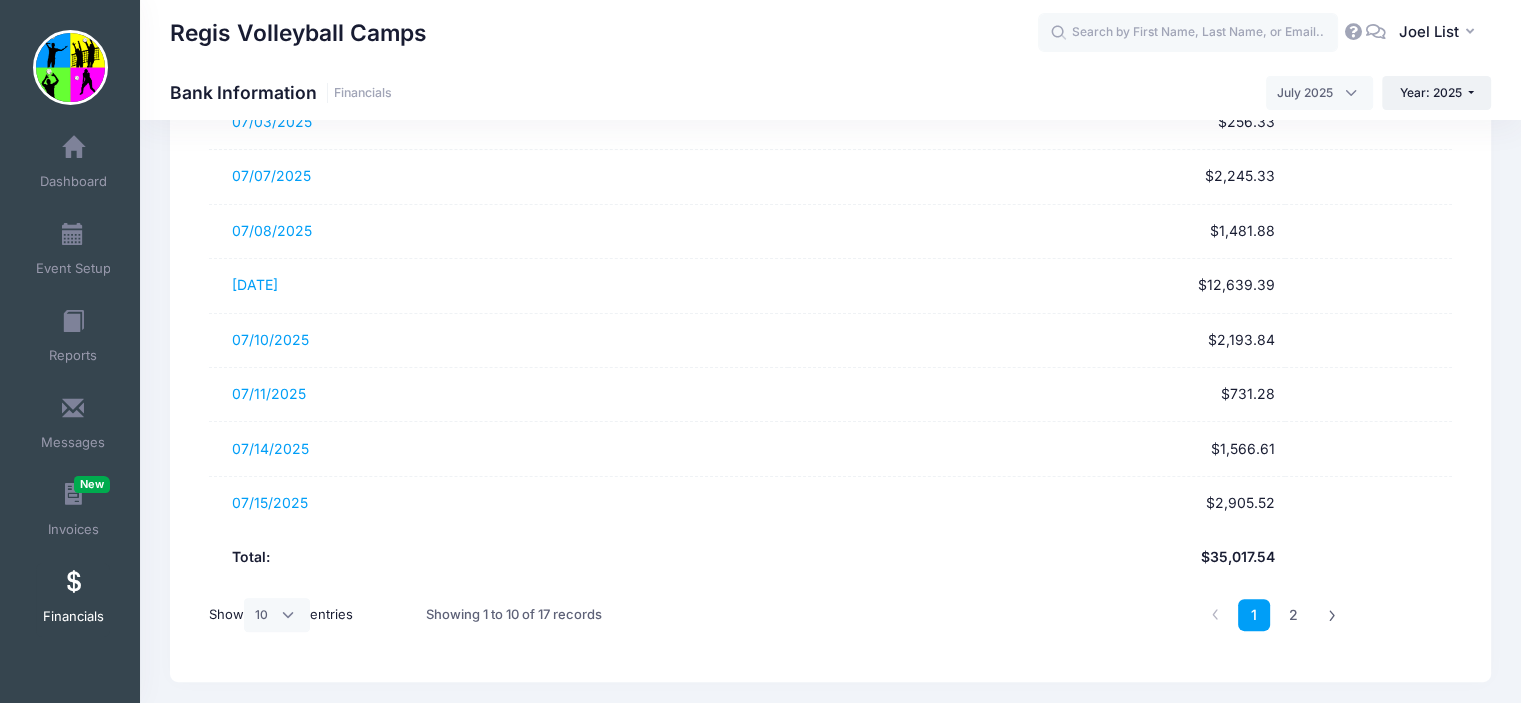 click on "July 2025" at bounding box center (1319, 93) 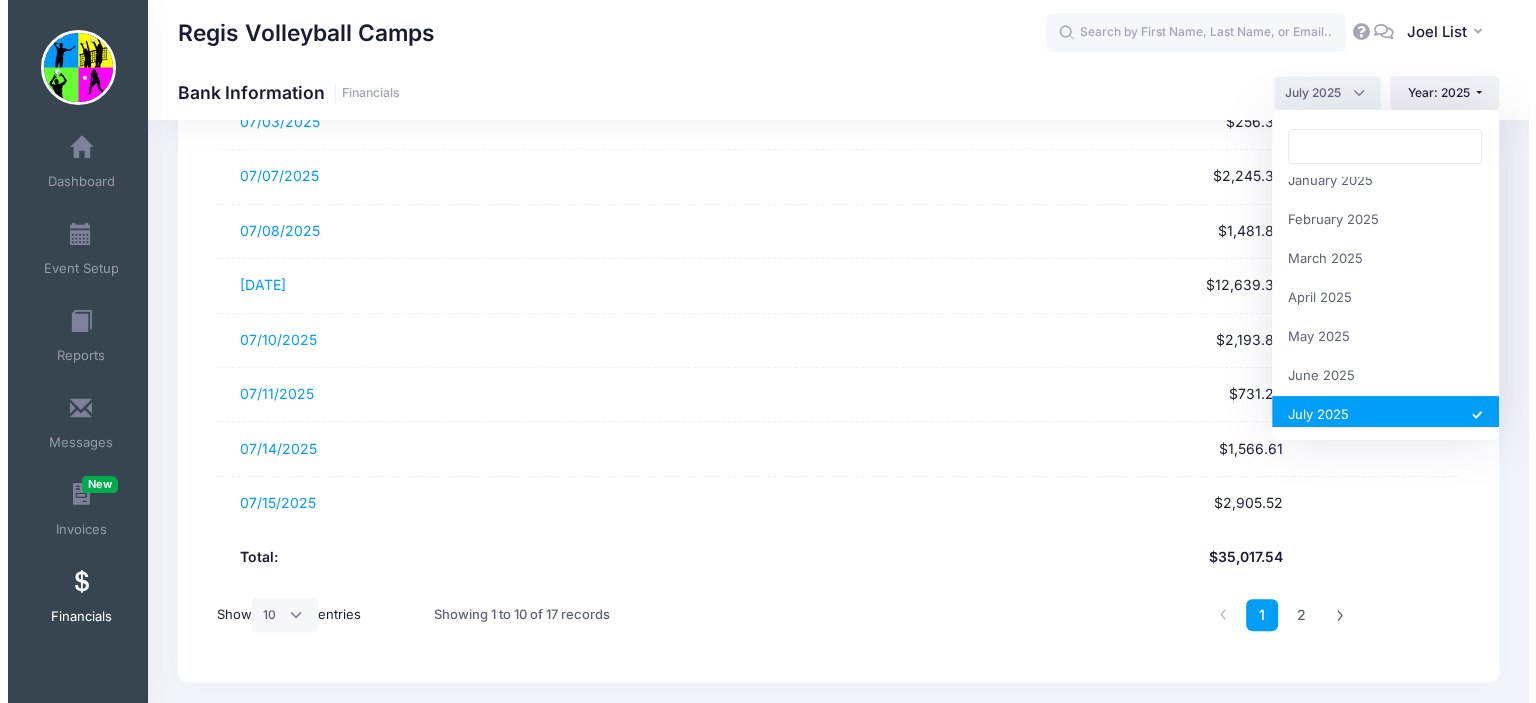 scroll, scrollTop: 13, scrollLeft: 0, axis: vertical 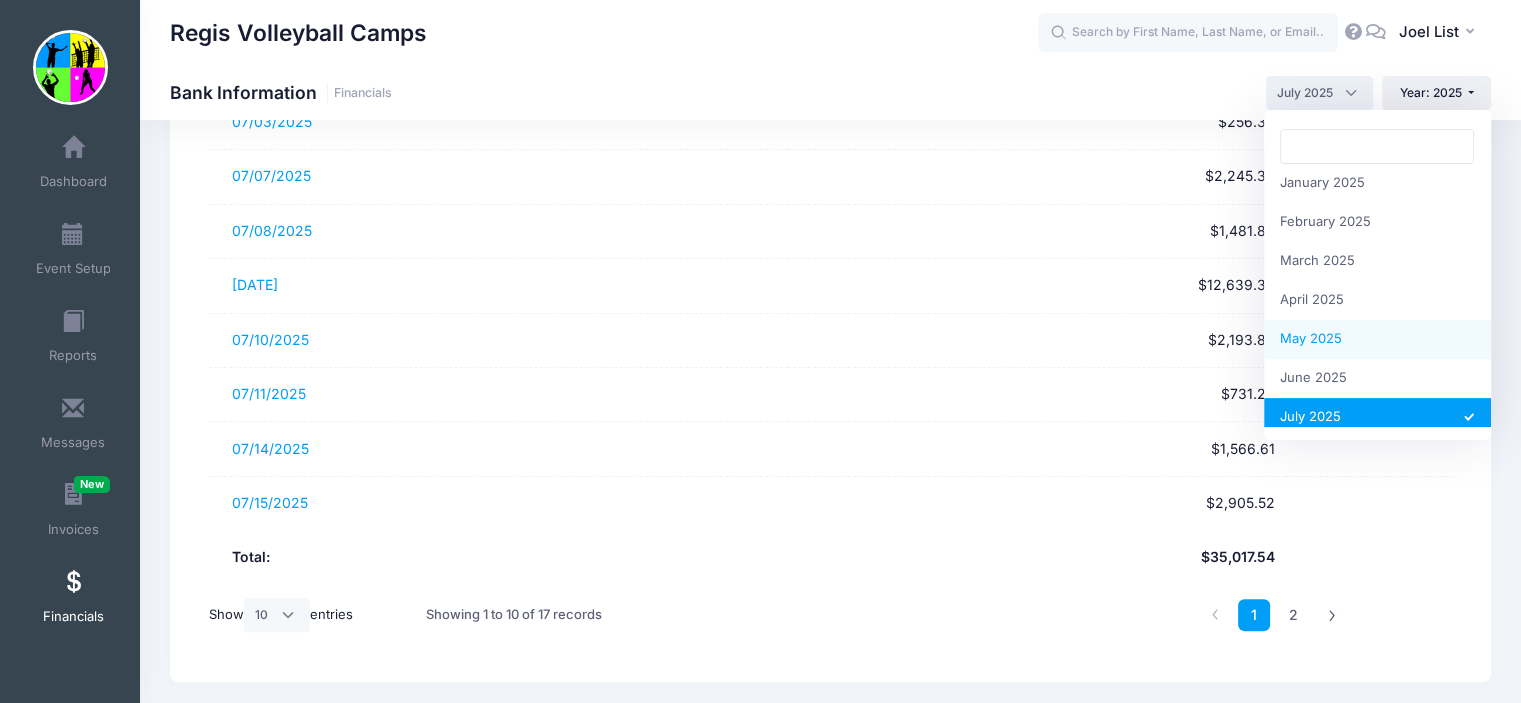 select on "5" 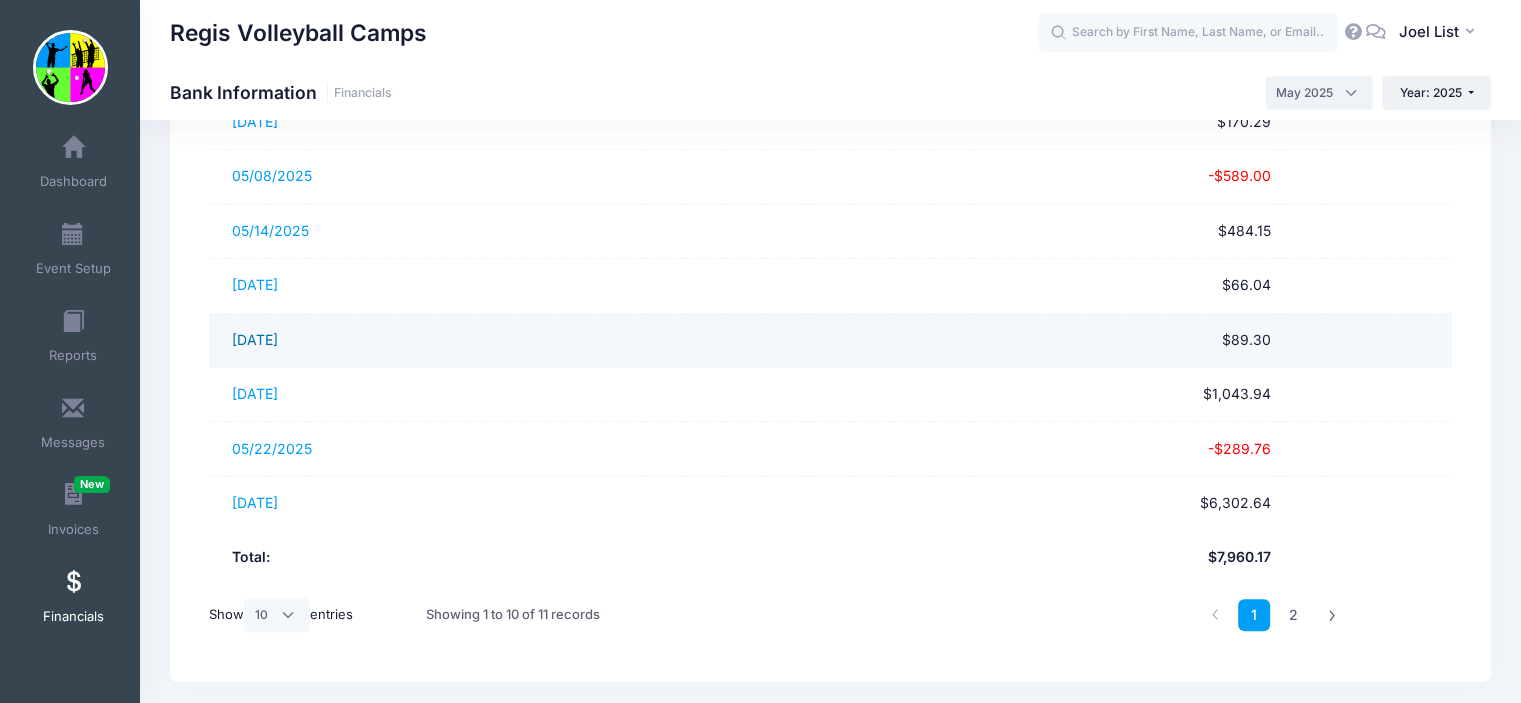 click on "05/19/2025" at bounding box center (255, 339) 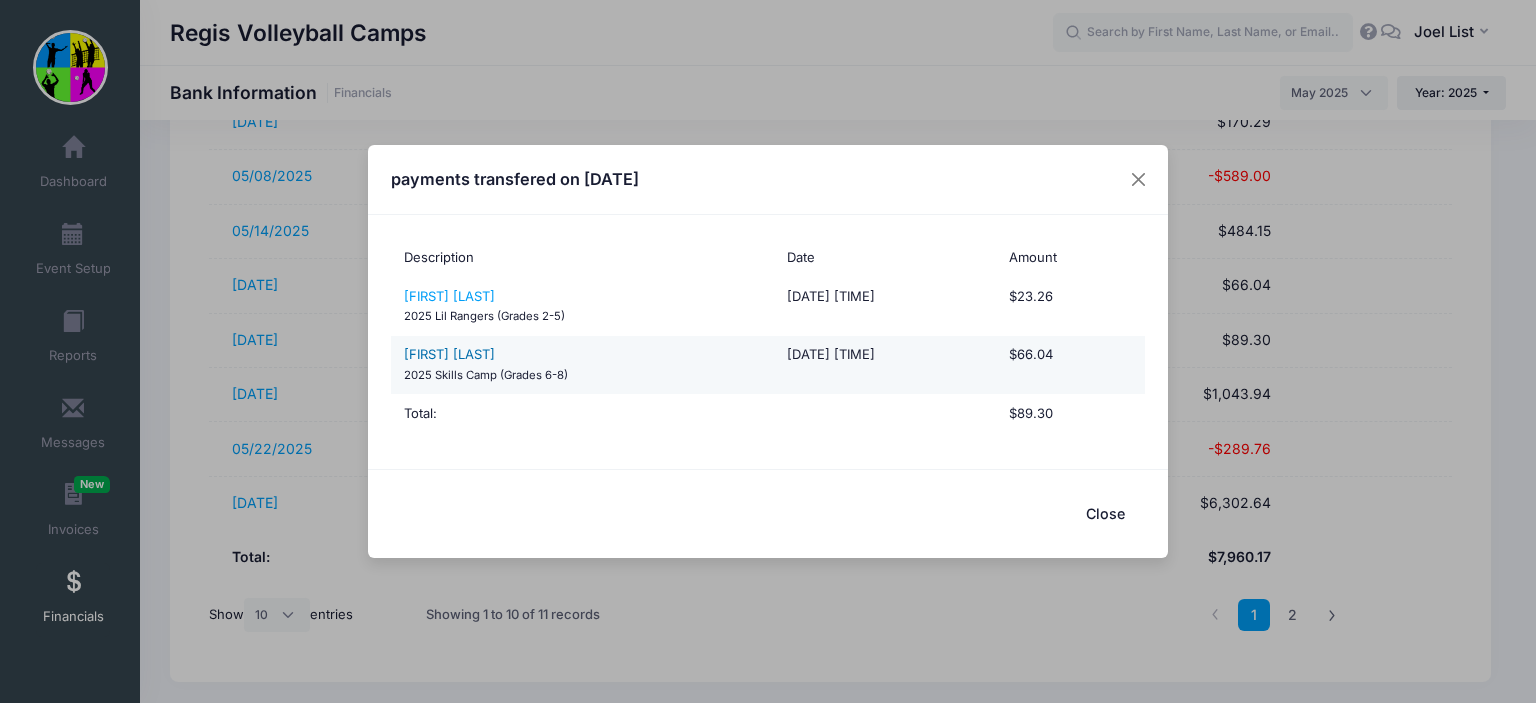 click on "Olivia Gary" at bounding box center [449, 354] 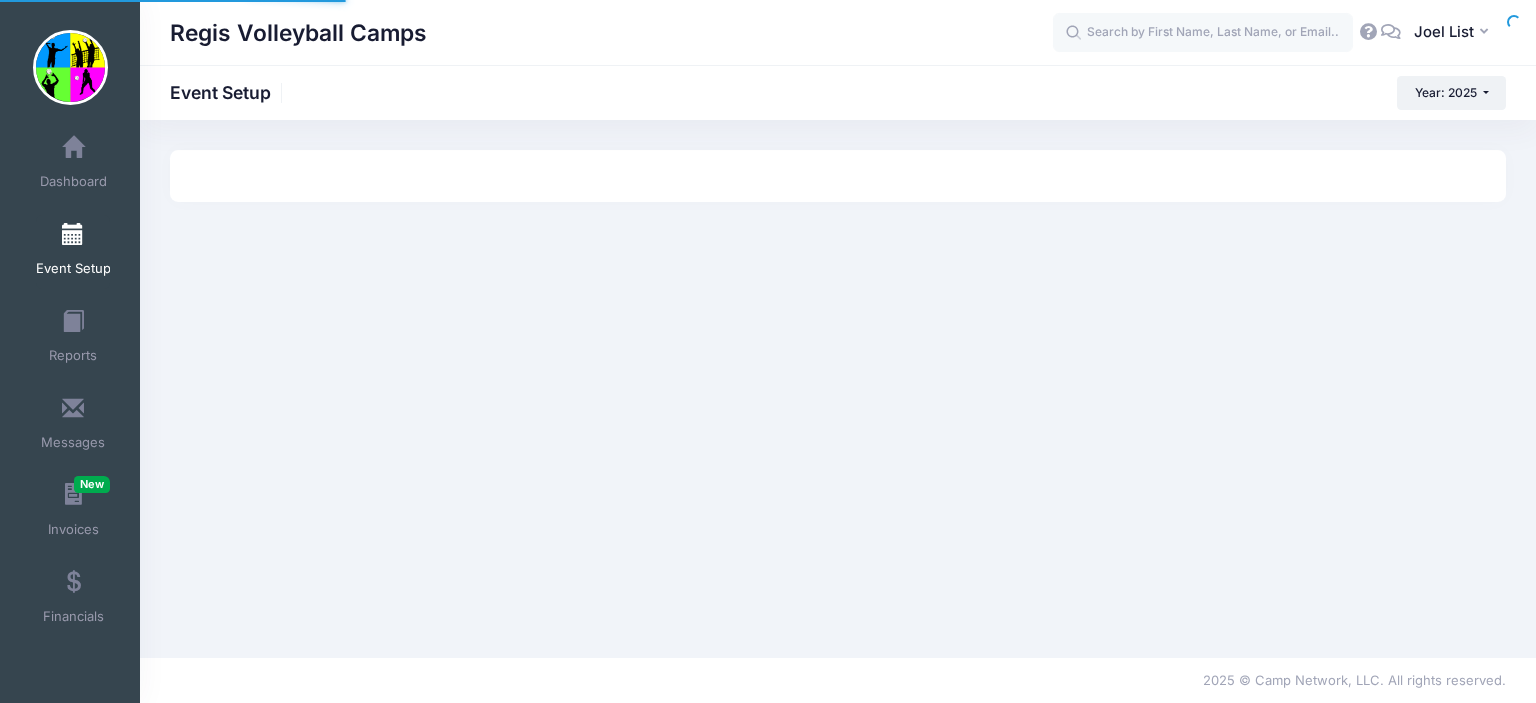 scroll, scrollTop: 0, scrollLeft: 0, axis: both 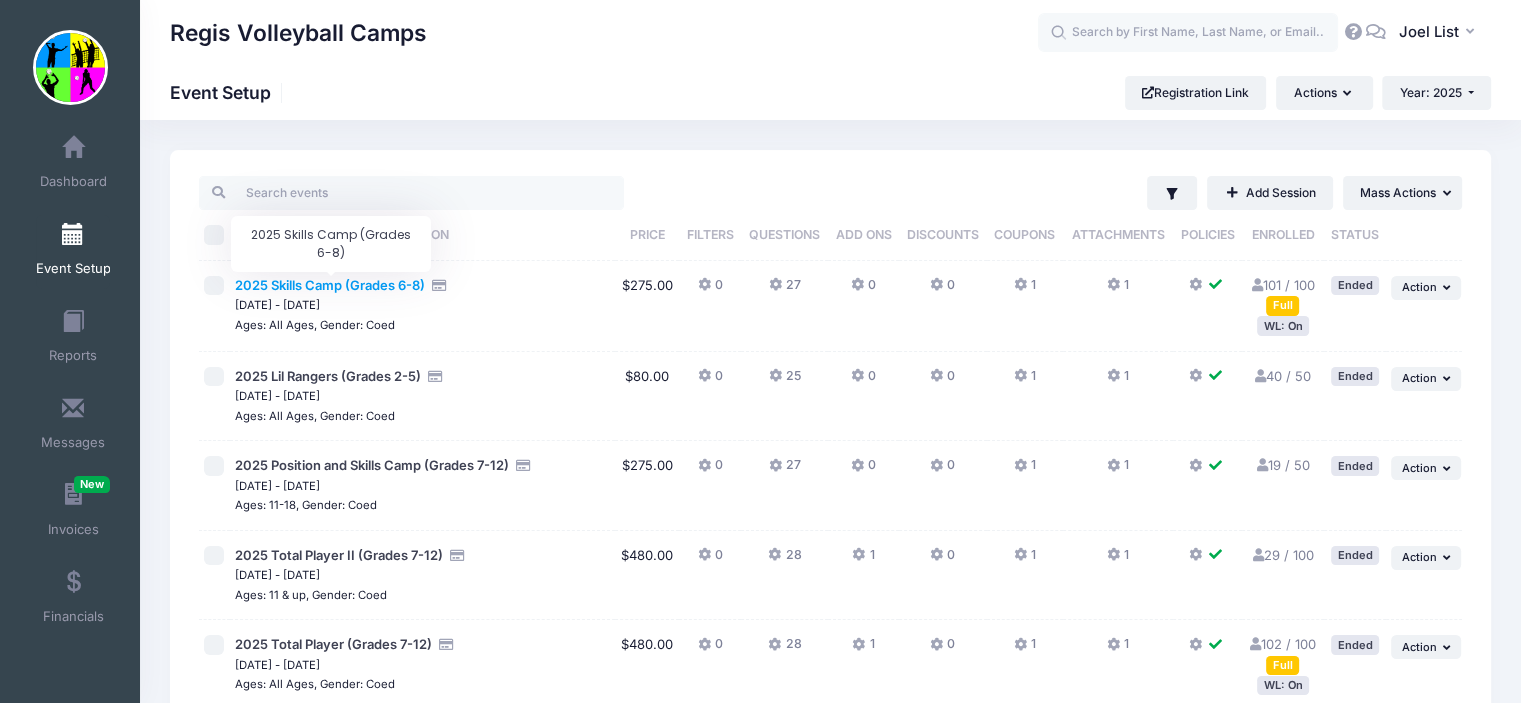 click on "2025 Skills Camp (Grades 6-8)" at bounding box center (330, 285) 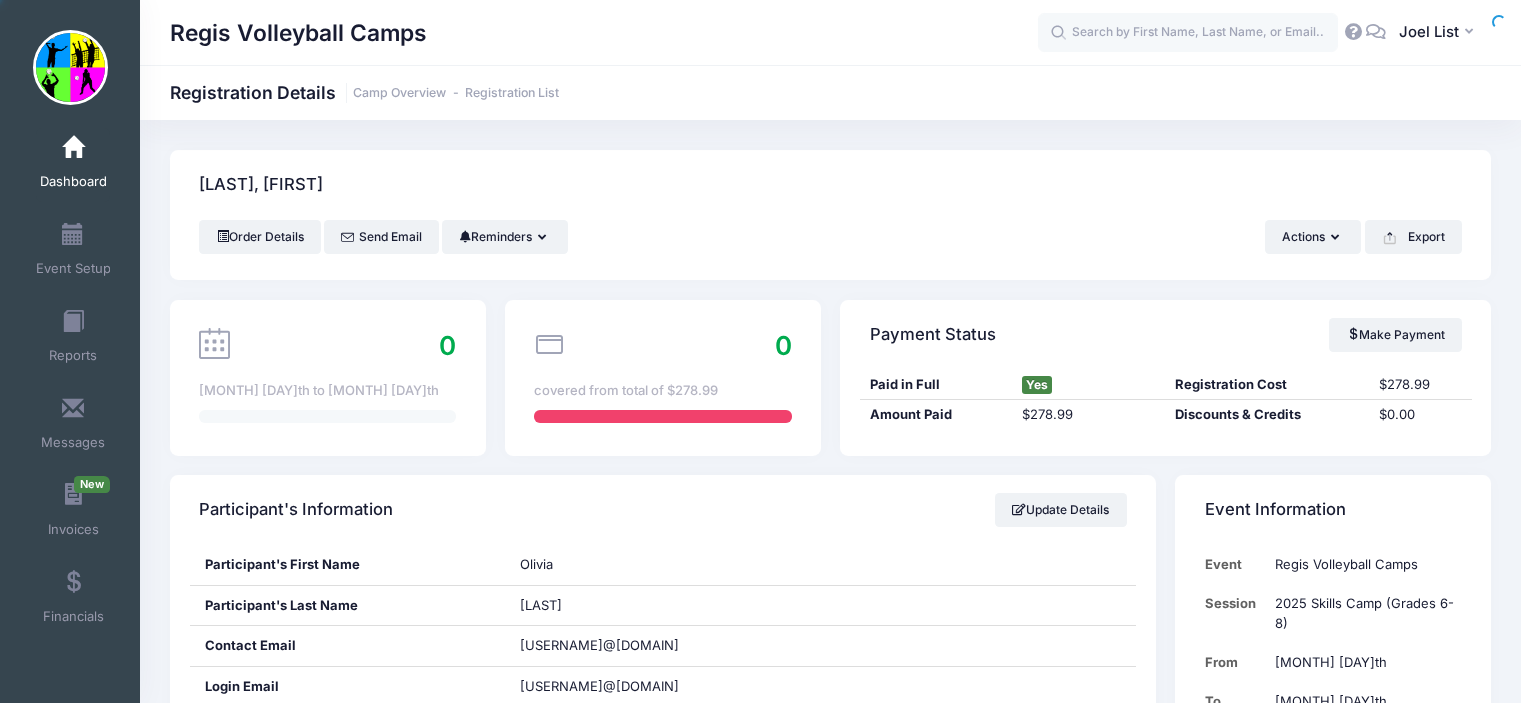 scroll, scrollTop: 0, scrollLeft: 0, axis: both 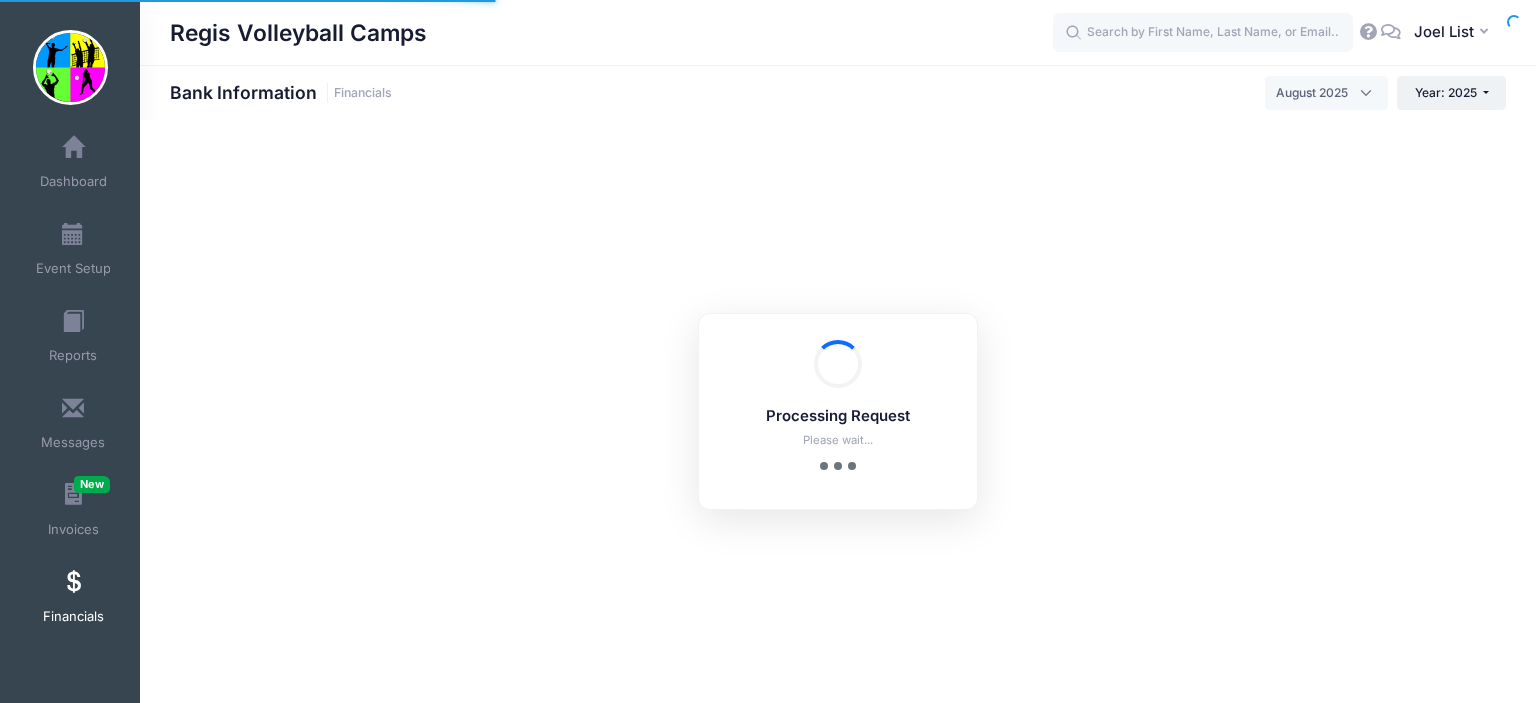 select on "5" 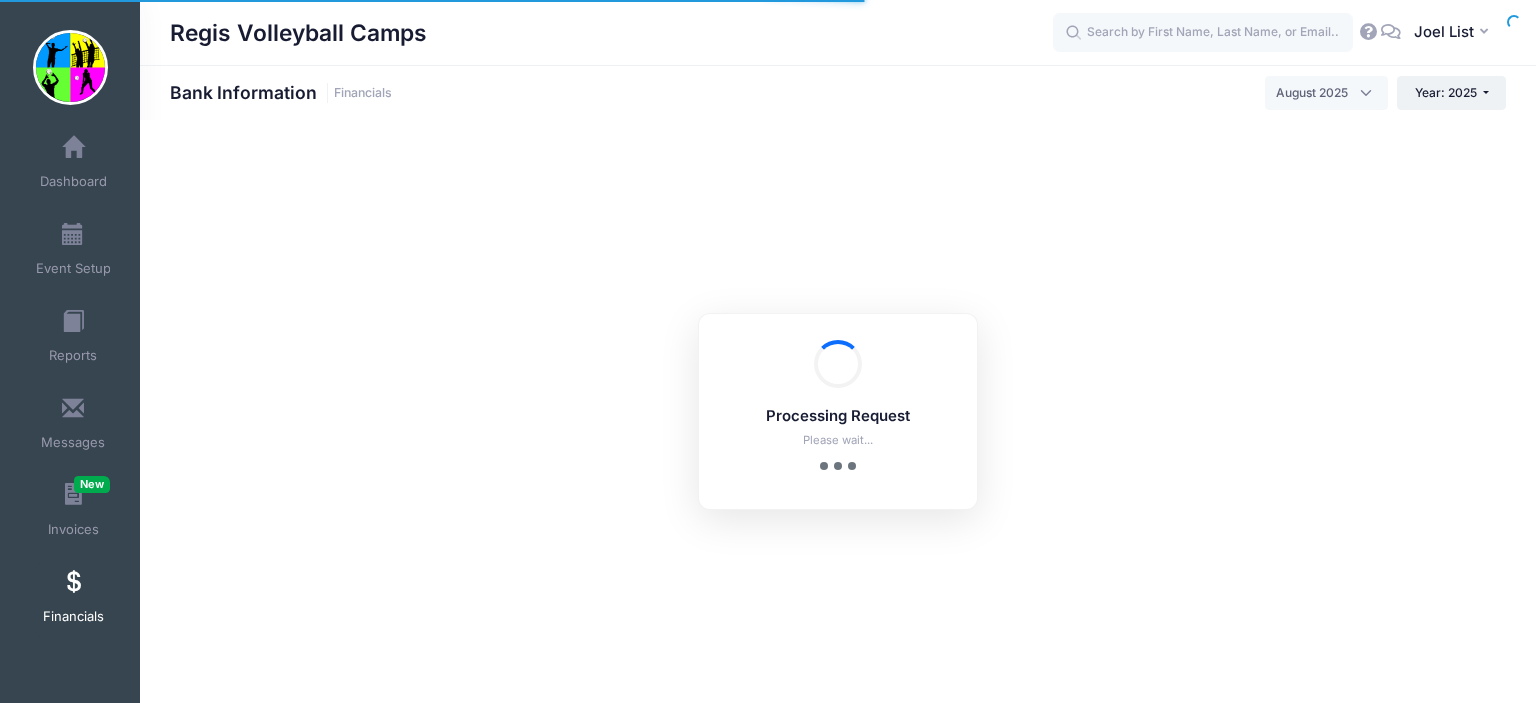 scroll, scrollTop: 0, scrollLeft: 0, axis: both 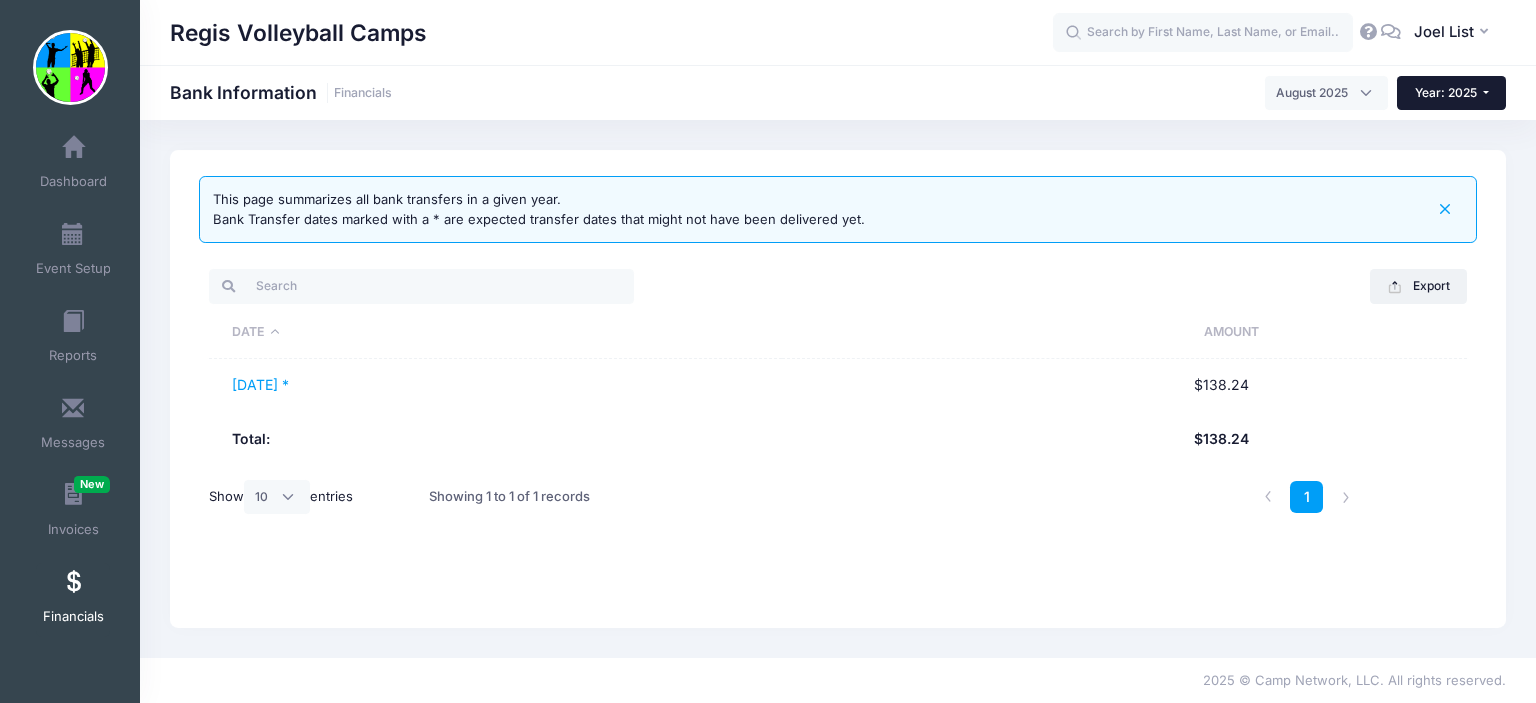 click on "Year: 2025" at bounding box center (1451, 93) 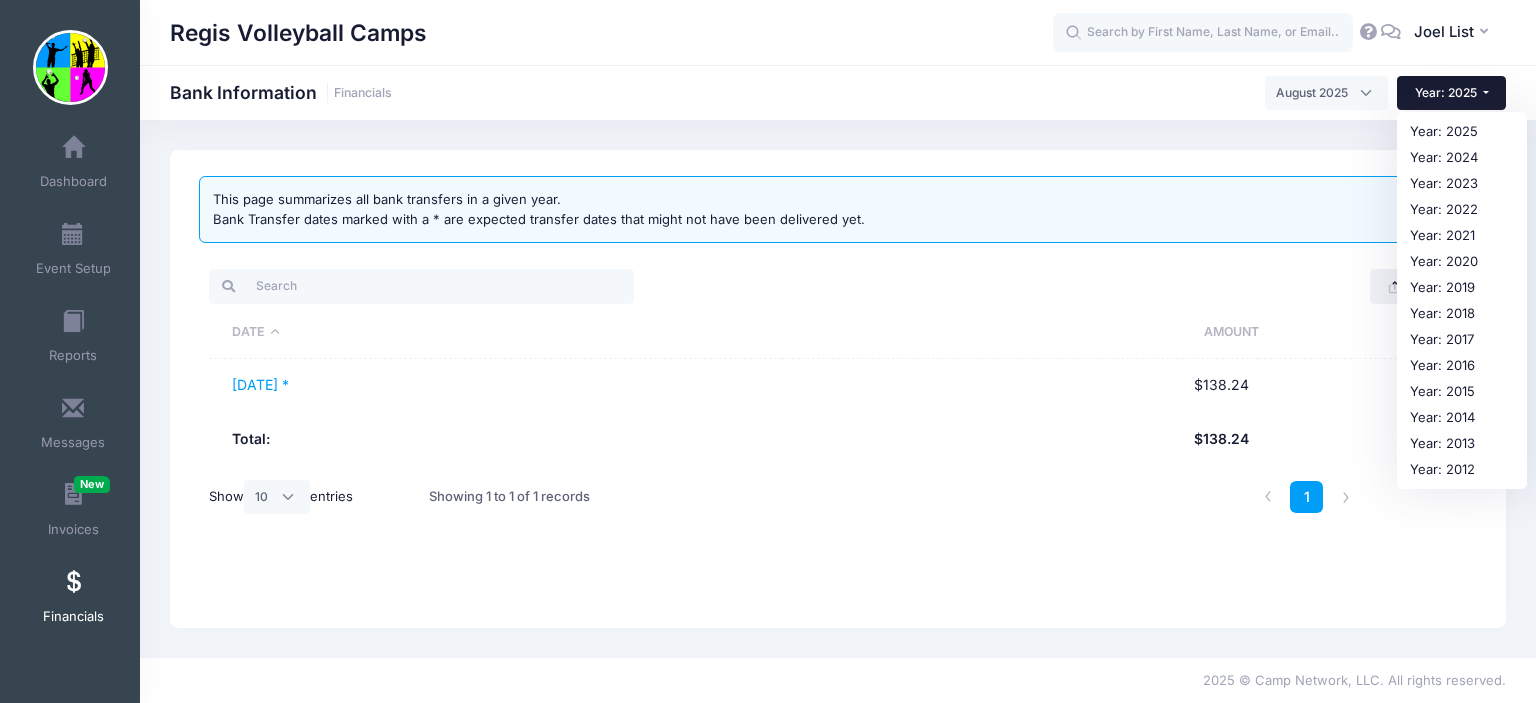 click on "Regis Volleyball Camps
Bank Information
Financials
January 2025
February 2025
March 2025
April 2025
May 2025
June 2025
July 2025
August 2025 All 2025" at bounding box center (838, 92) 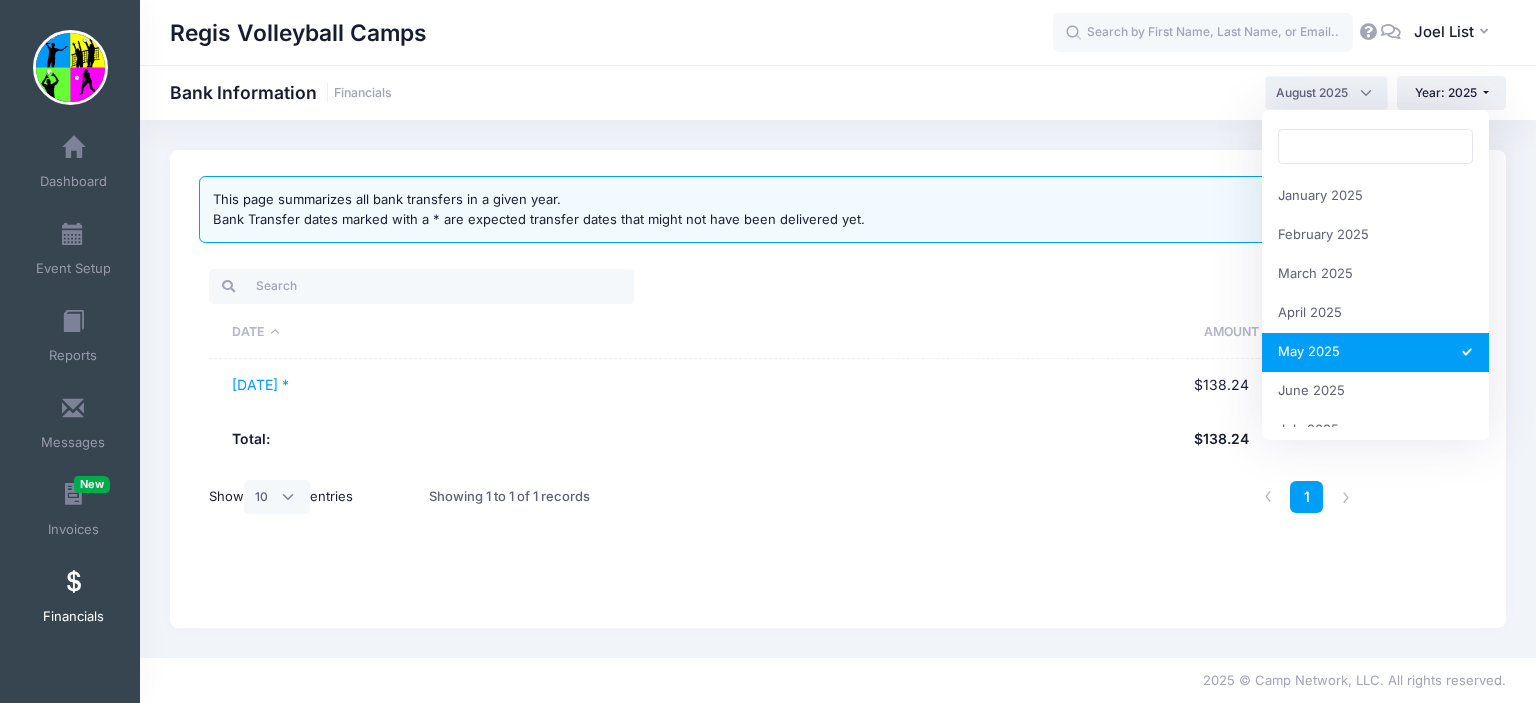 click on "August 2025" at bounding box center (1312, 93) 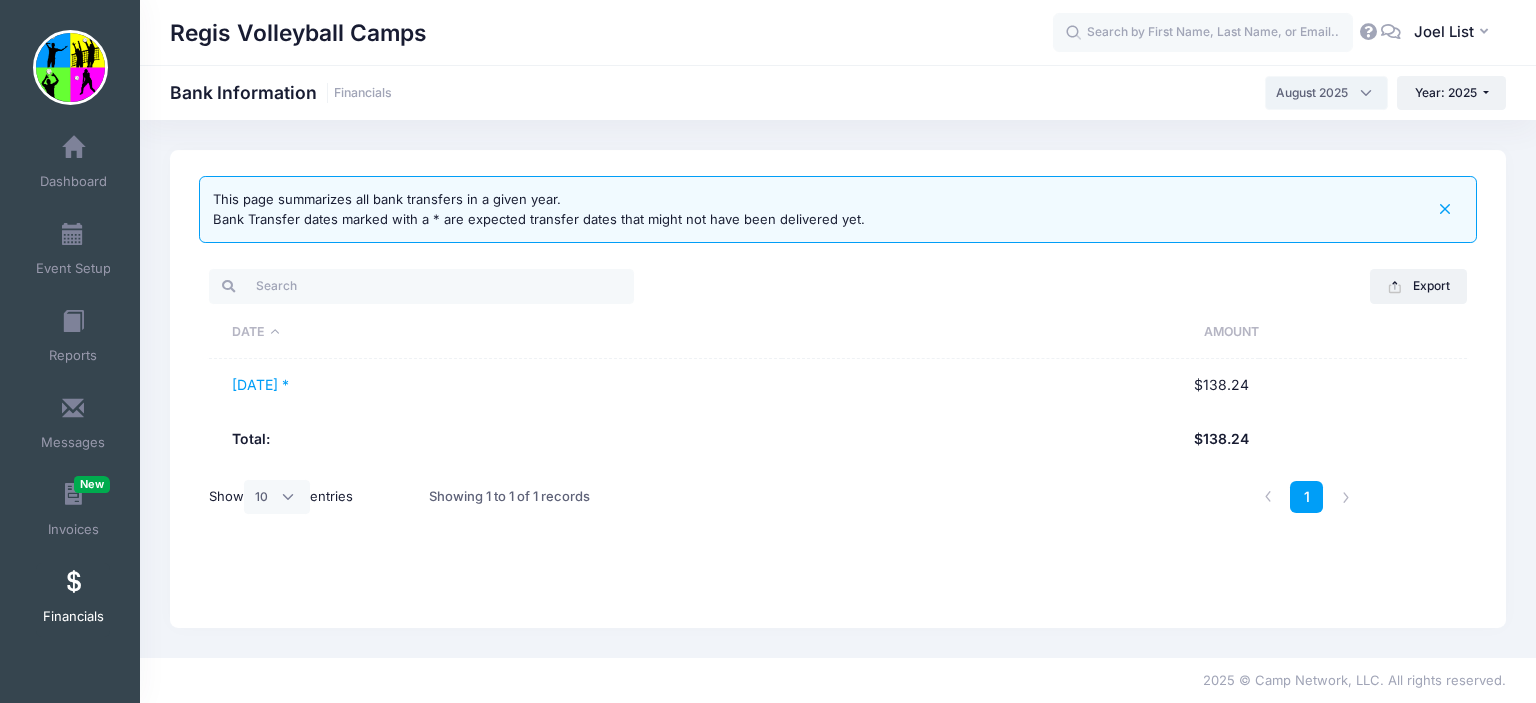 click on "August 2025" at bounding box center (1326, 93) 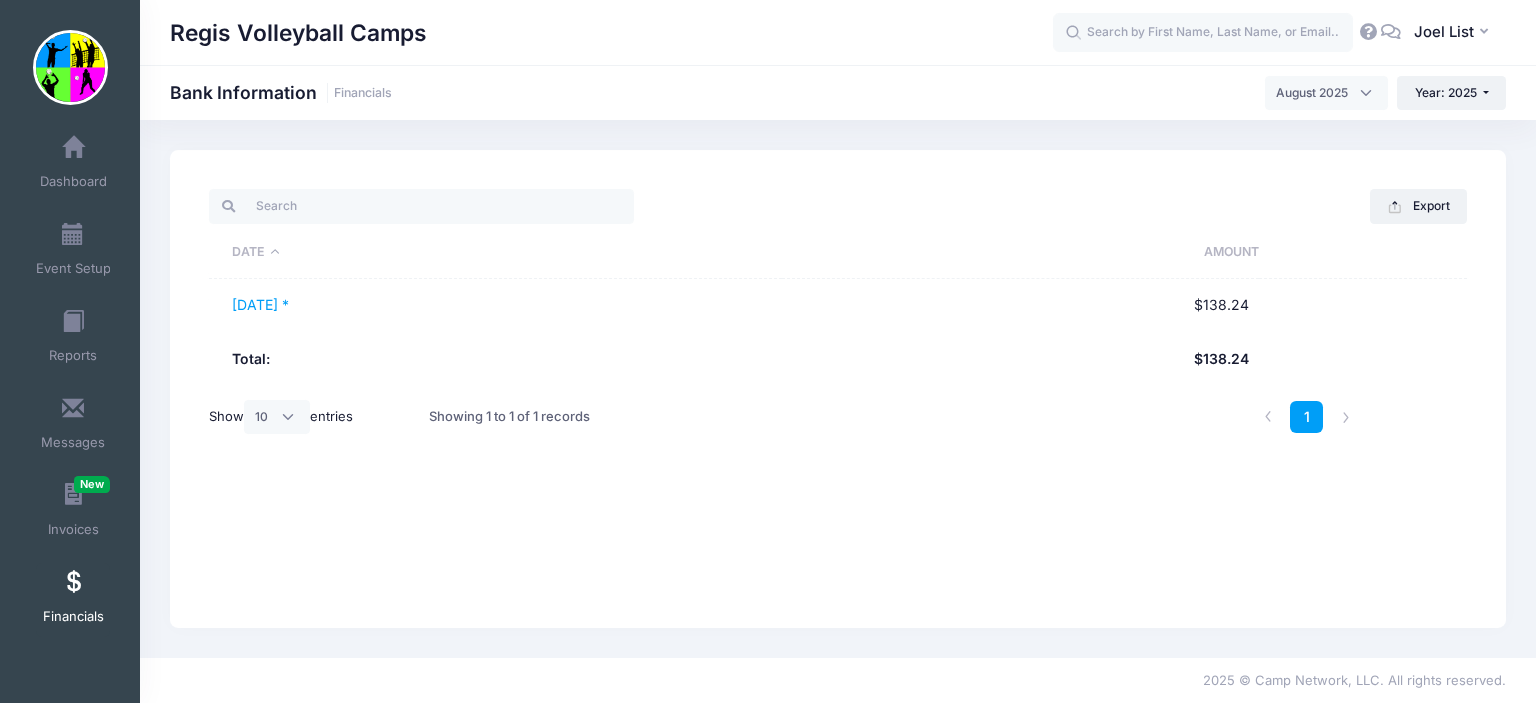 click on "August 2025" at bounding box center (1312, 93) 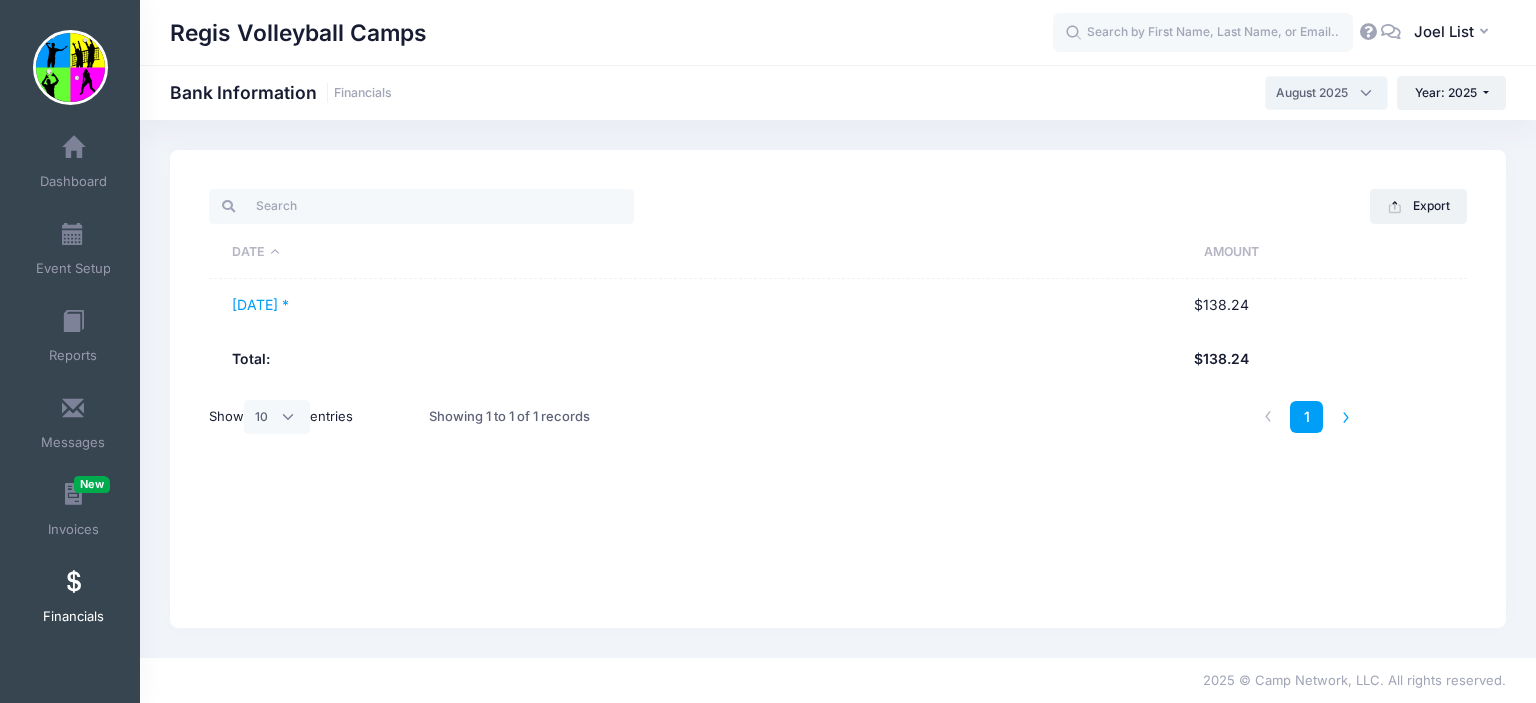 click at bounding box center (1345, 417) 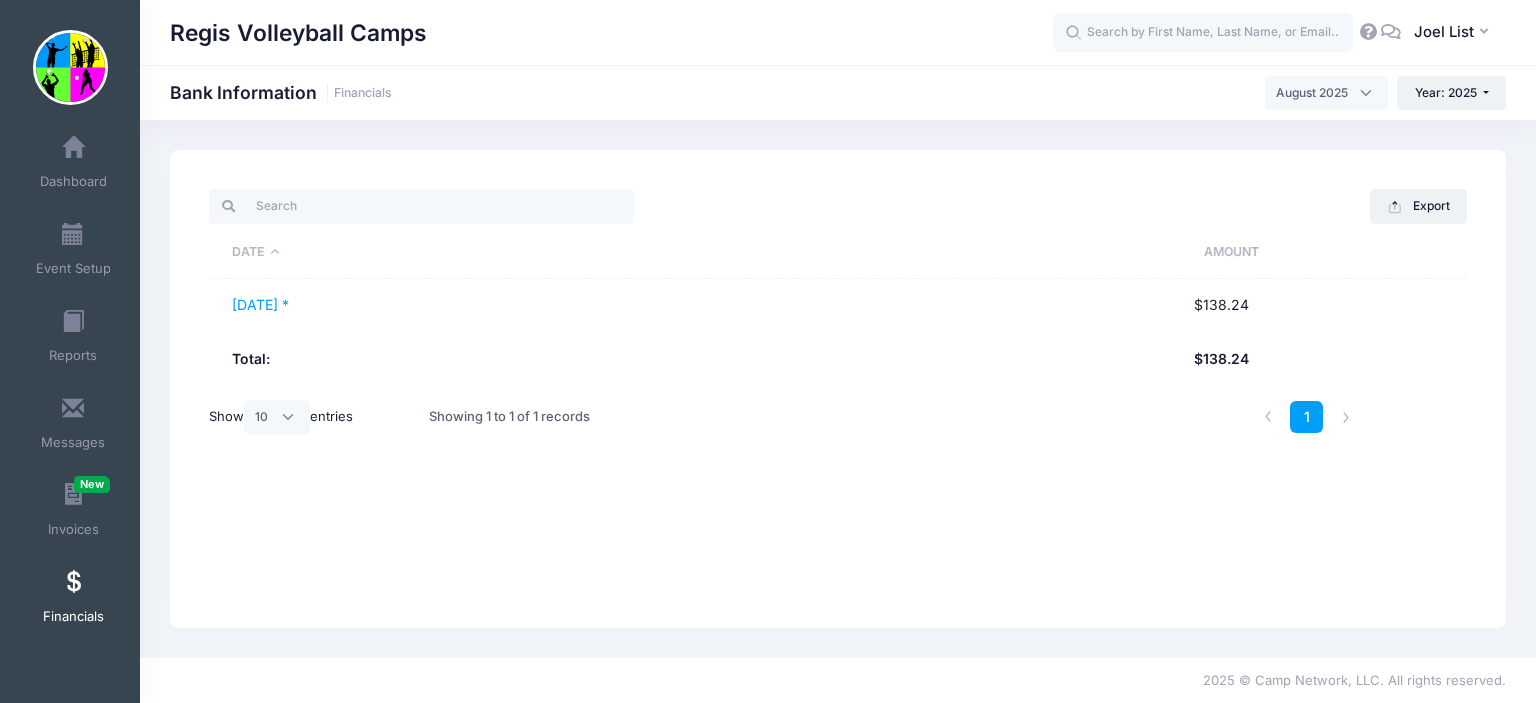 click on "August 2025" at bounding box center [1312, 93] 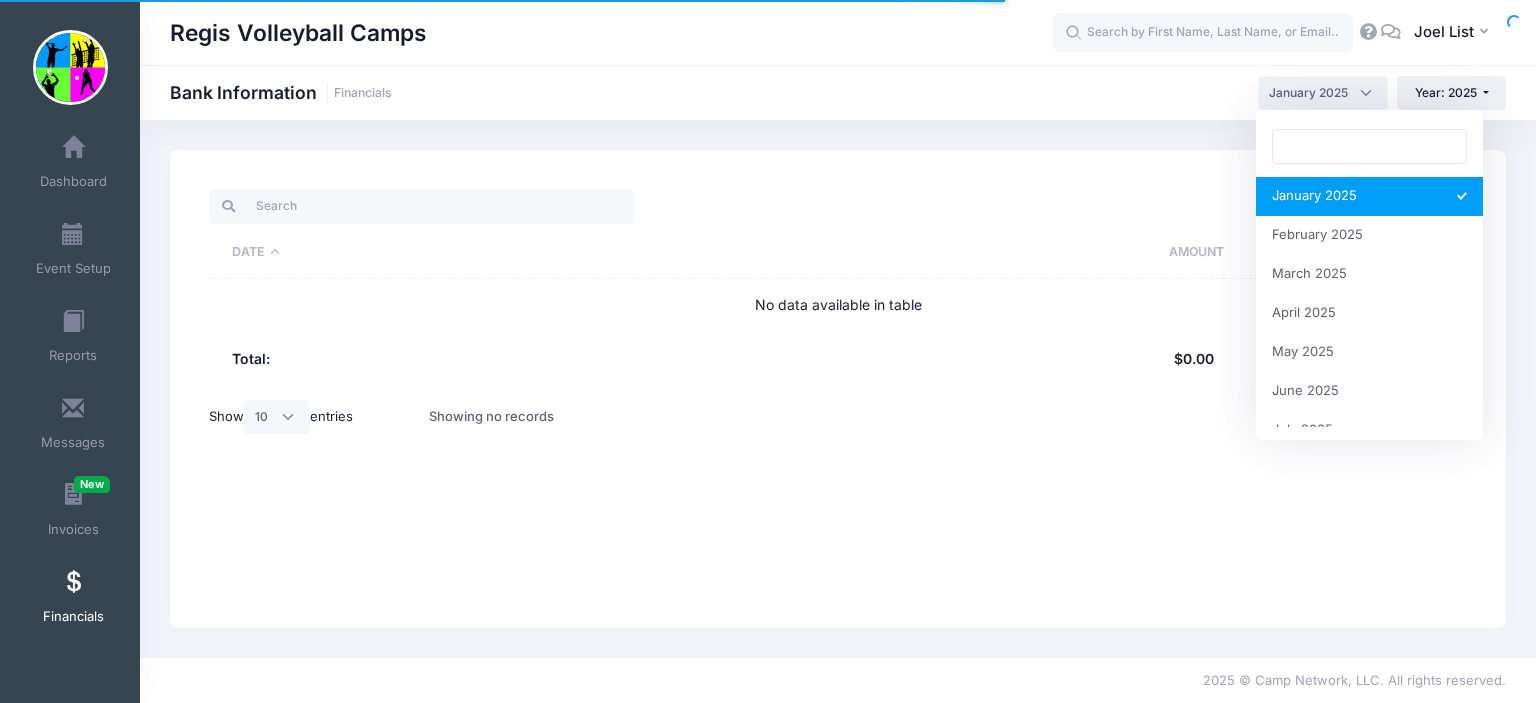 click on "January 2025" at bounding box center (1308, 93) 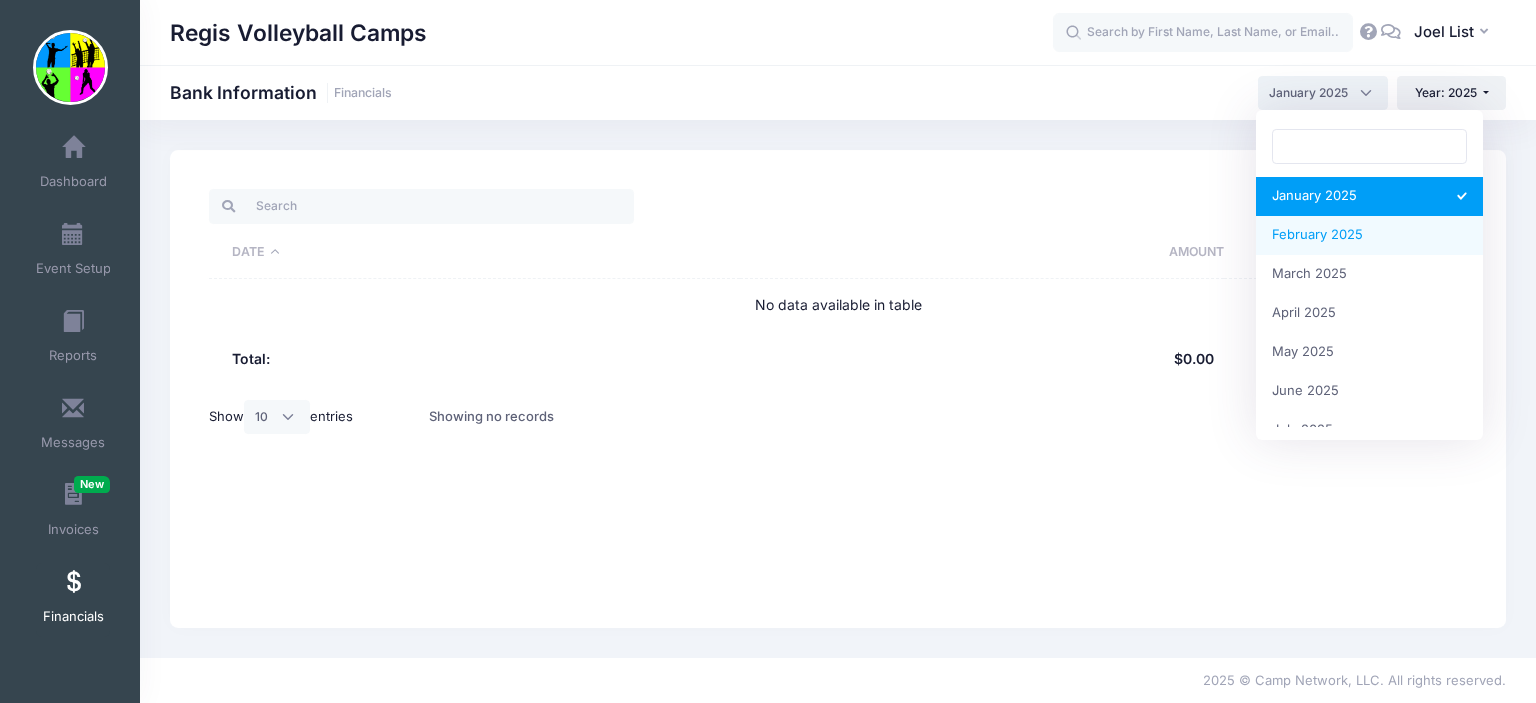 select on "2" 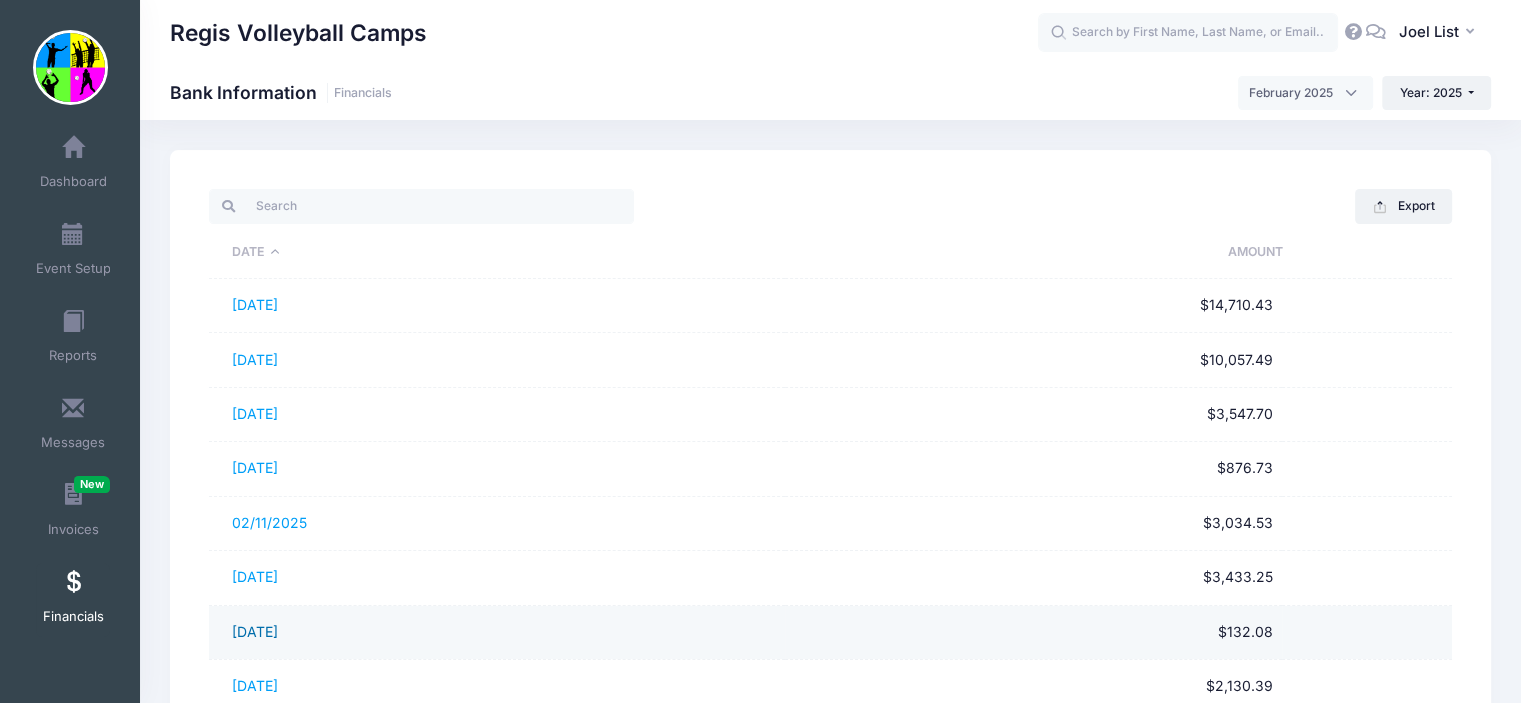 click on "02/13/2025" at bounding box center [255, 631] 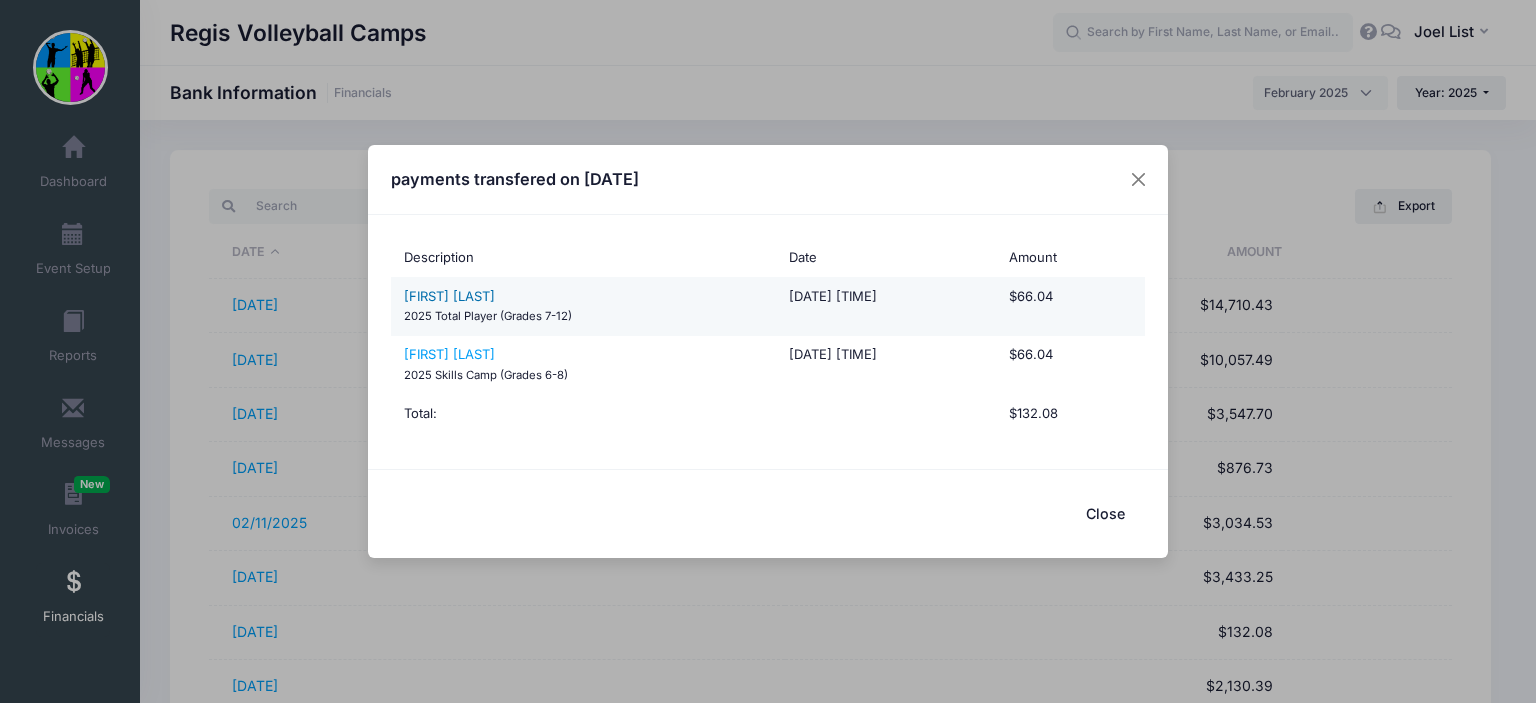 click on "Patty Barrett" at bounding box center [449, 296] 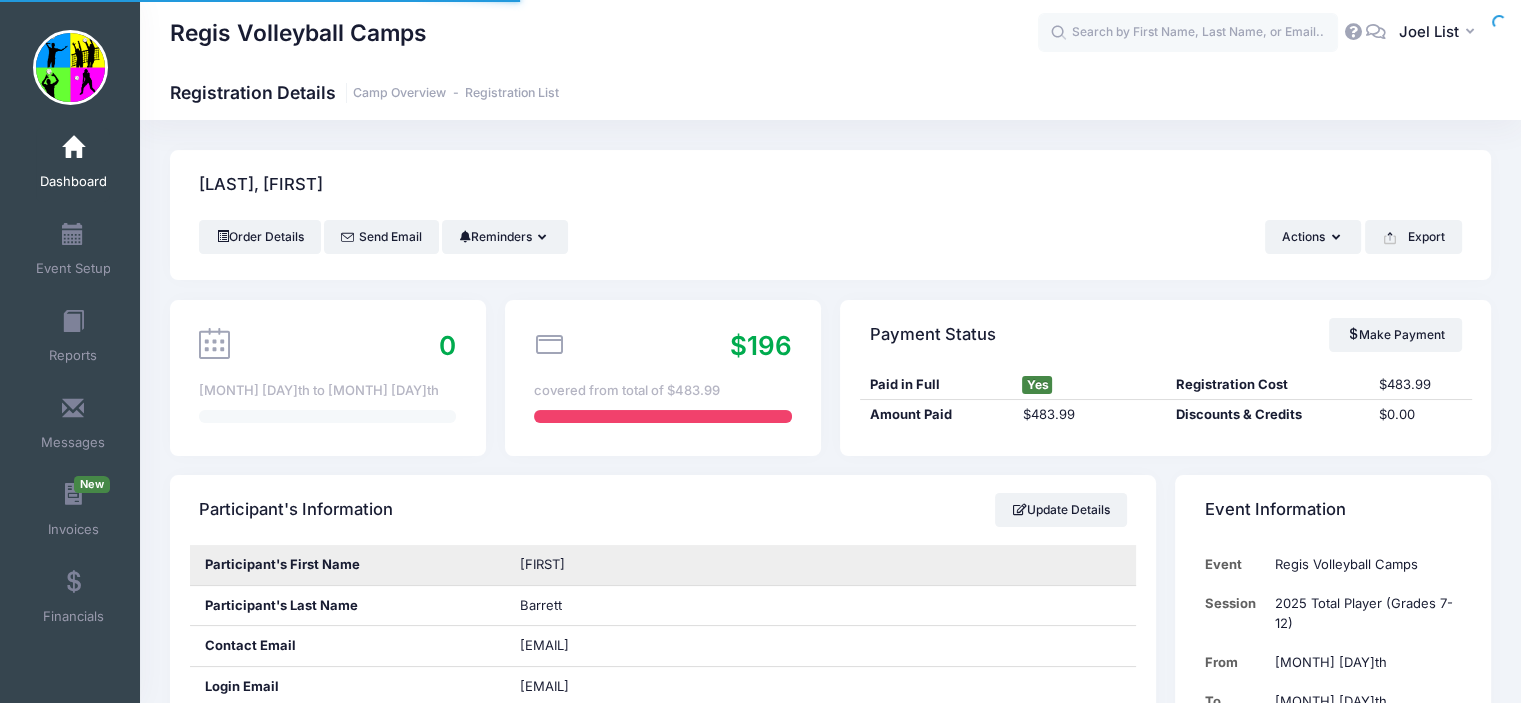 scroll, scrollTop: 106, scrollLeft: 0, axis: vertical 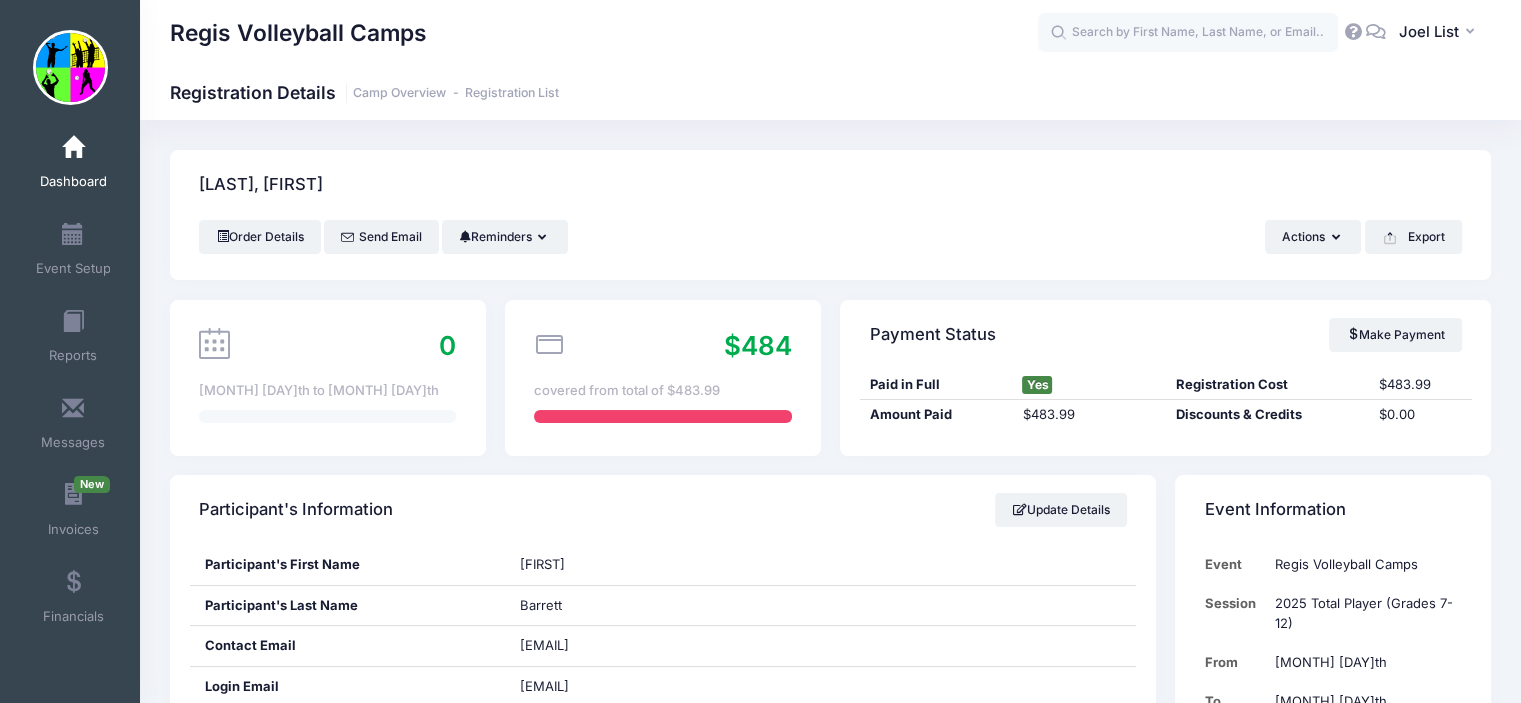 click at bounding box center [1376, 31] 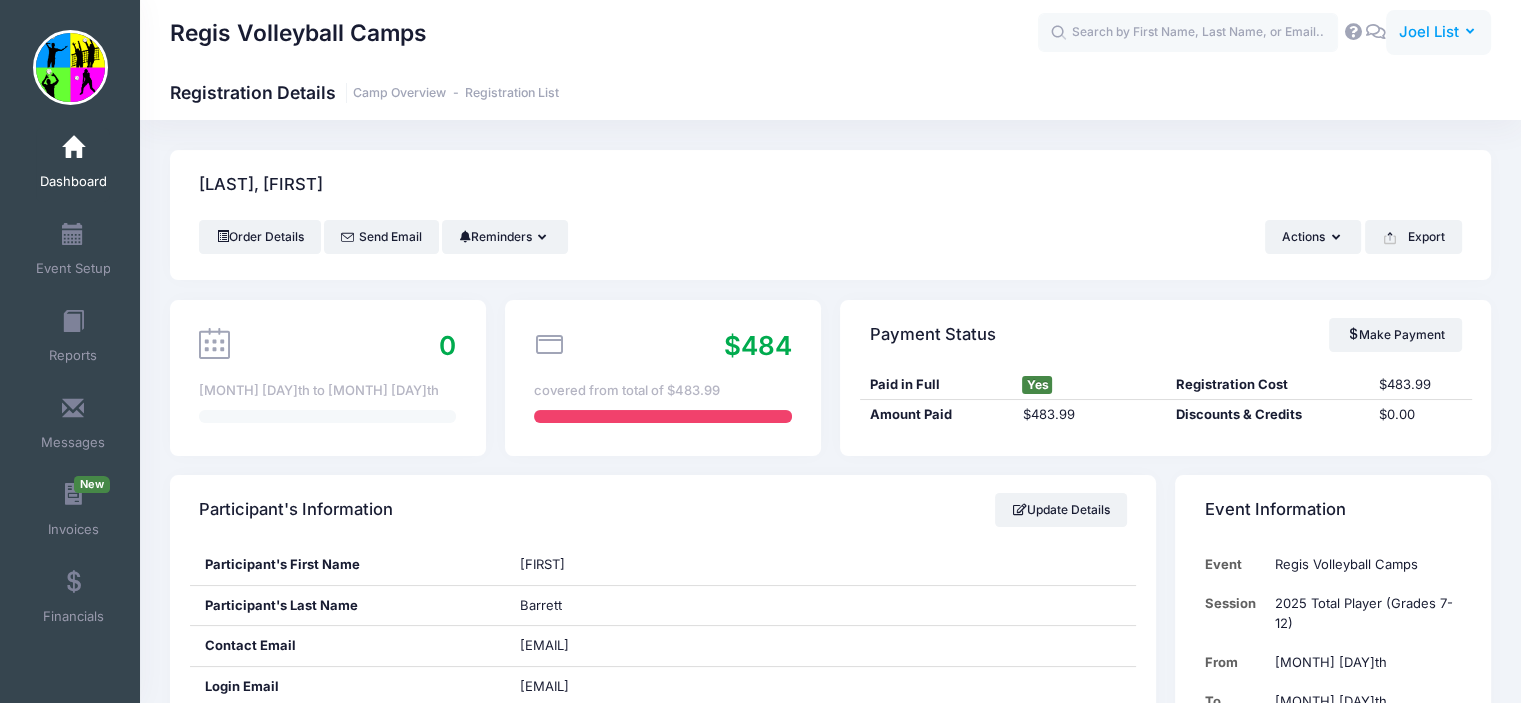 click on "Joel List" at bounding box center (1429, 32) 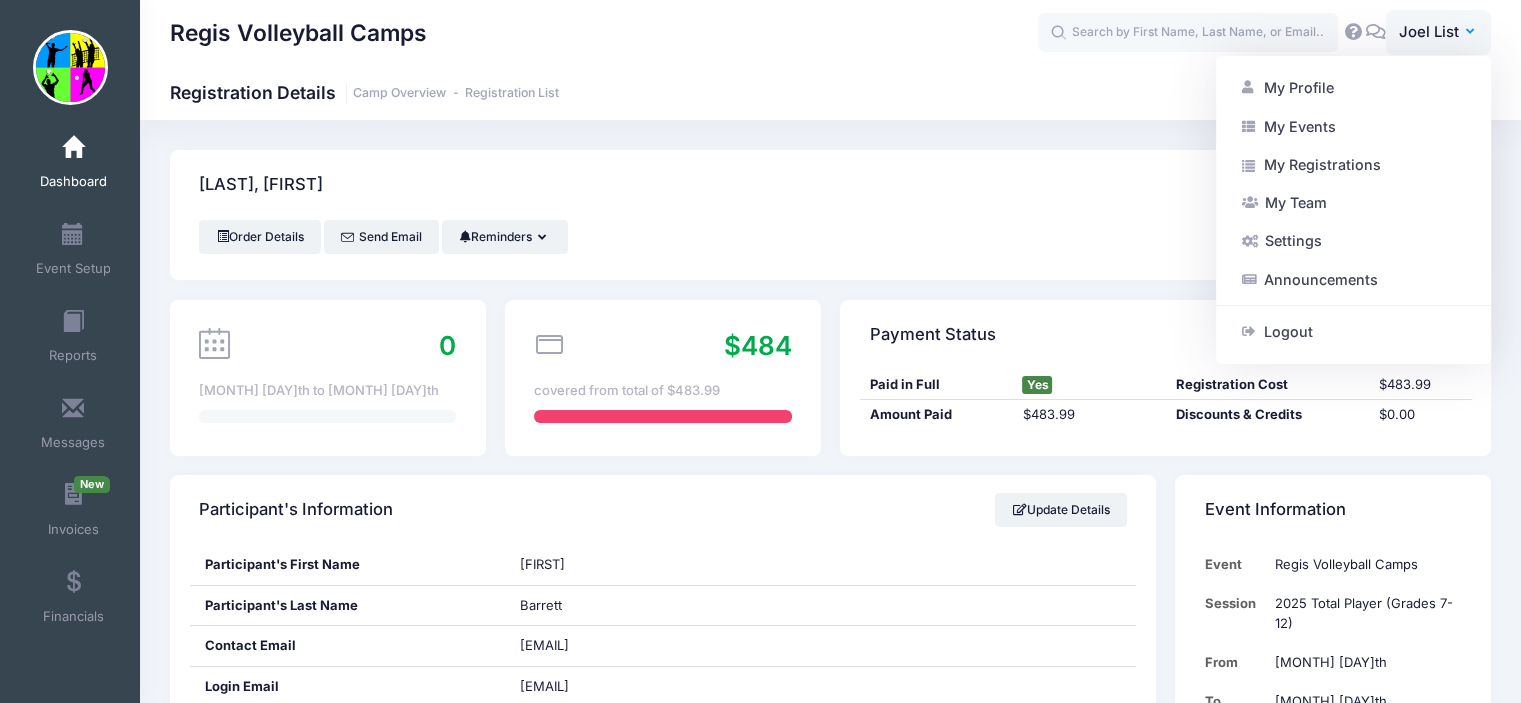 click on "Barrett, Patty" at bounding box center (830, 185) 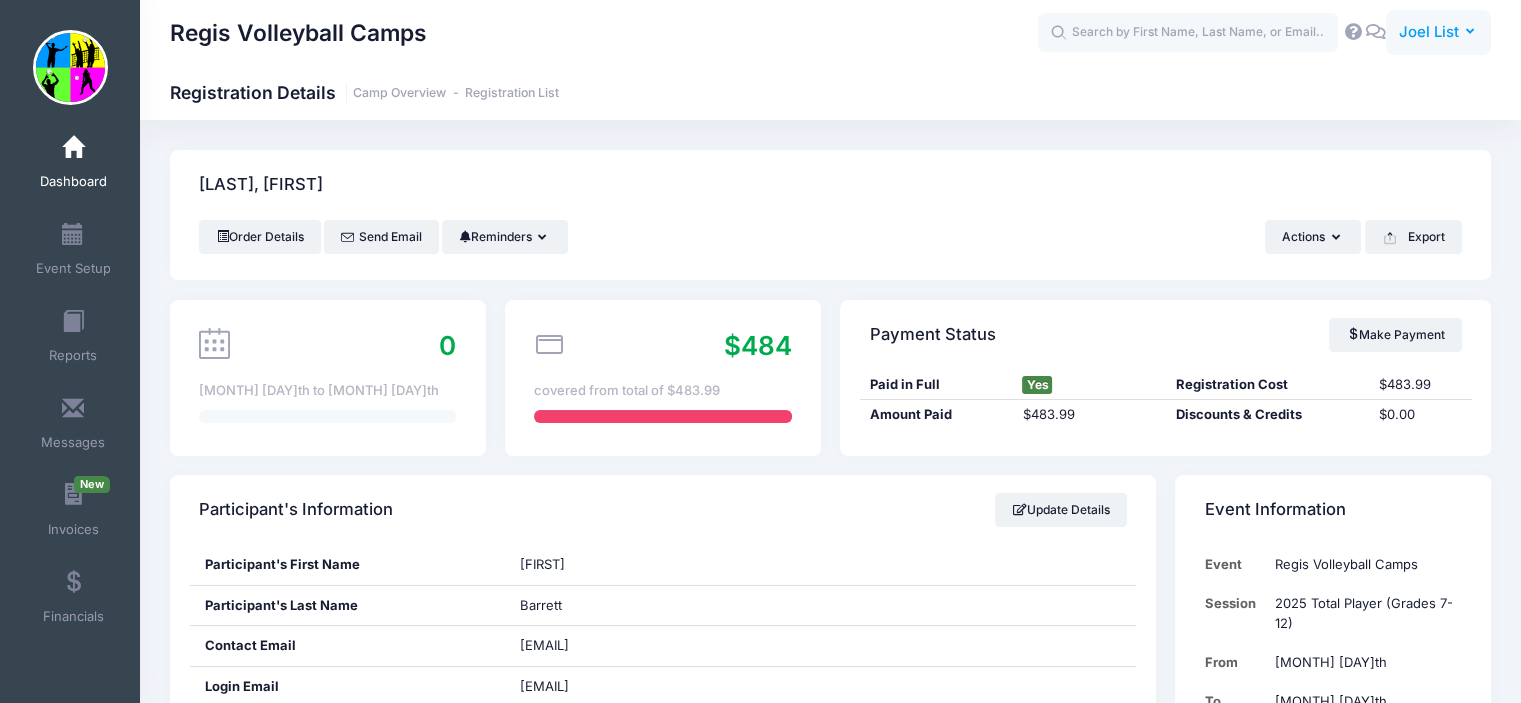 click on "Joel List" at bounding box center [1429, 32] 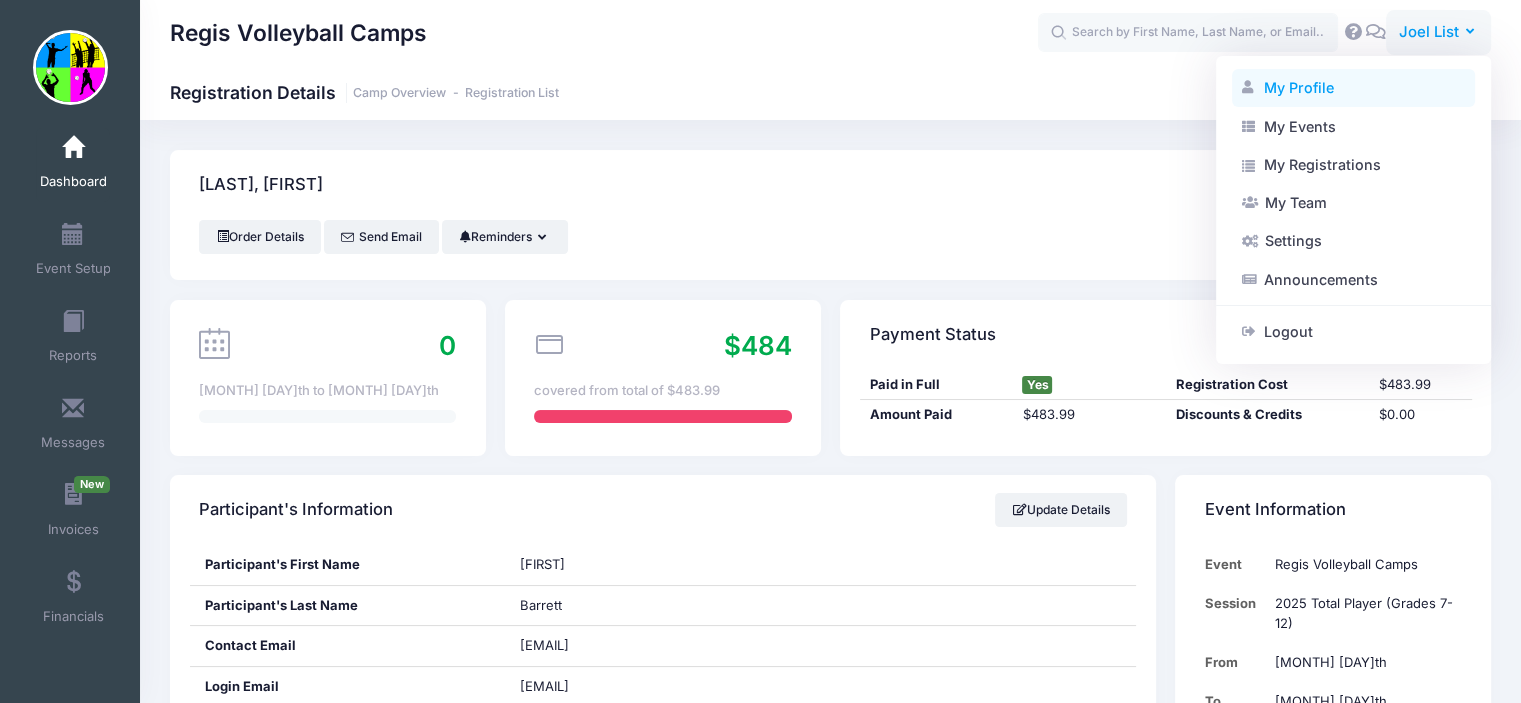 click on "My Profile" at bounding box center (1353, 88) 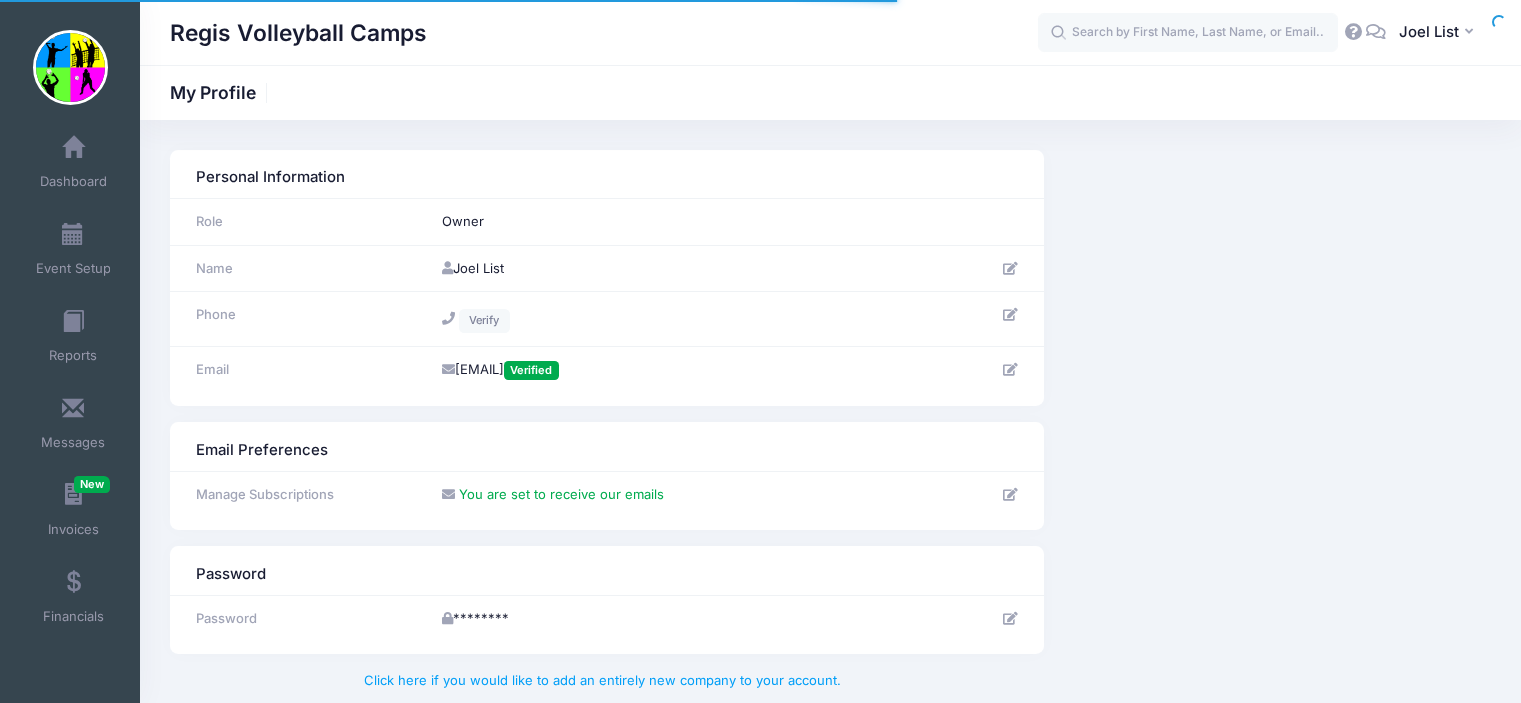 scroll, scrollTop: 0, scrollLeft: 0, axis: both 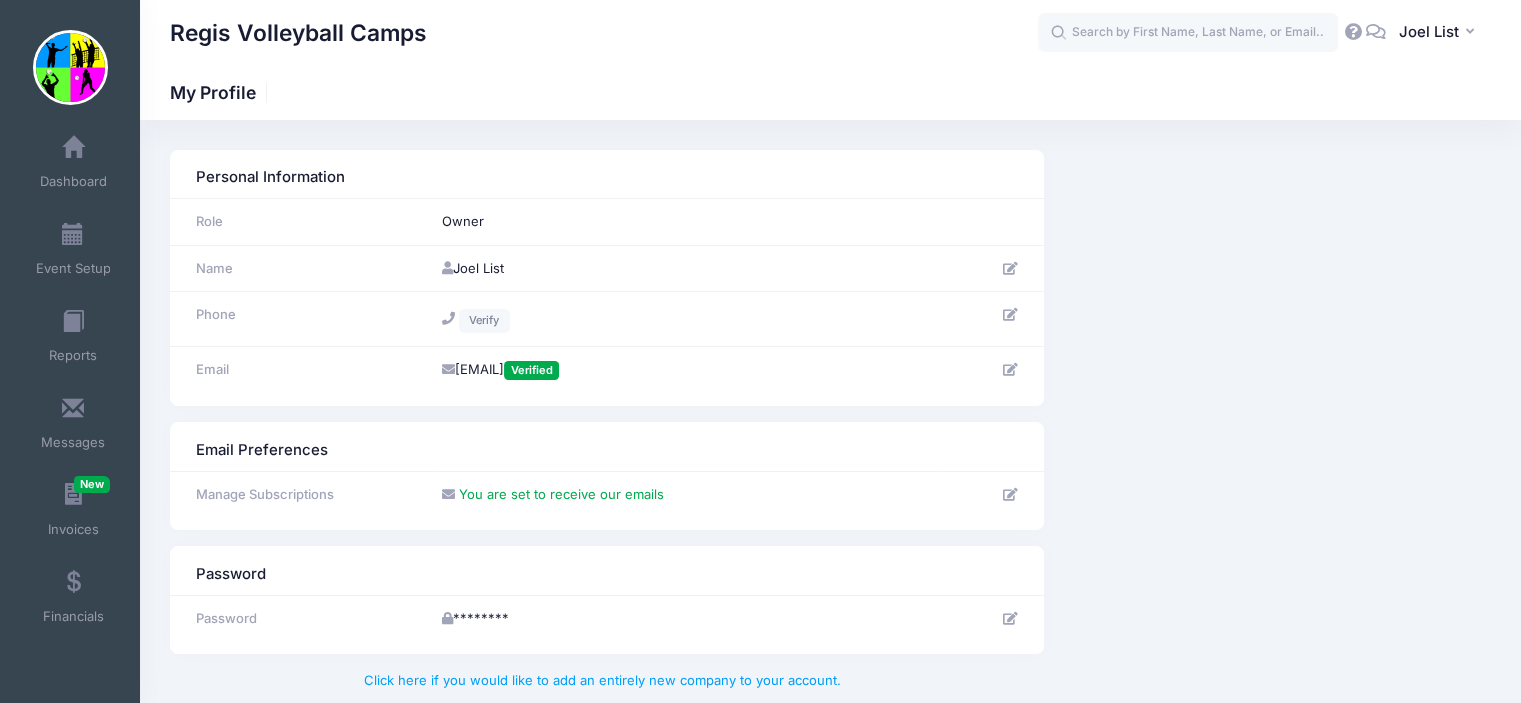 click at bounding box center [1353, 31] 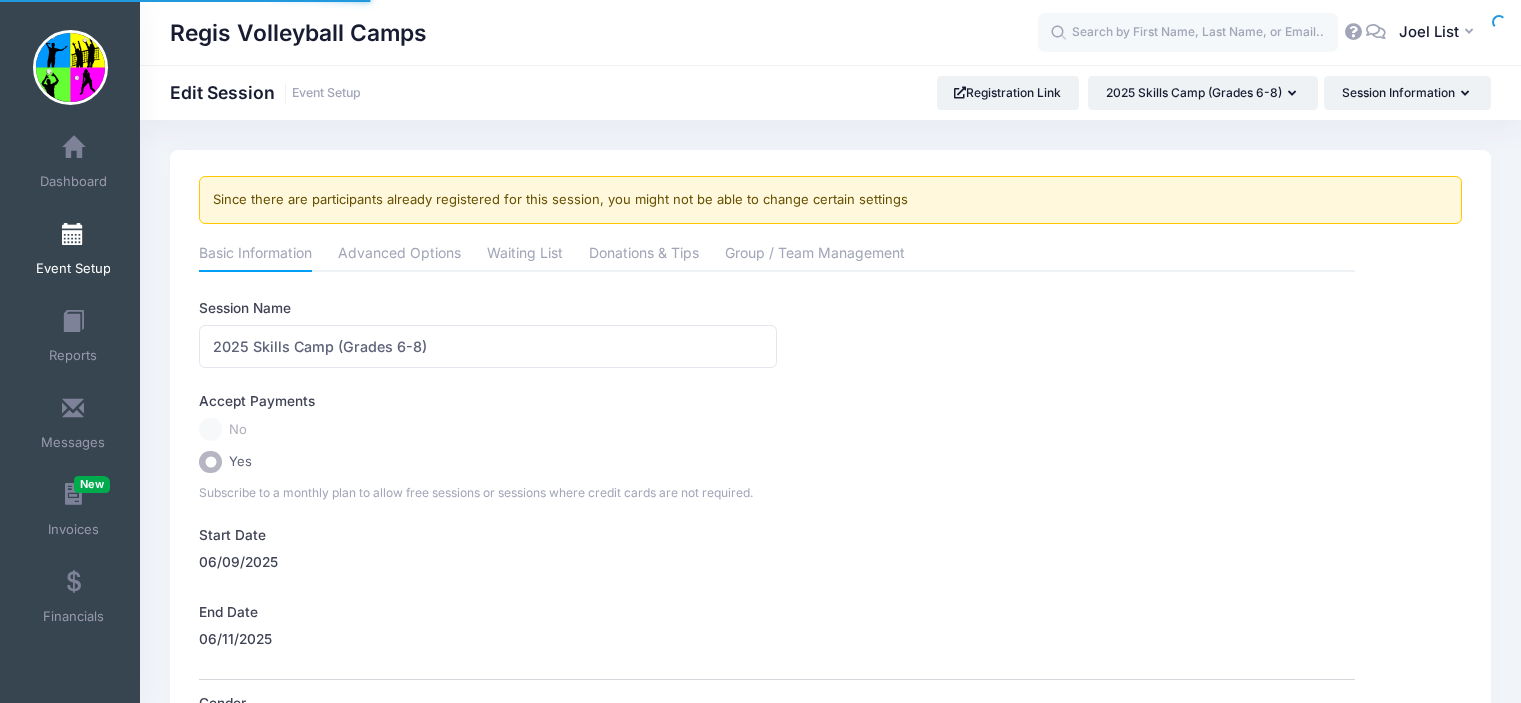 scroll, scrollTop: 0, scrollLeft: 0, axis: both 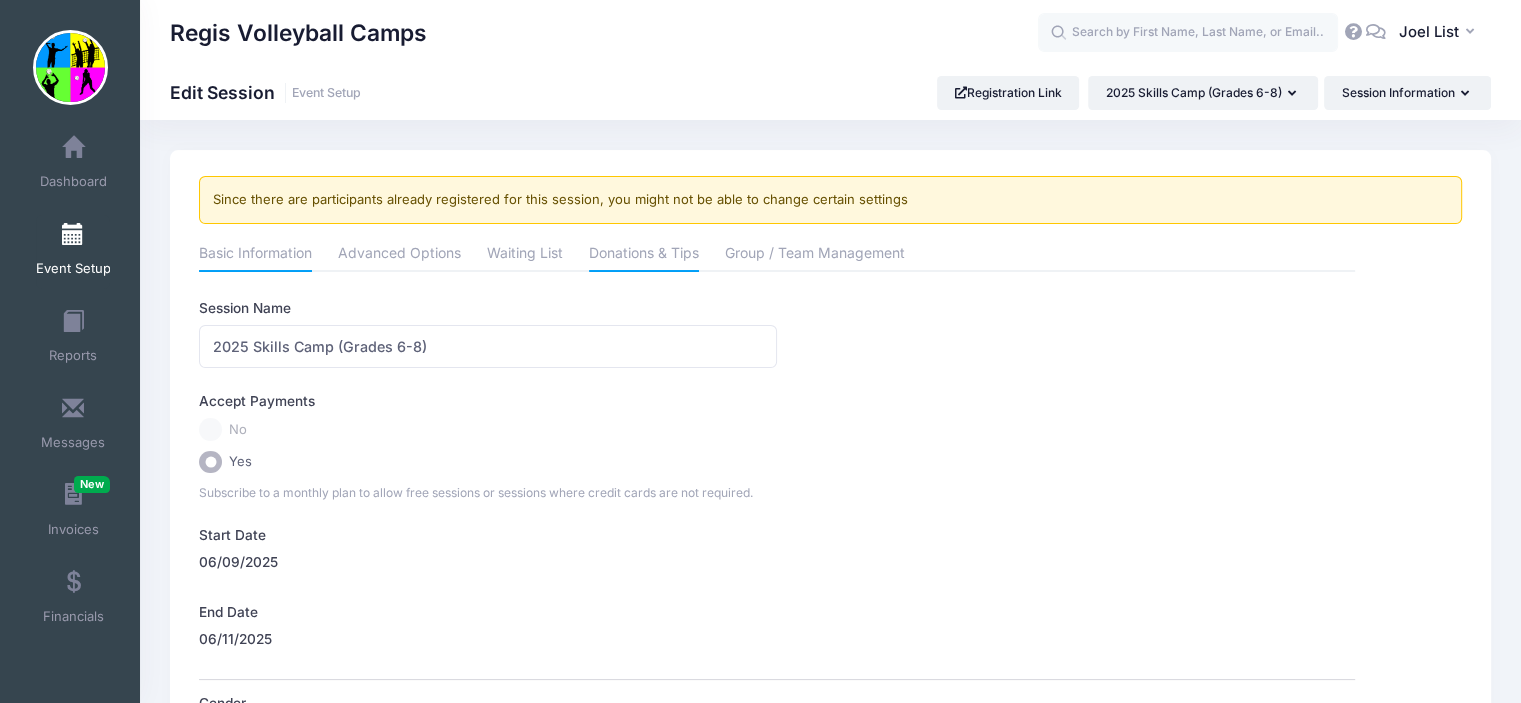 click on "Donations & Tips" at bounding box center [644, 255] 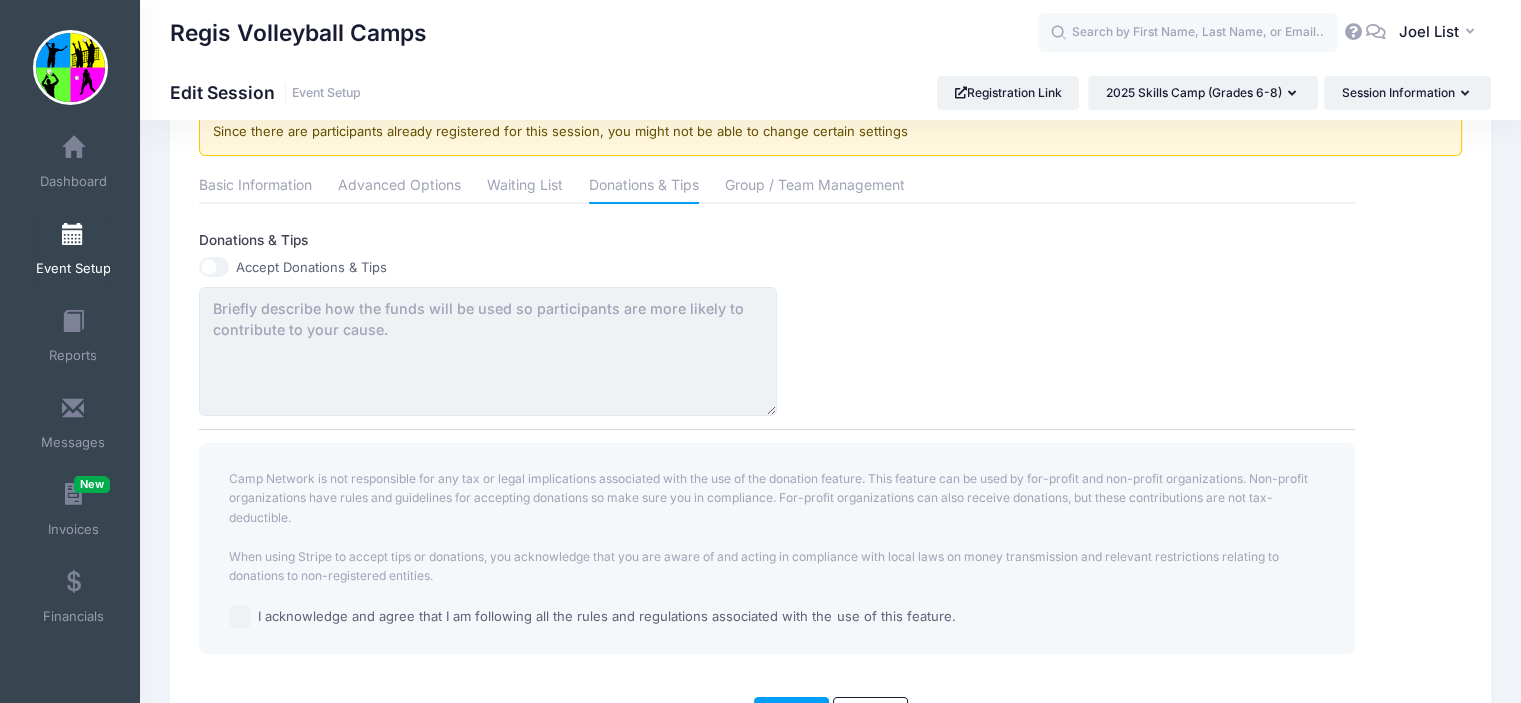 scroll, scrollTop: 69, scrollLeft: 0, axis: vertical 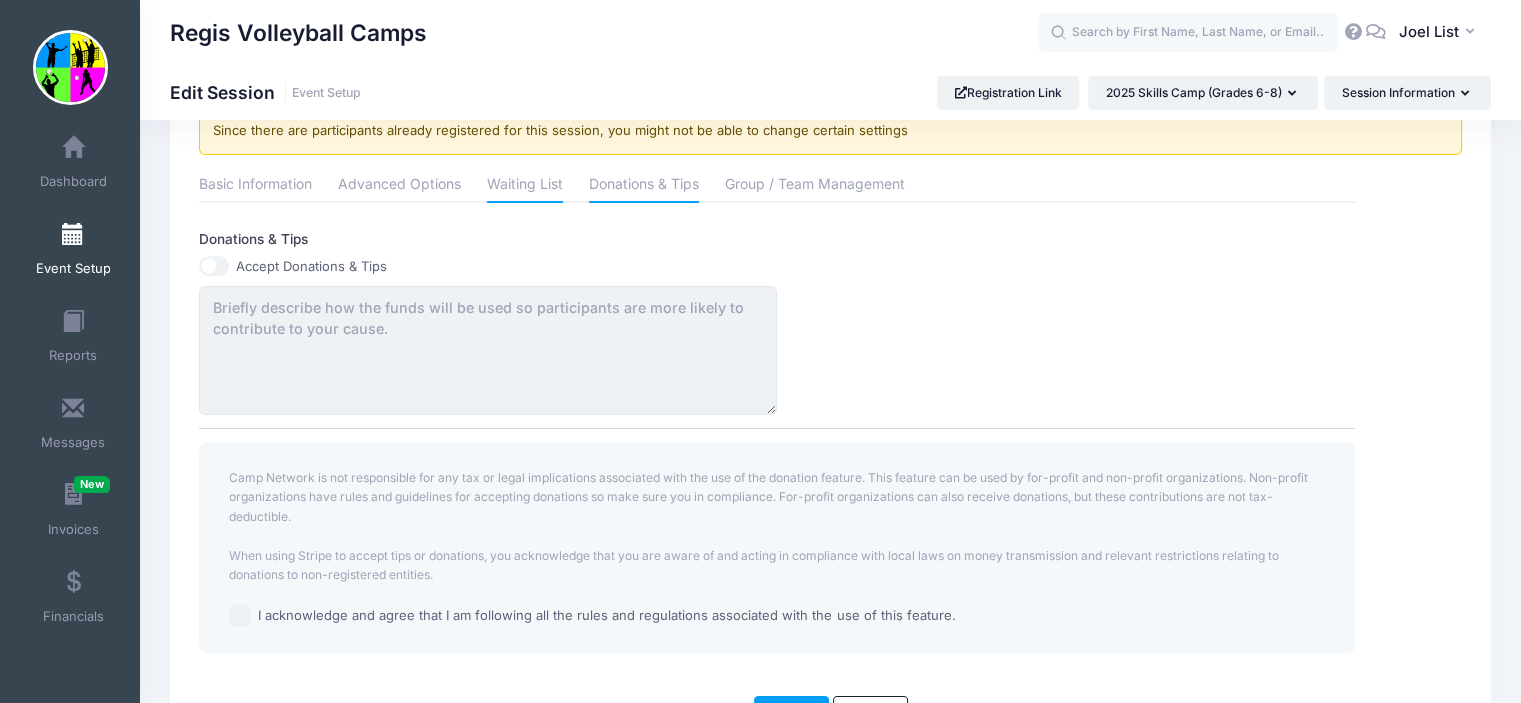 click on "Waiting List" at bounding box center [525, 186] 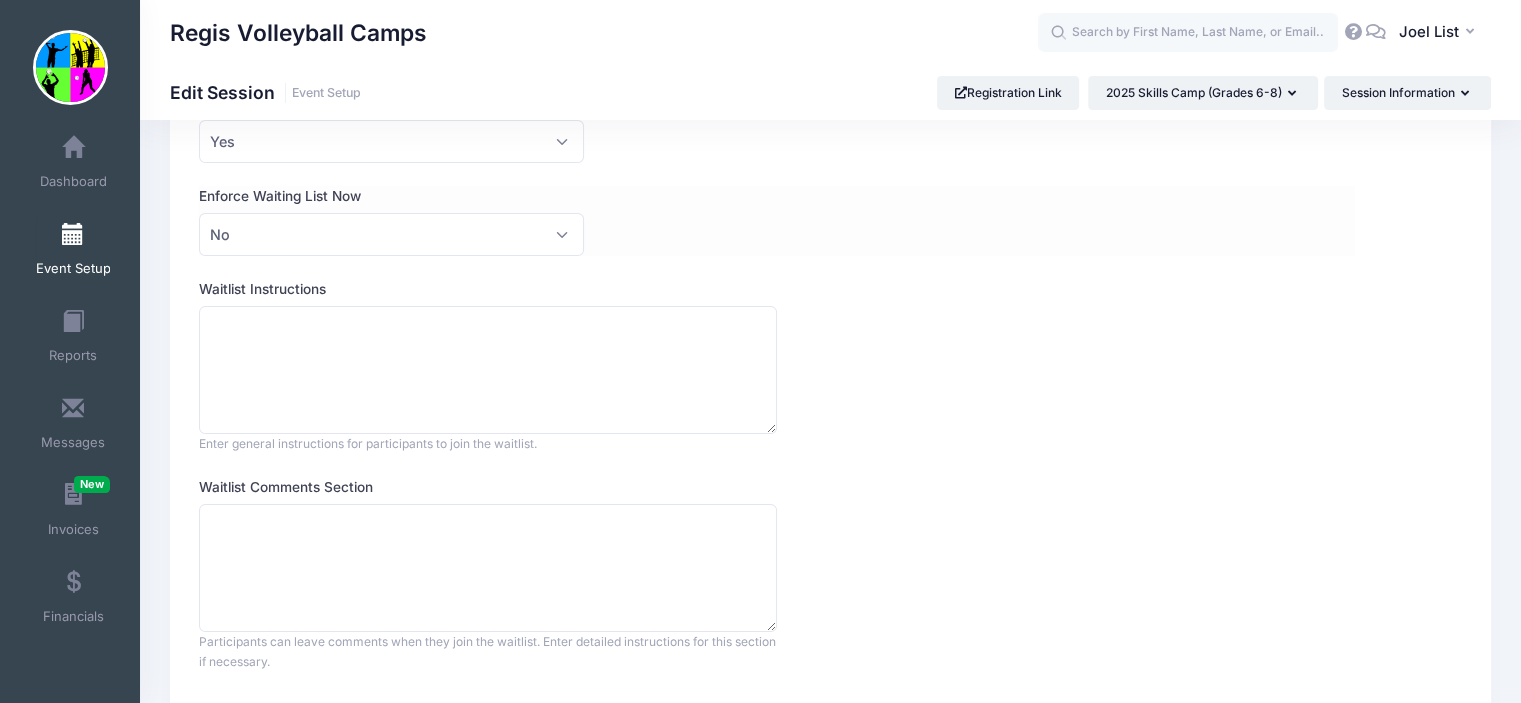 scroll, scrollTop: 0, scrollLeft: 0, axis: both 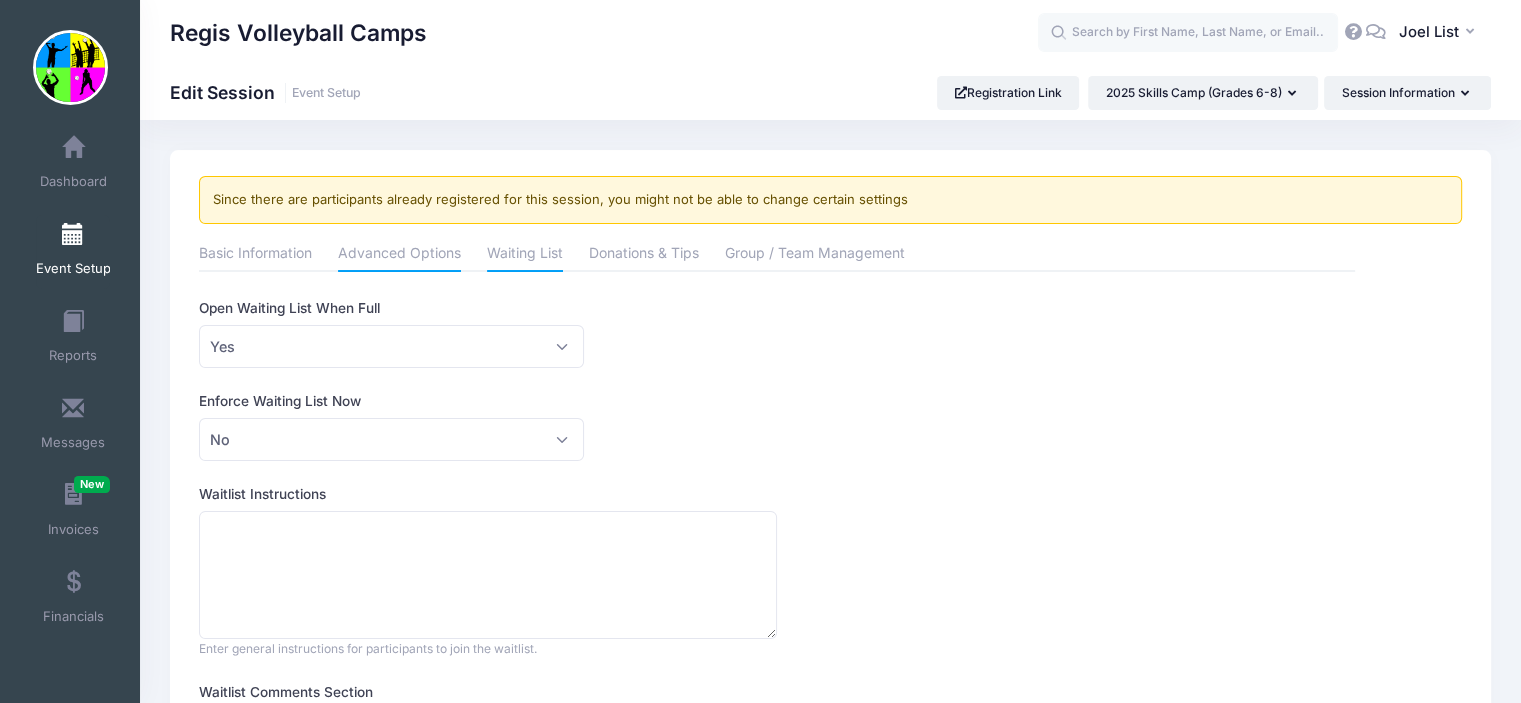 click on "Advanced Options" at bounding box center [399, 255] 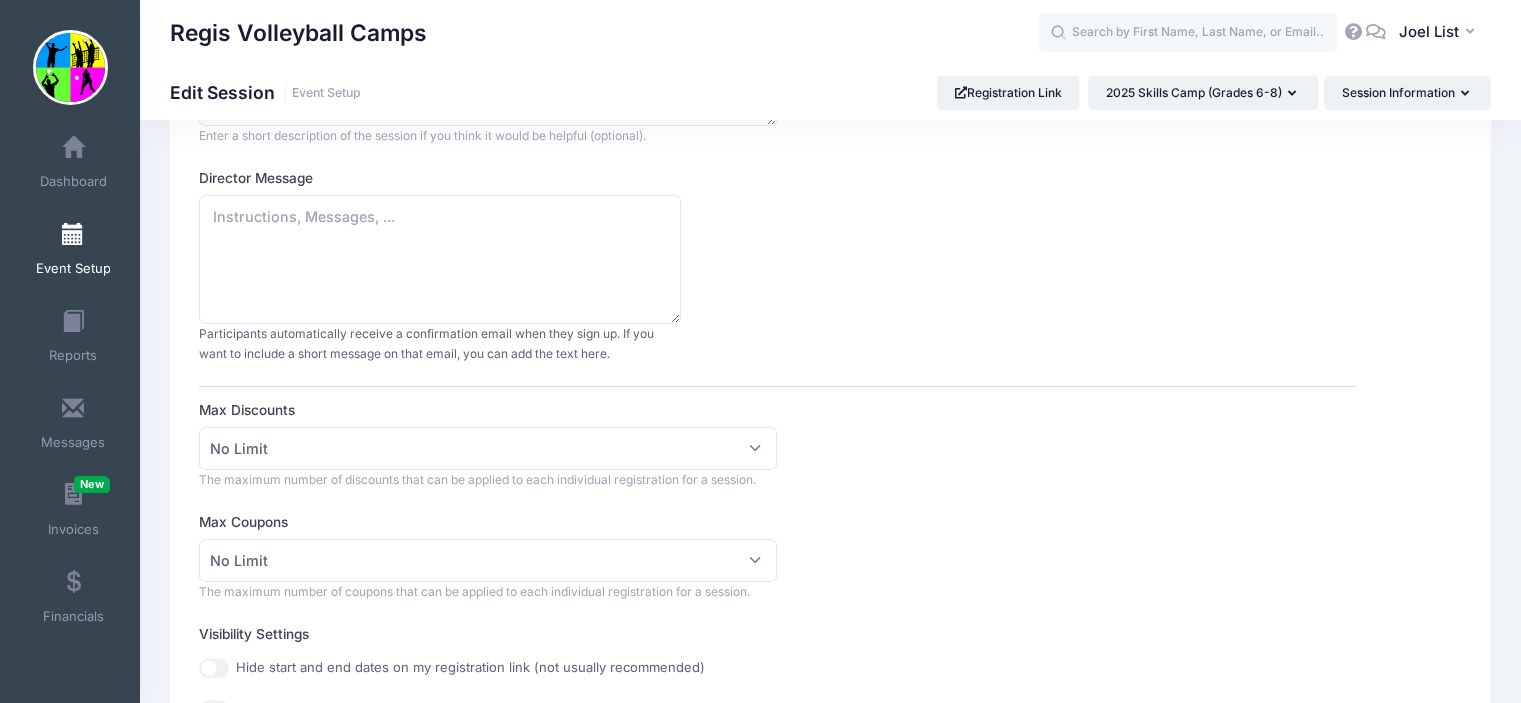 scroll, scrollTop: 0, scrollLeft: 0, axis: both 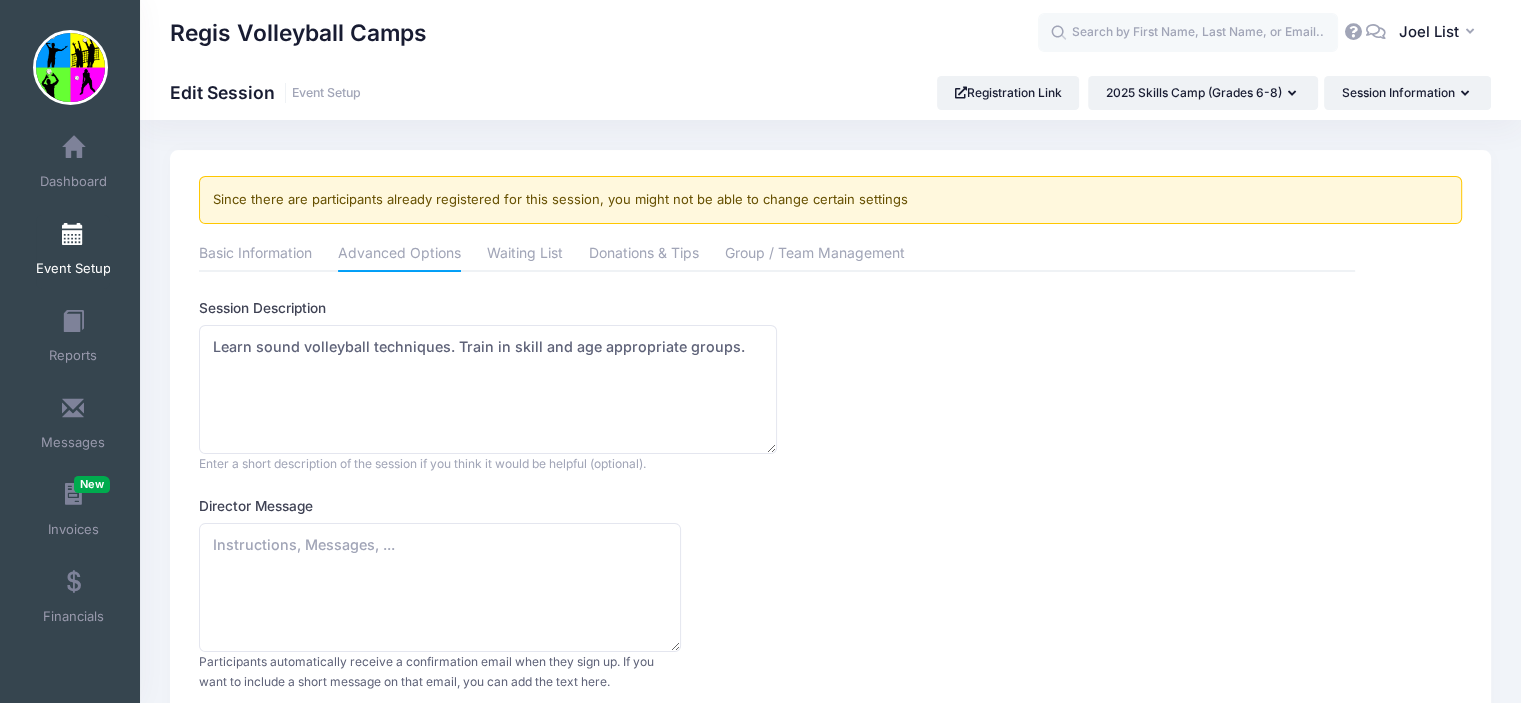 click at bounding box center (1376, 31) 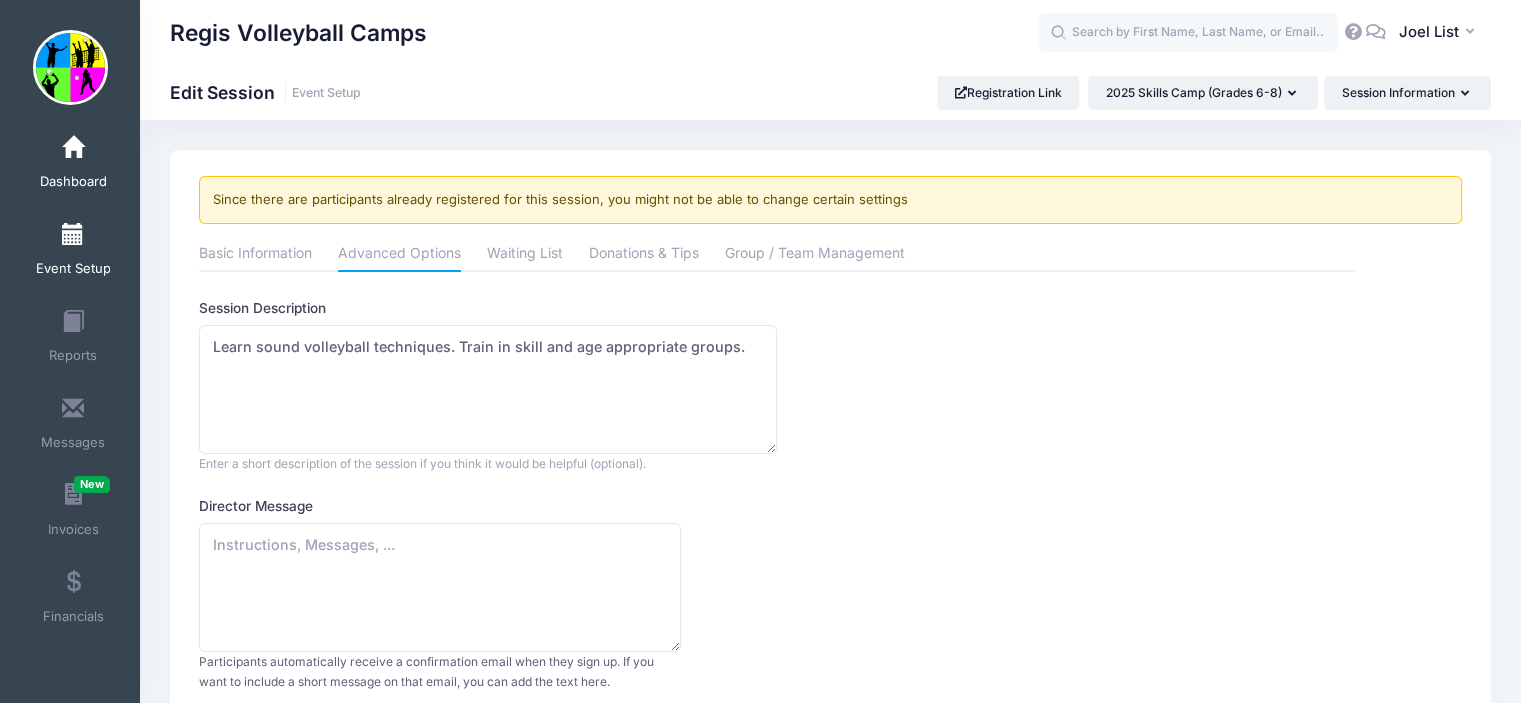 click on "Dashboard" at bounding box center [73, 182] 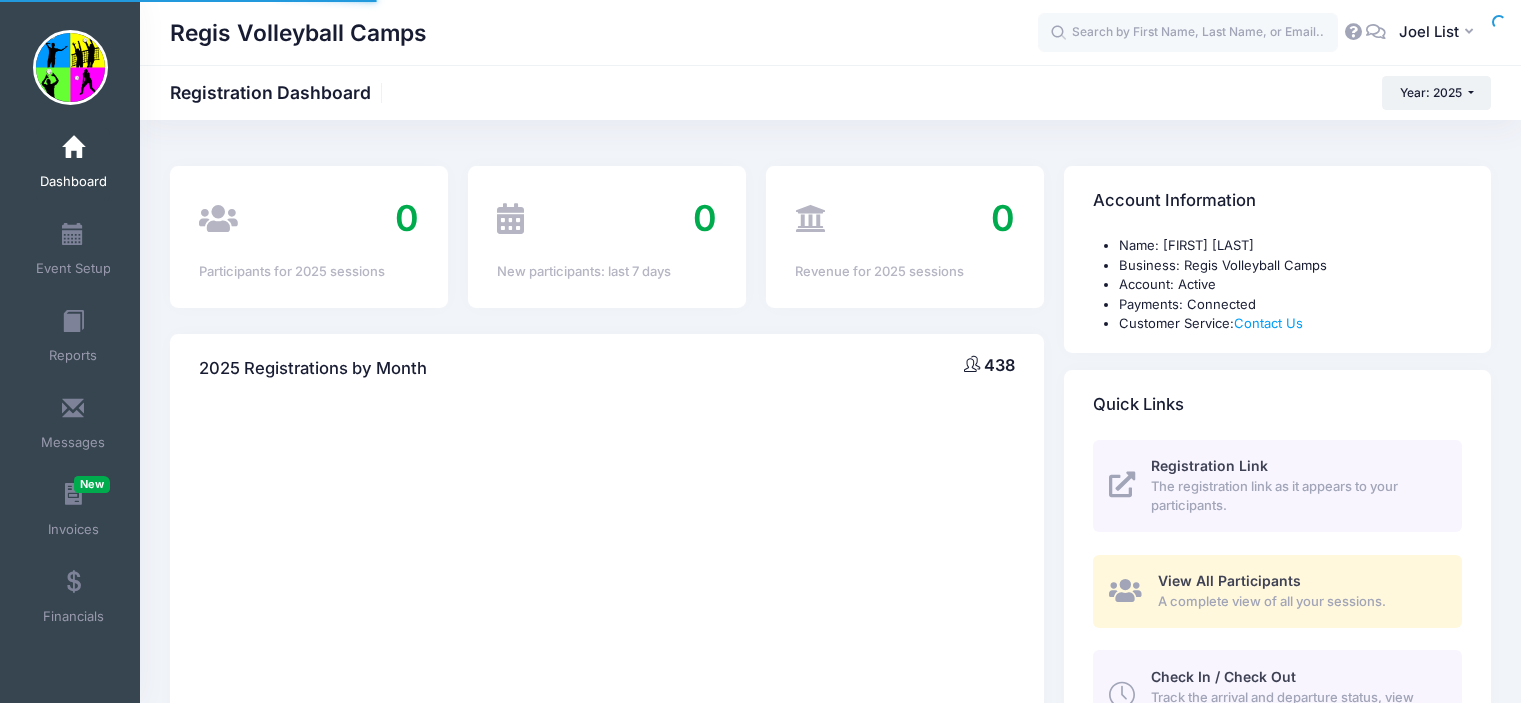 scroll, scrollTop: 0, scrollLeft: 0, axis: both 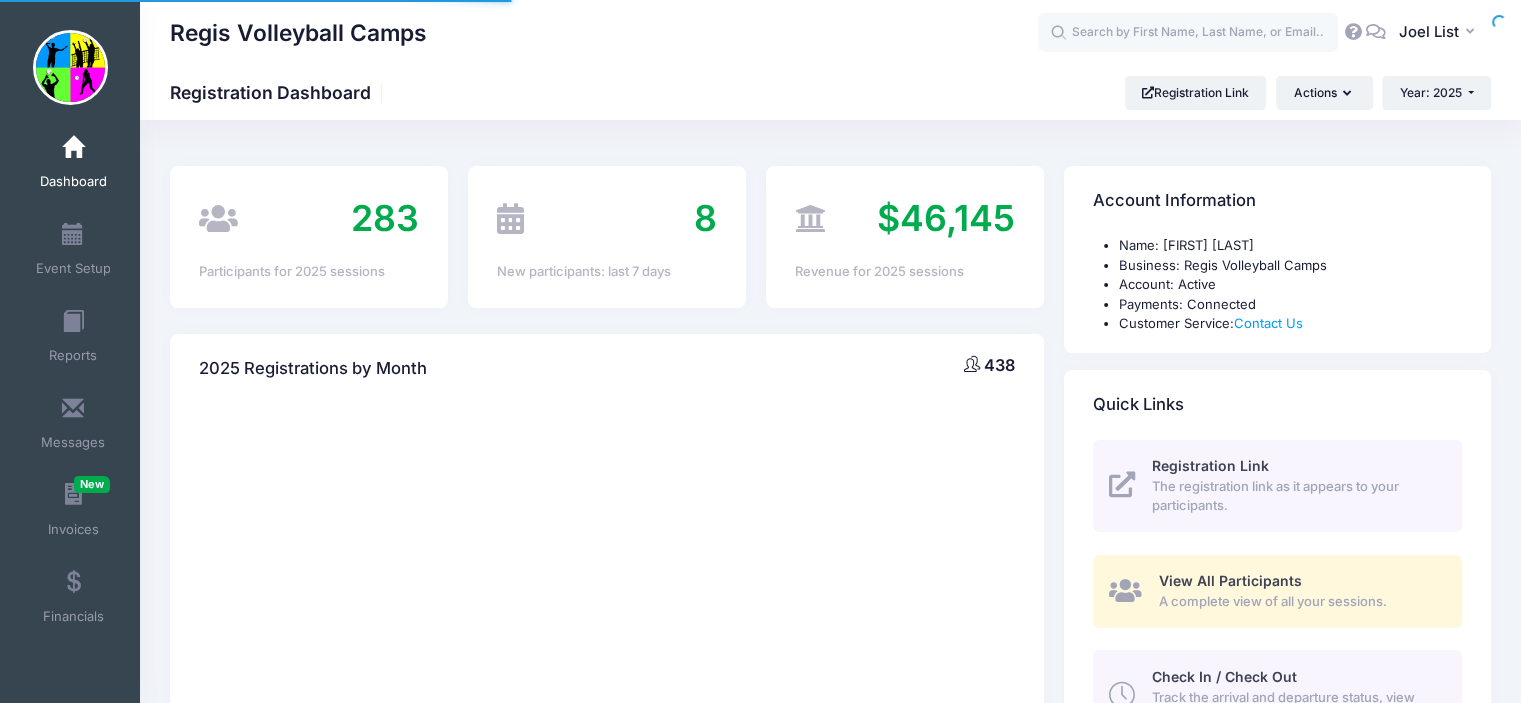 select 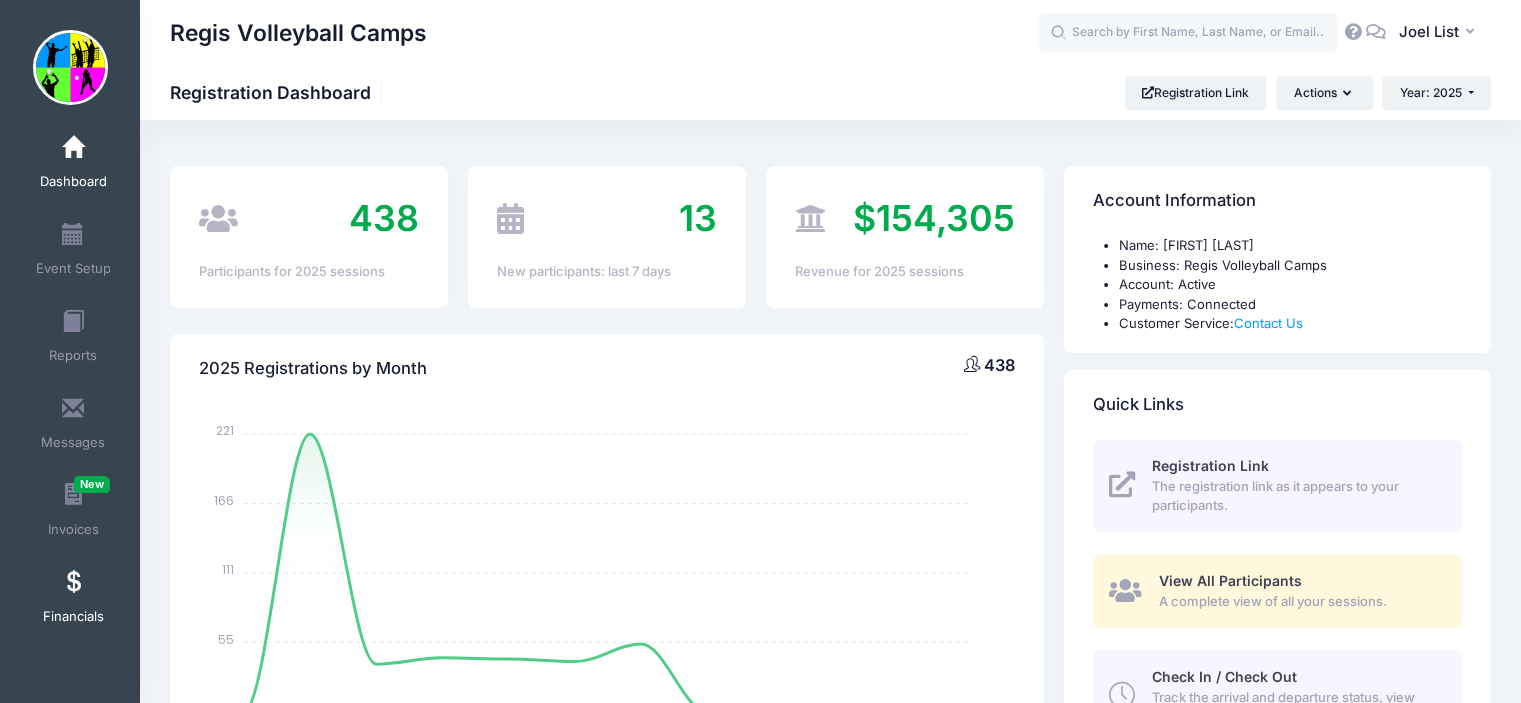 click on "Financials" at bounding box center (73, 617) 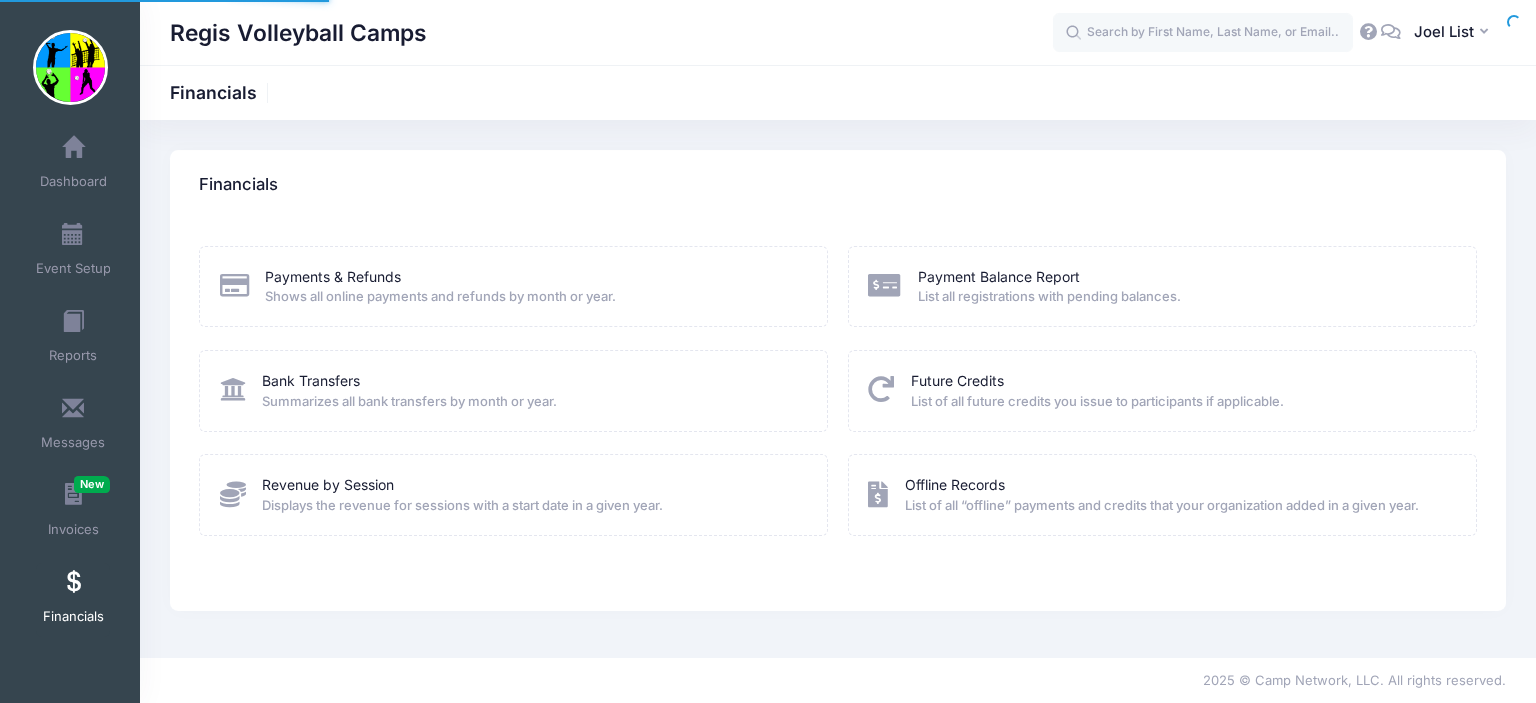 scroll, scrollTop: 0, scrollLeft: 0, axis: both 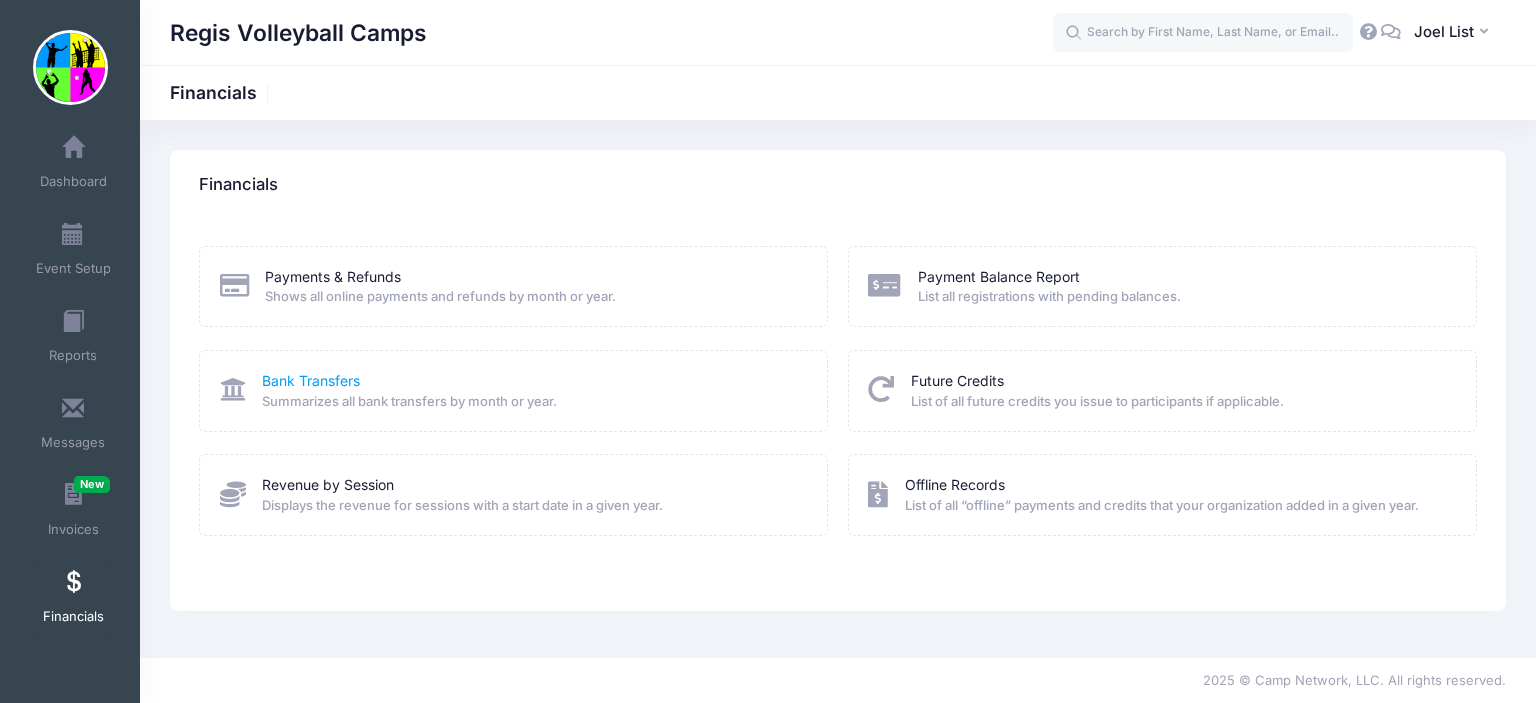 click on "Bank Transfers" at bounding box center [311, 380] 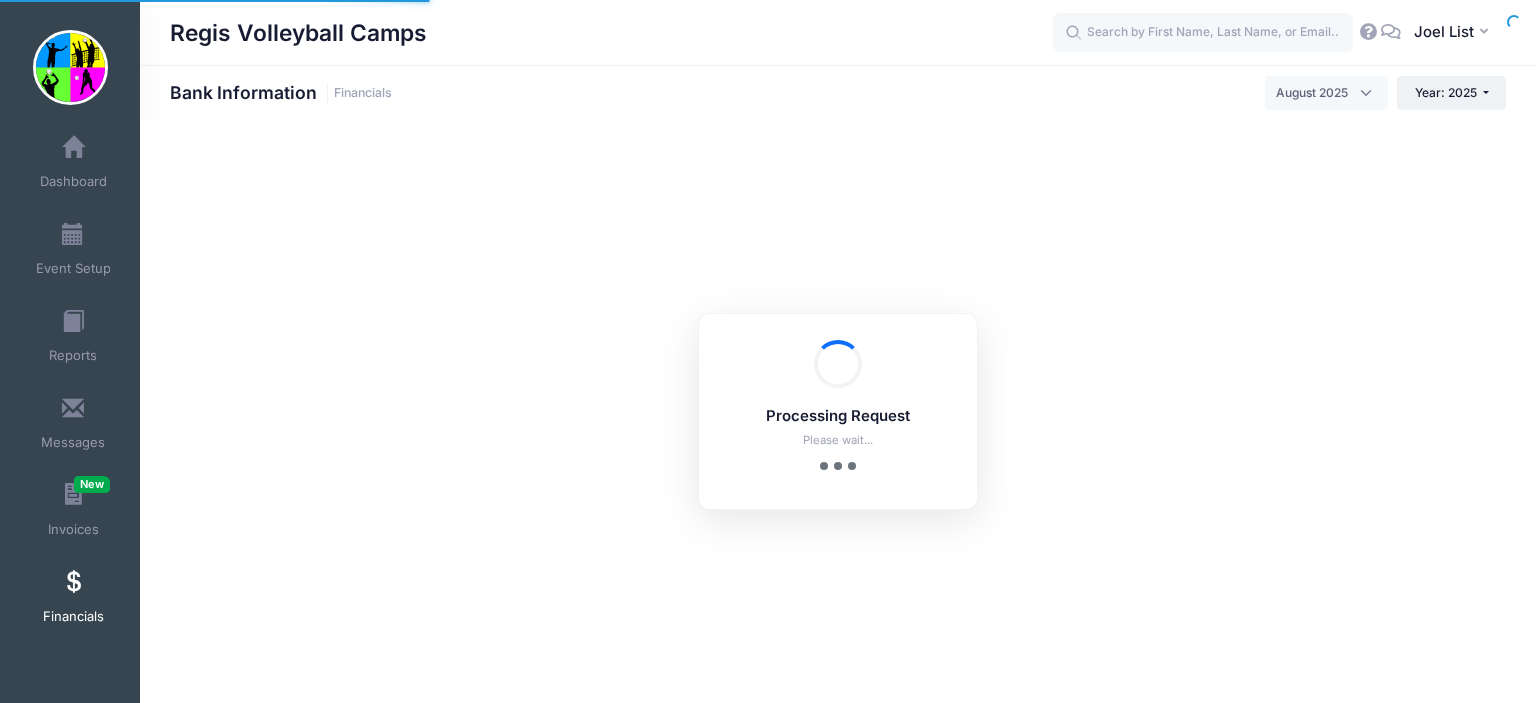 select on "10" 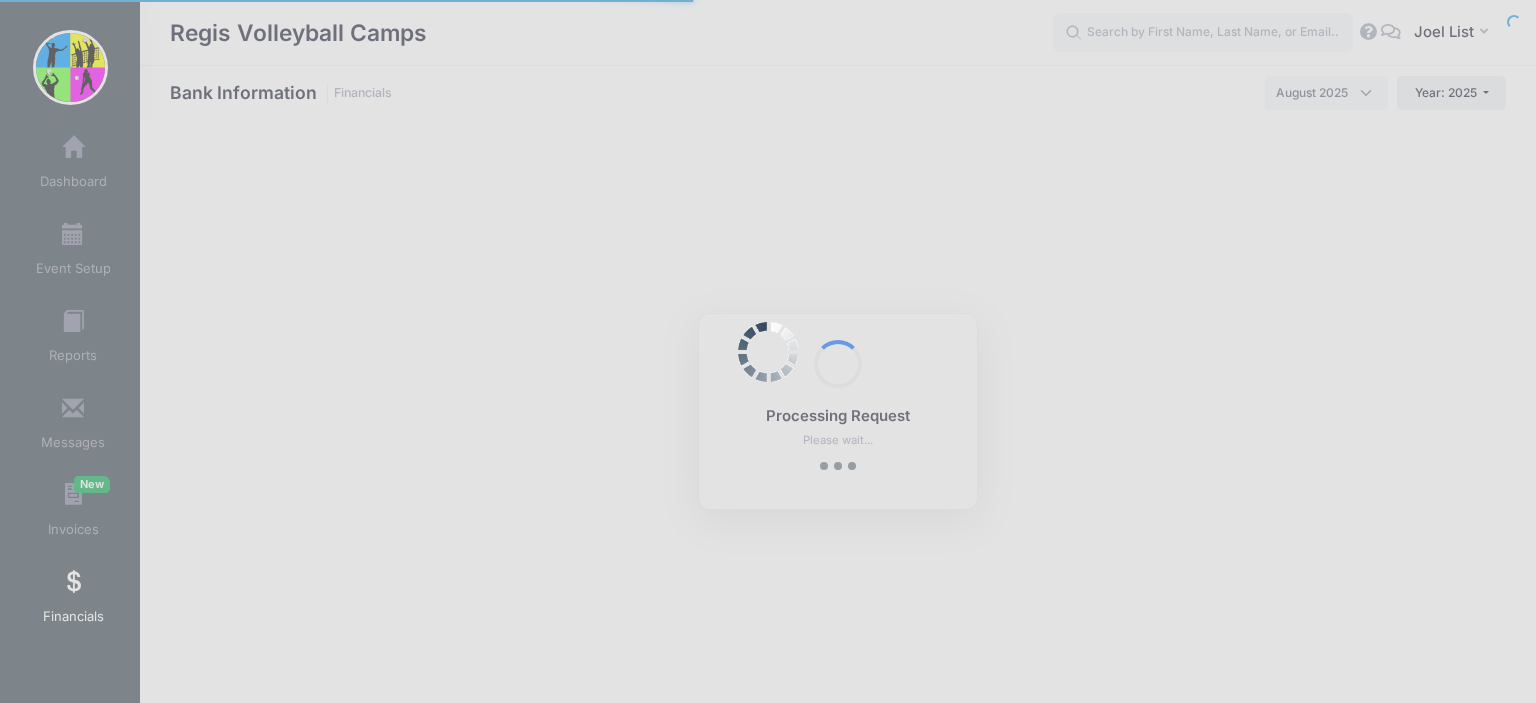 scroll, scrollTop: 0, scrollLeft: 0, axis: both 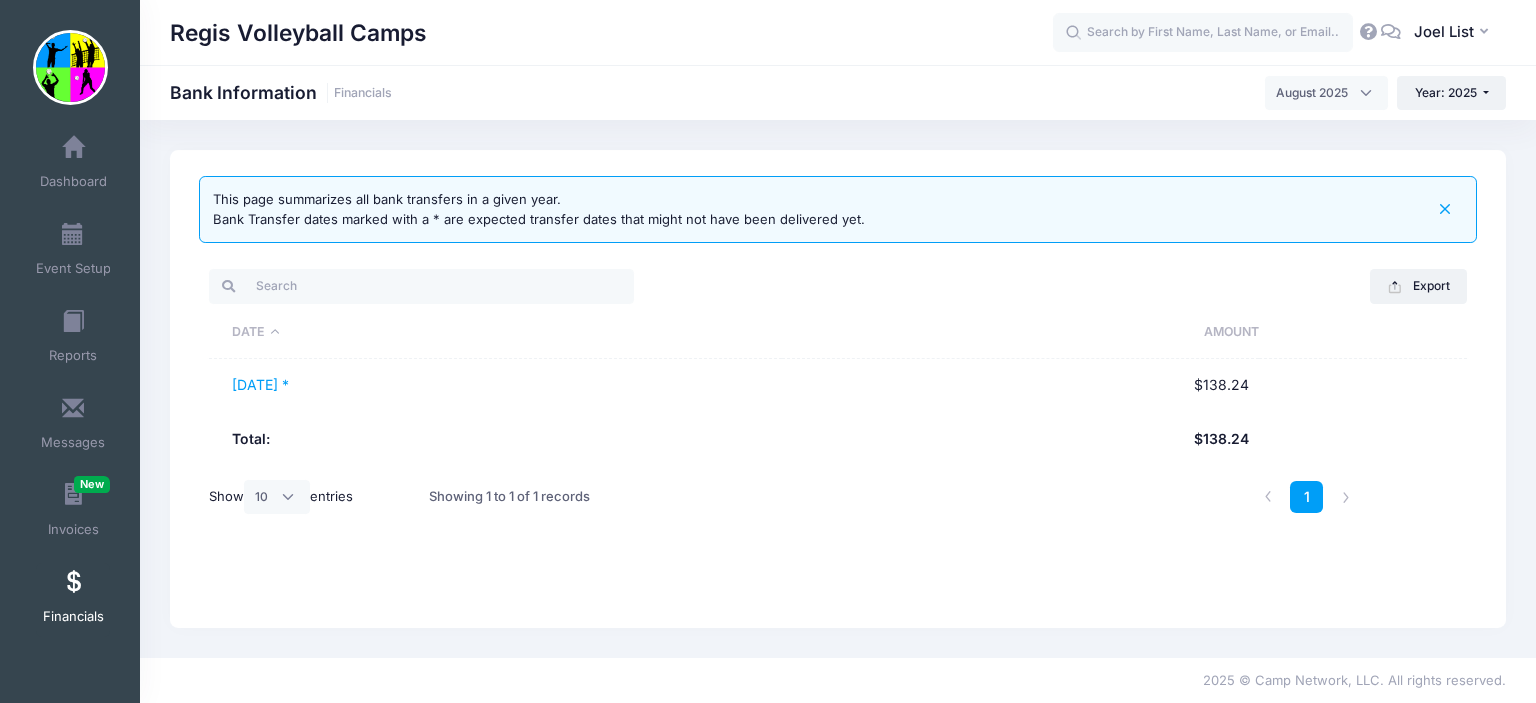 click at bounding box center [1445, 209] 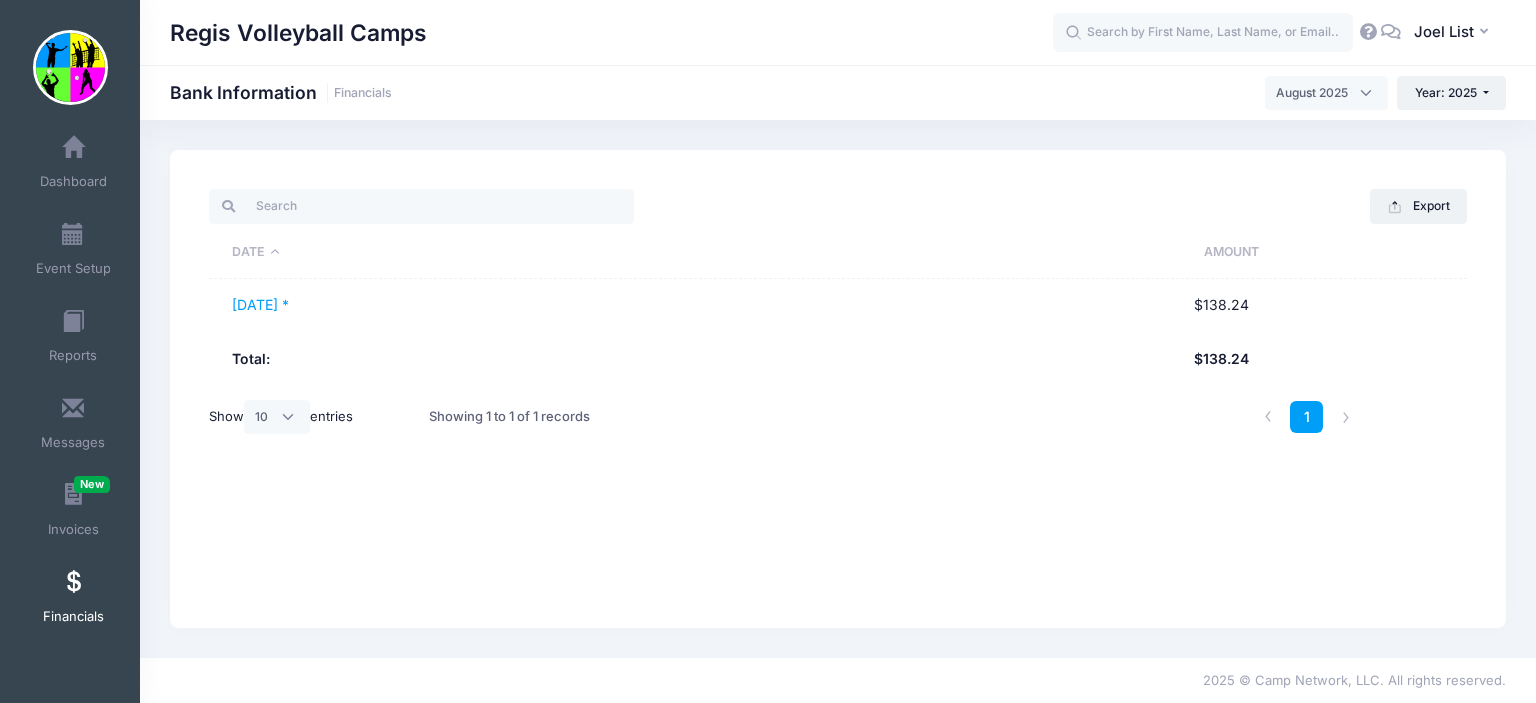 click on "August 2025" at bounding box center (1326, 93) 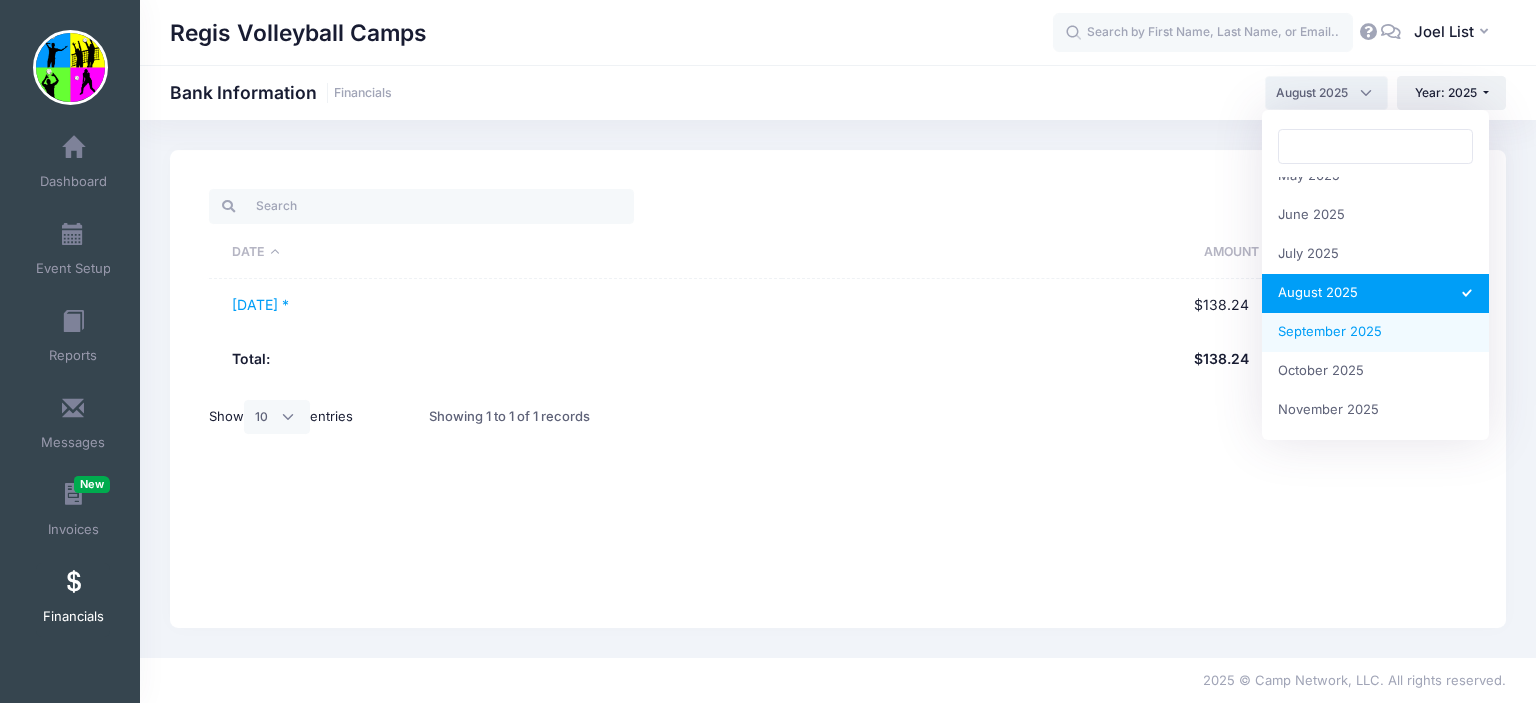 scroll, scrollTop: 173, scrollLeft: 0, axis: vertical 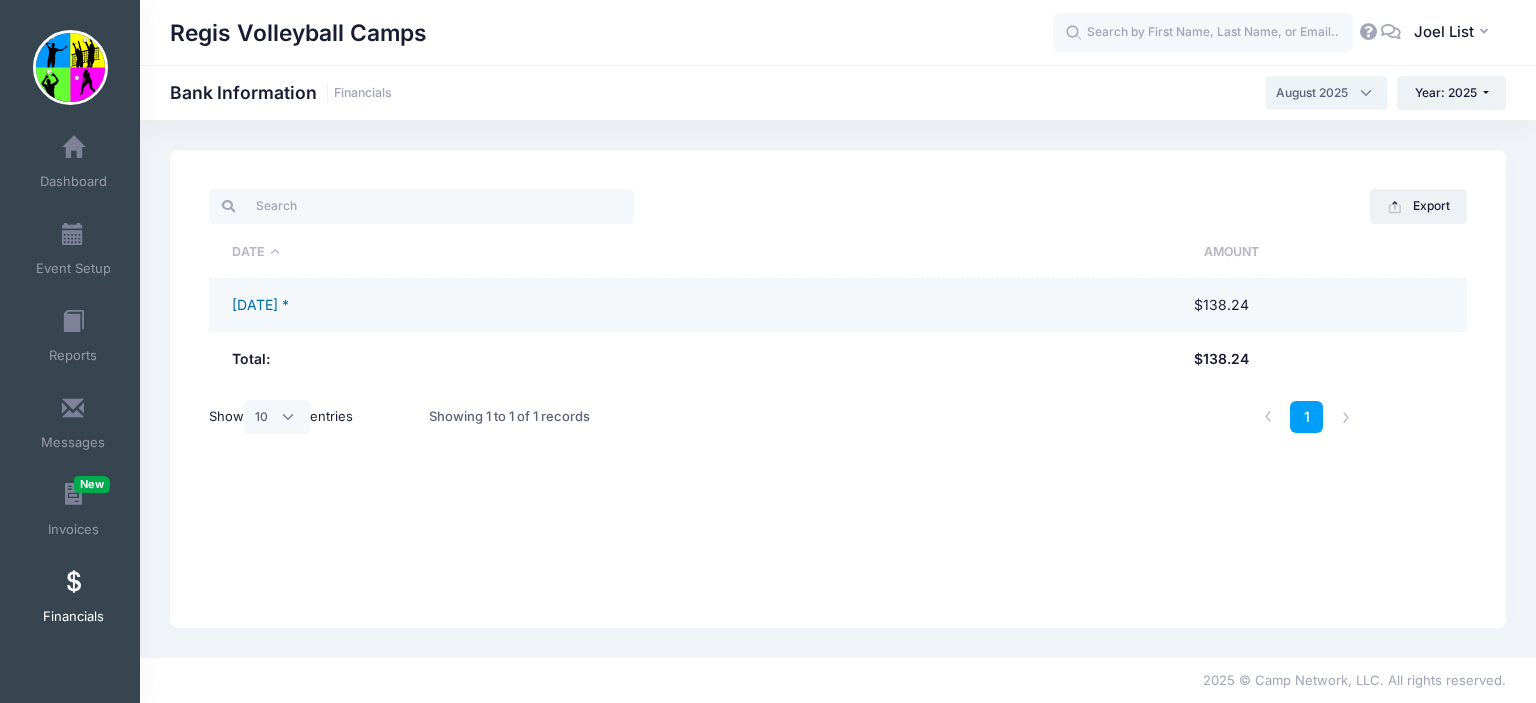 click on "08/04/2025 *" at bounding box center (260, 304) 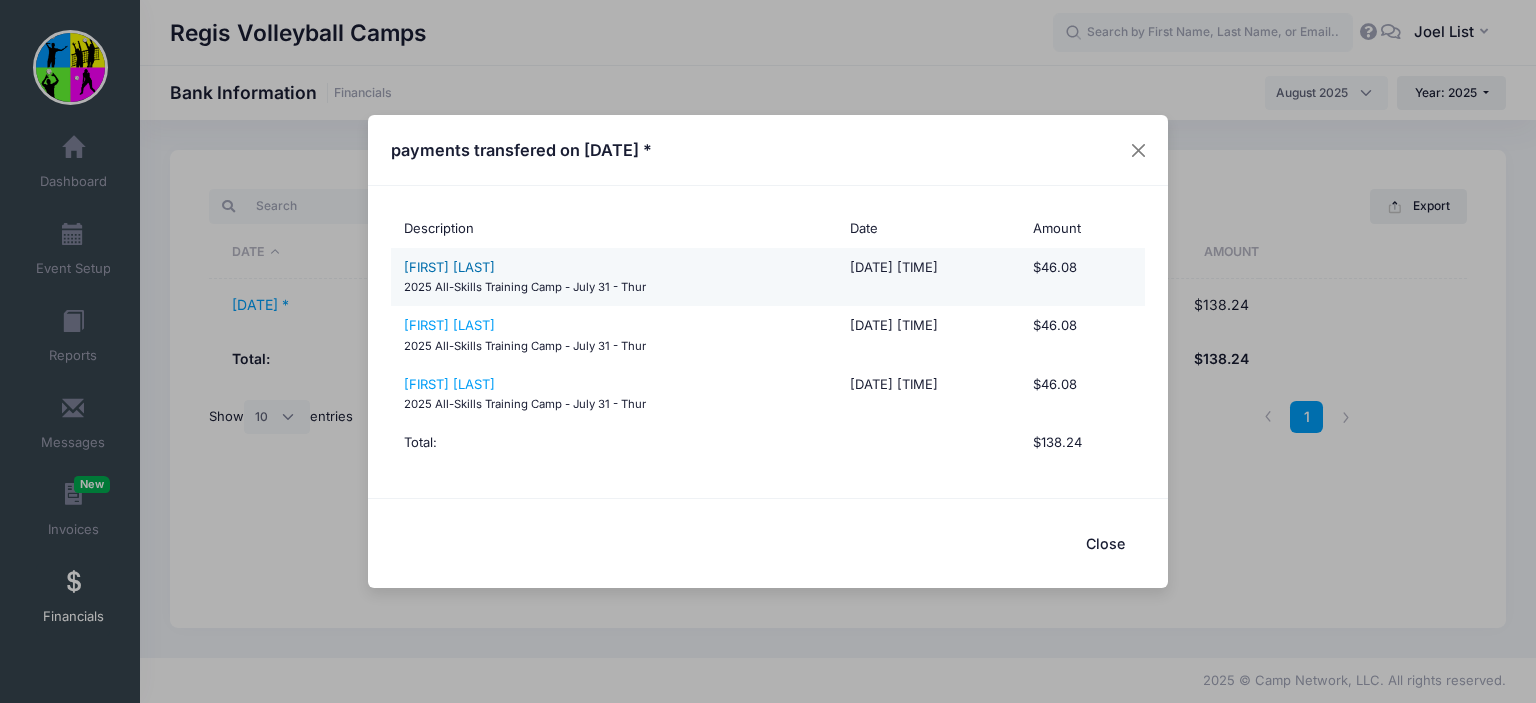 click on "Presley Smith" at bounding box center (449, 267) 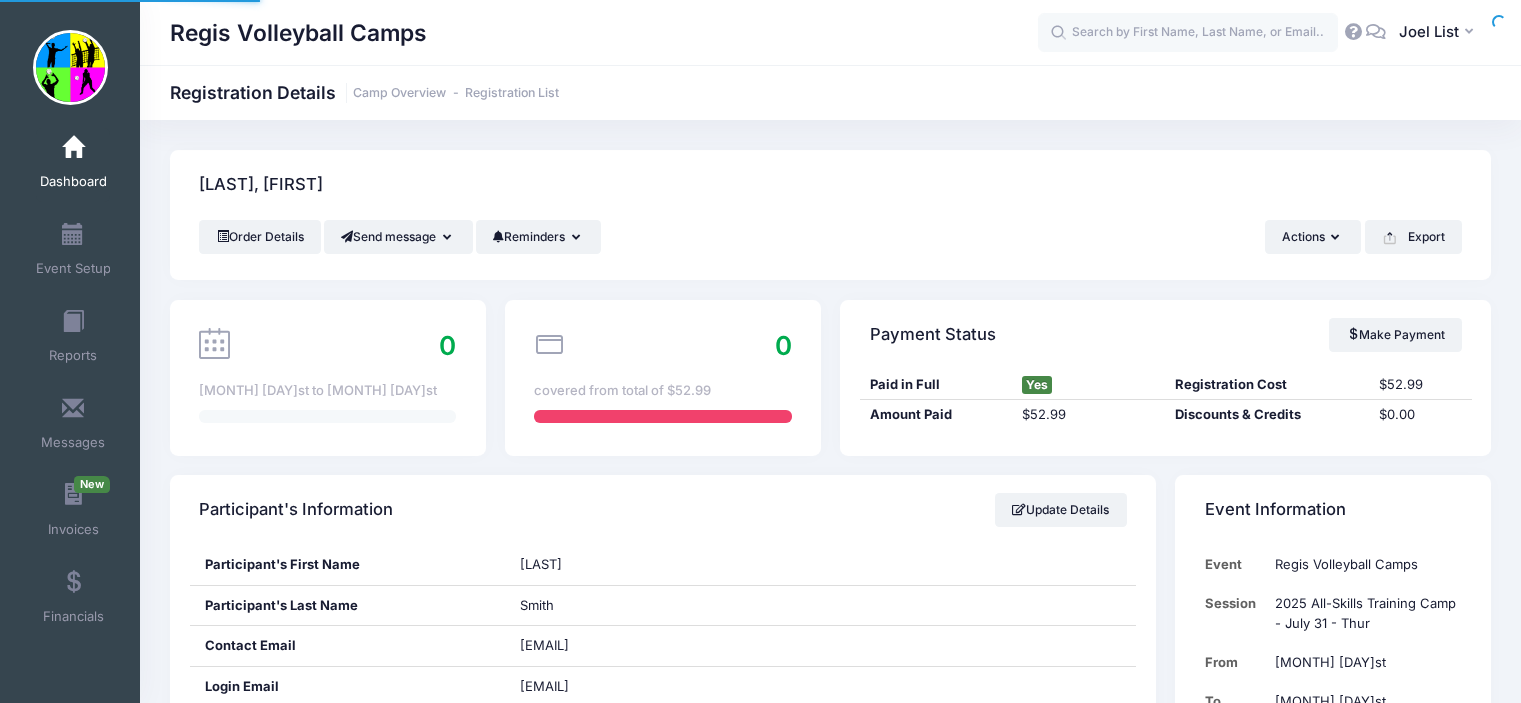 scroll, scrollTop: 0, scrollLeft: 0, axis: both 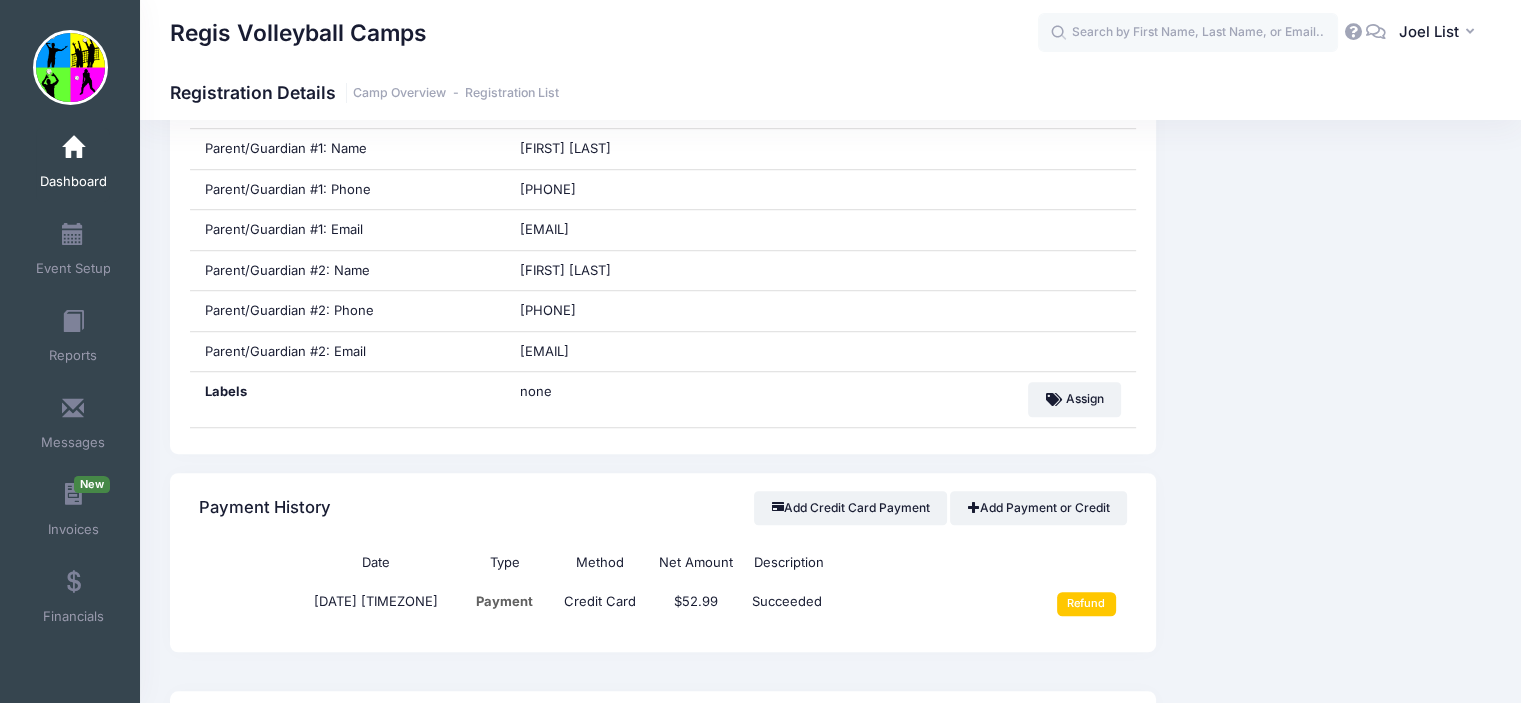 click at bounding box center [1353, 31] 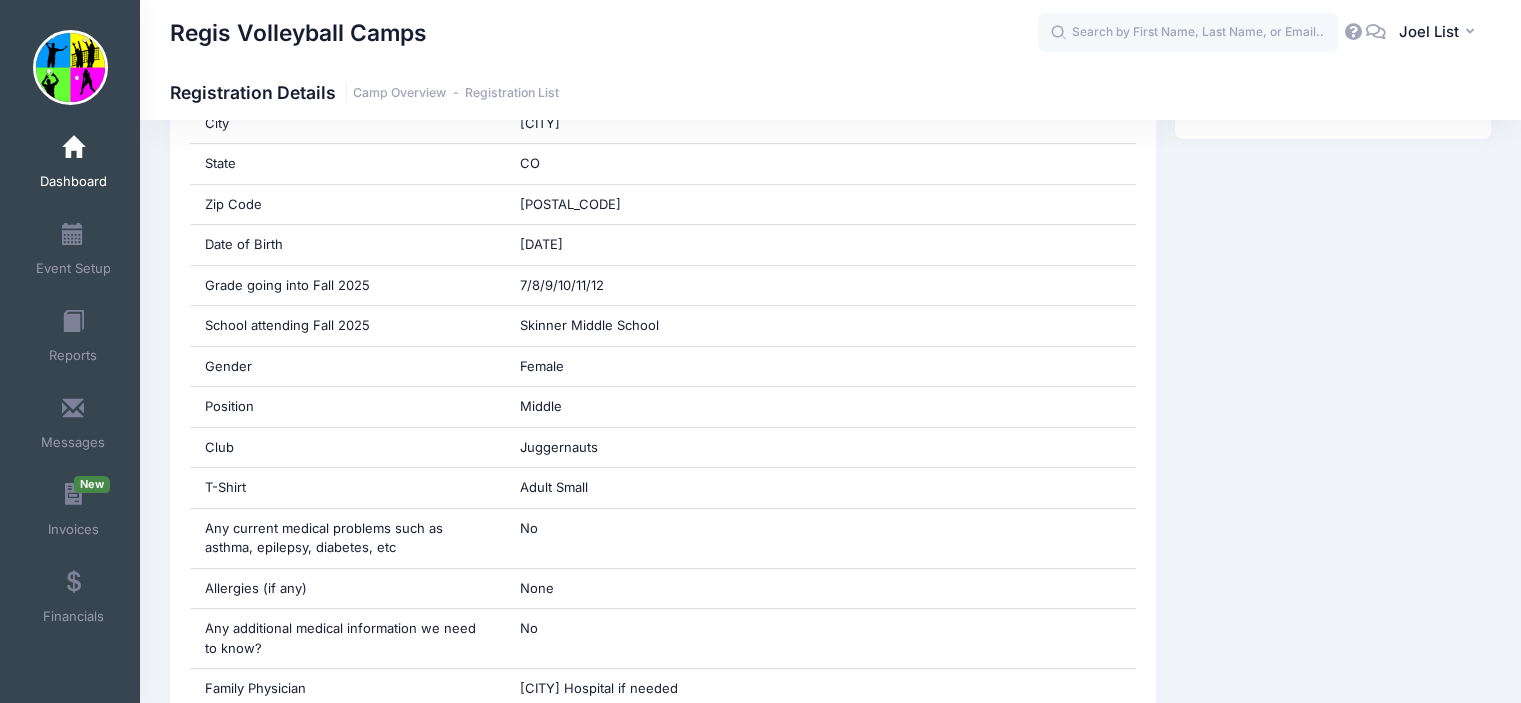 scroll, scrollTop: 642, scrollLeft: 0, axis: vertical 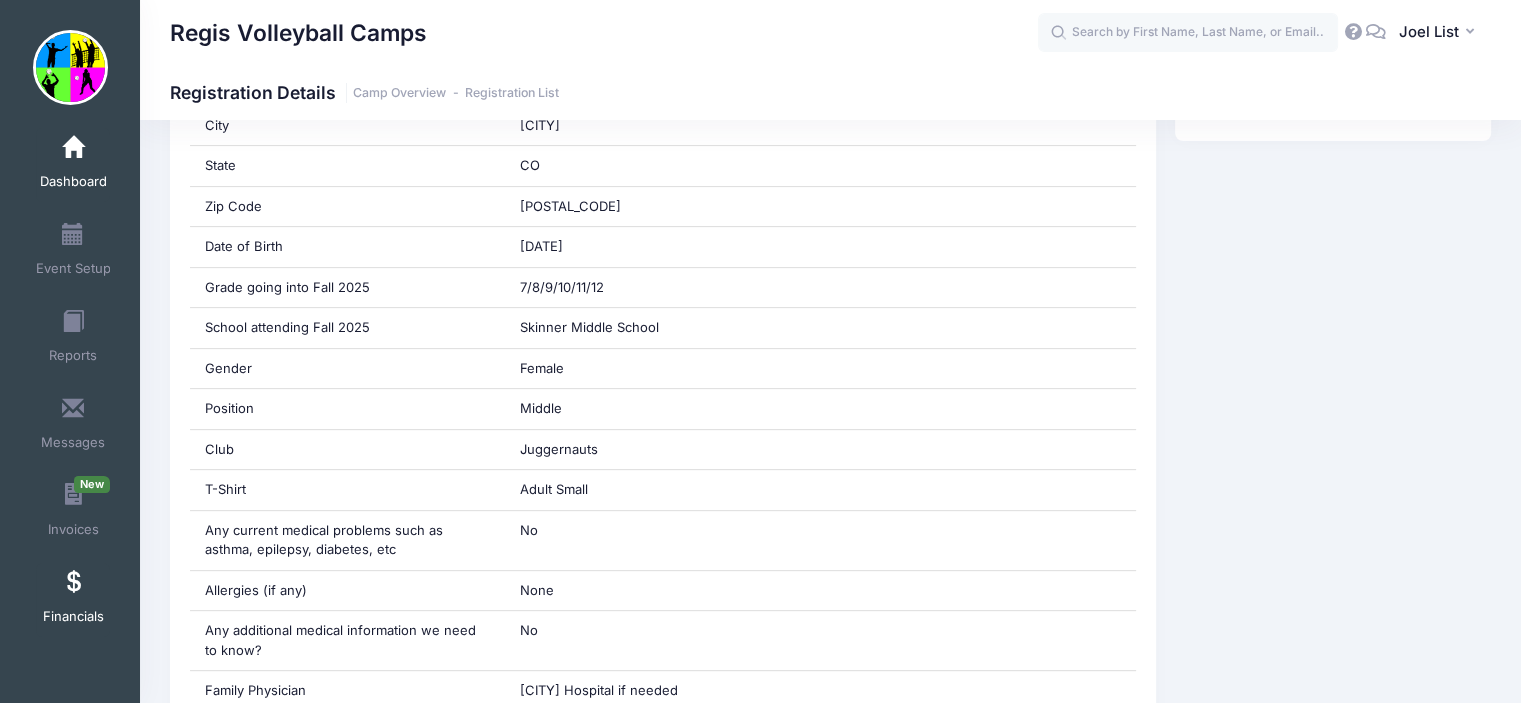 click on "Financials" at bounding box center [73, 600] 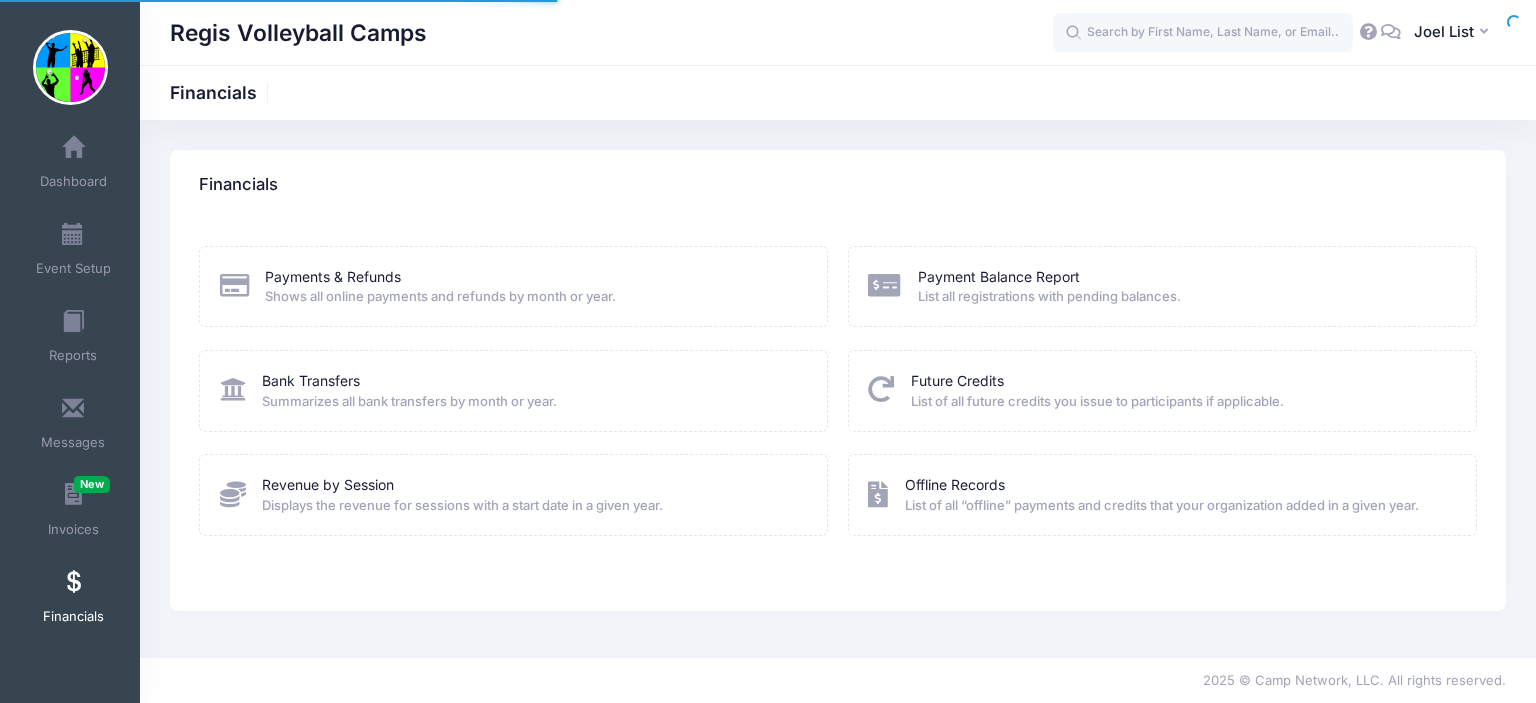 scroll, scrollTop: 0, scrollLeft: 0, axis: both 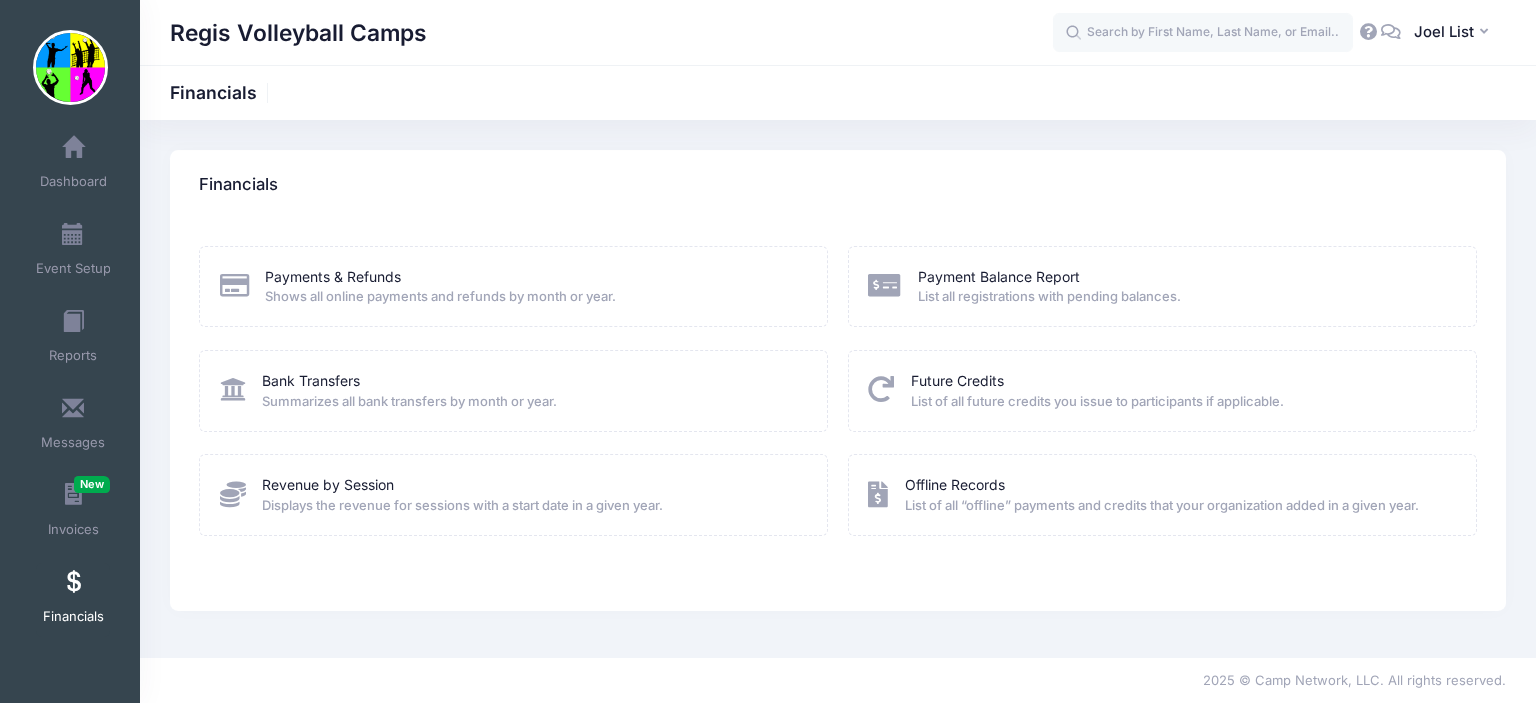 click on "Summarizes all bank transfers by month or year." at bounding box center [409, 402] 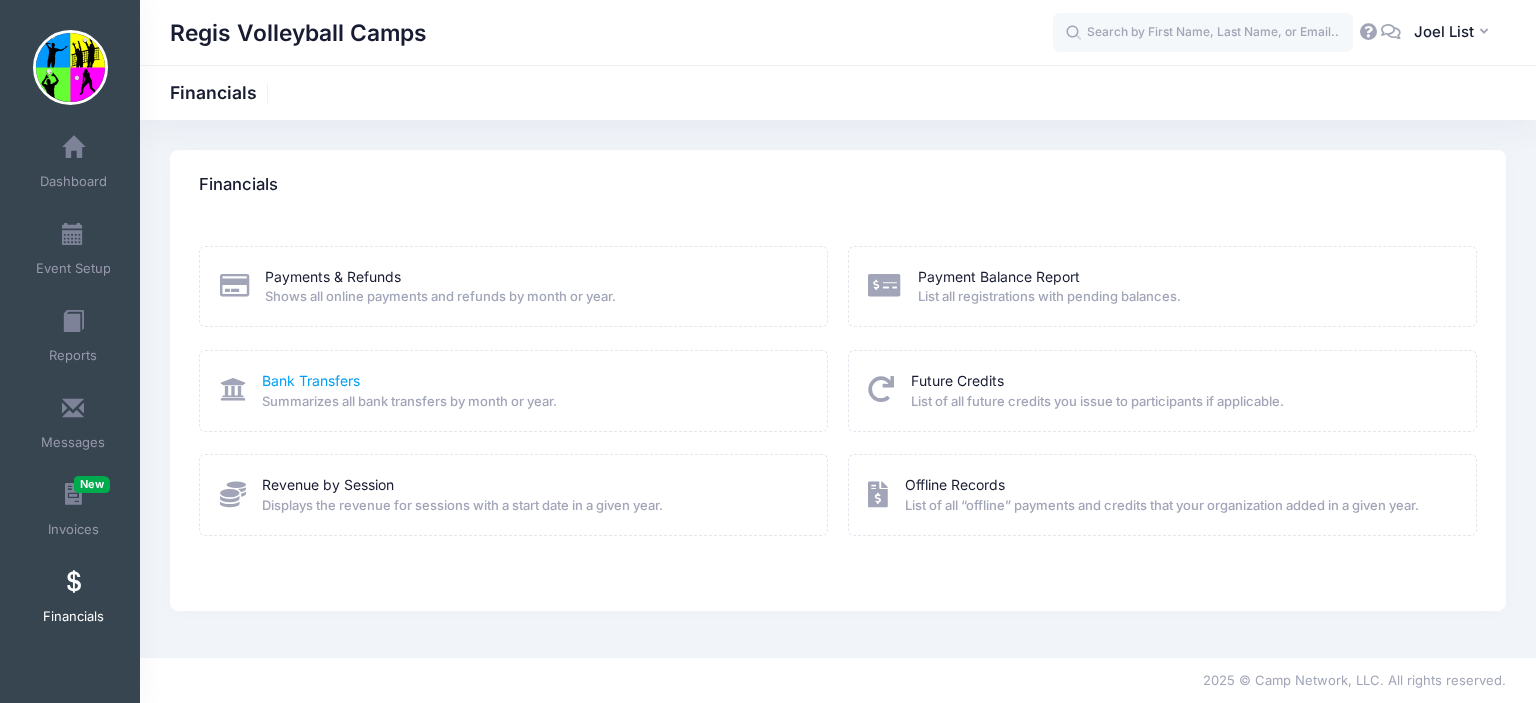 click on "Bank Transfers" at bounding box center (311, 380) 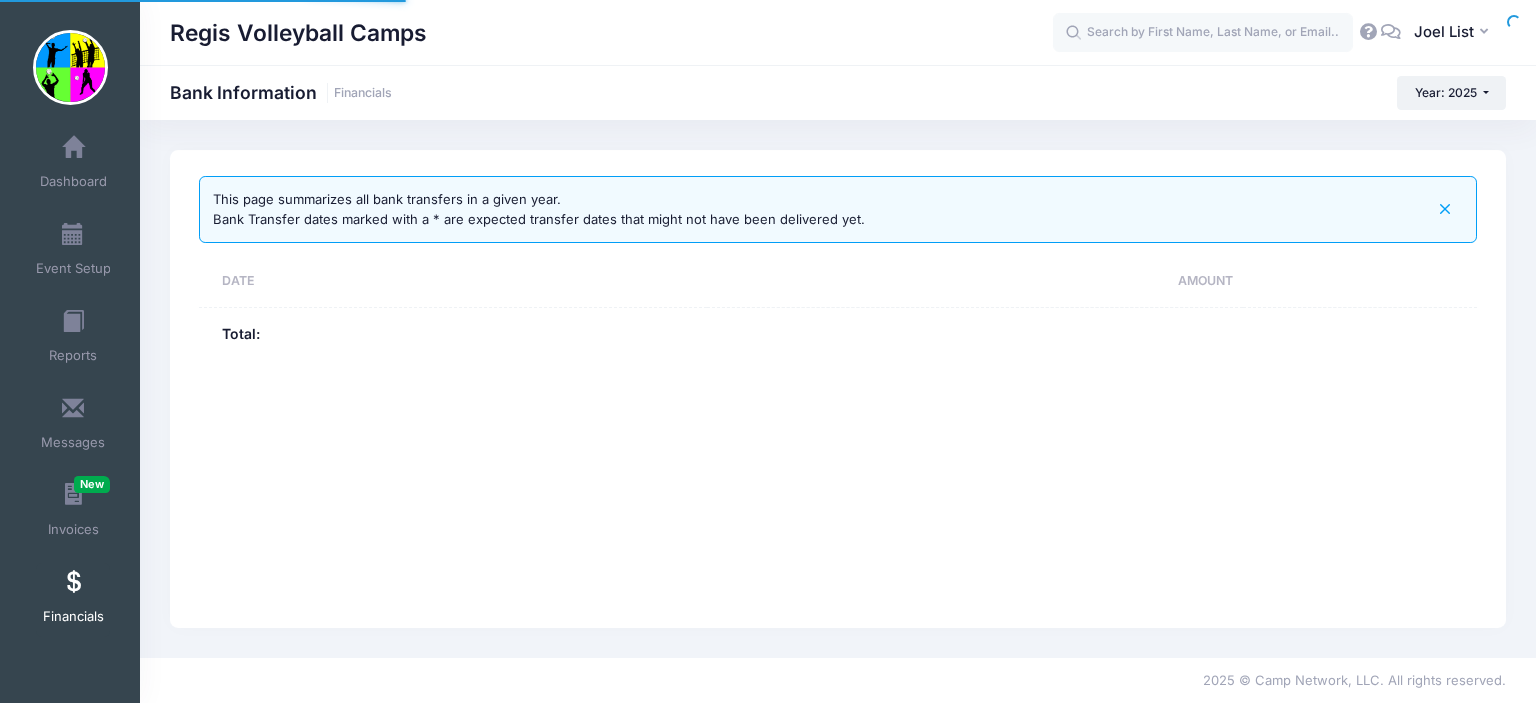 scroll, scrollTop: 0, scrollLeft: 0, axis: both 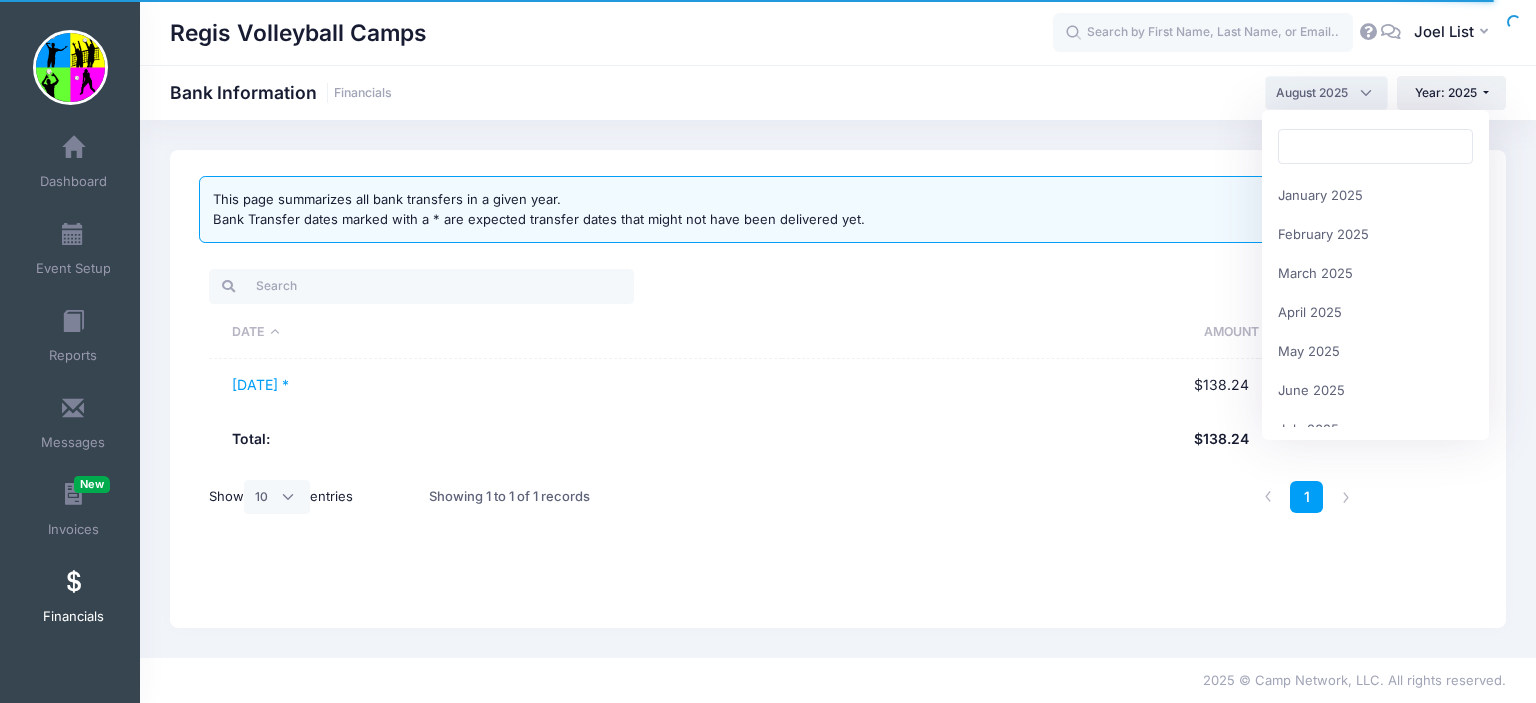 click on "August 2025" at bounding box center (1326, 93) 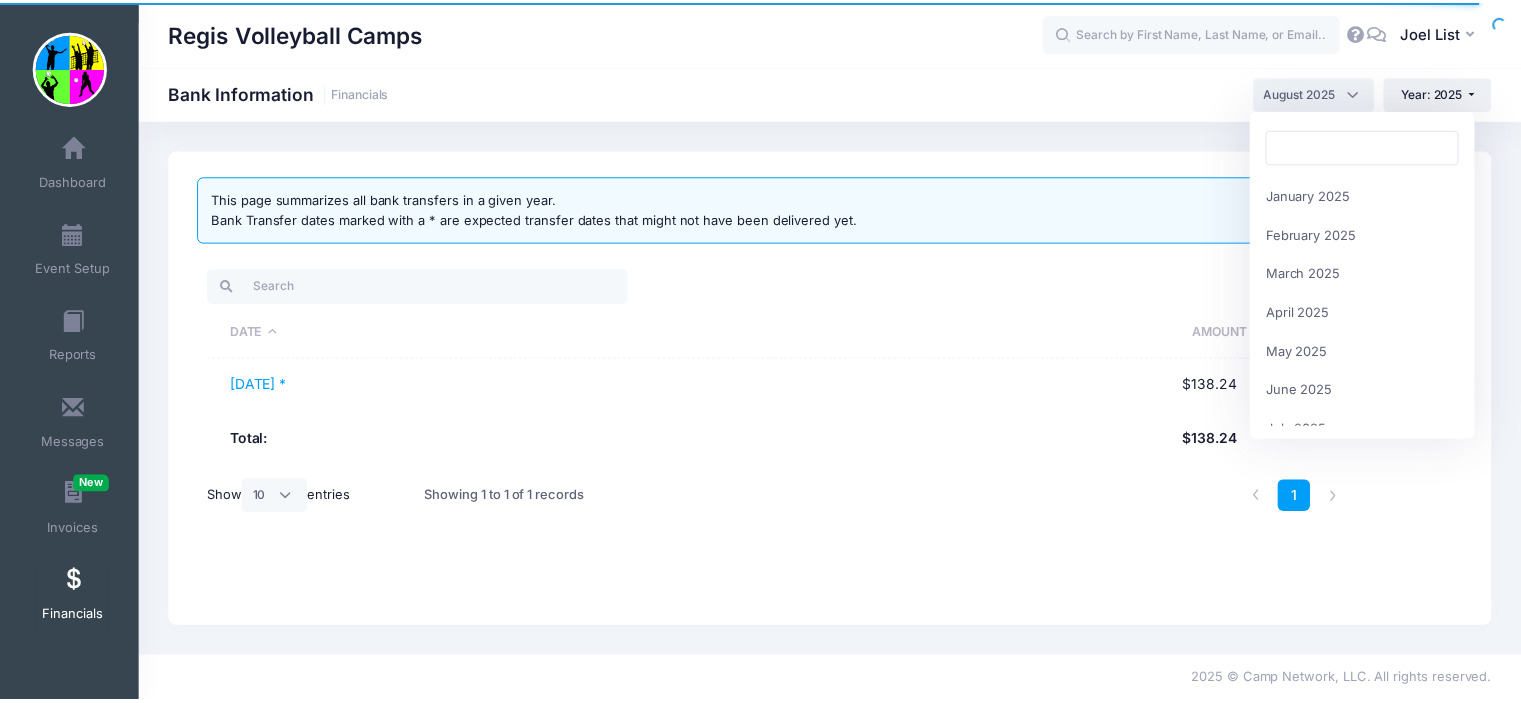scroll, scrollTop: 195, scrollLeft: 0, axis: vertical 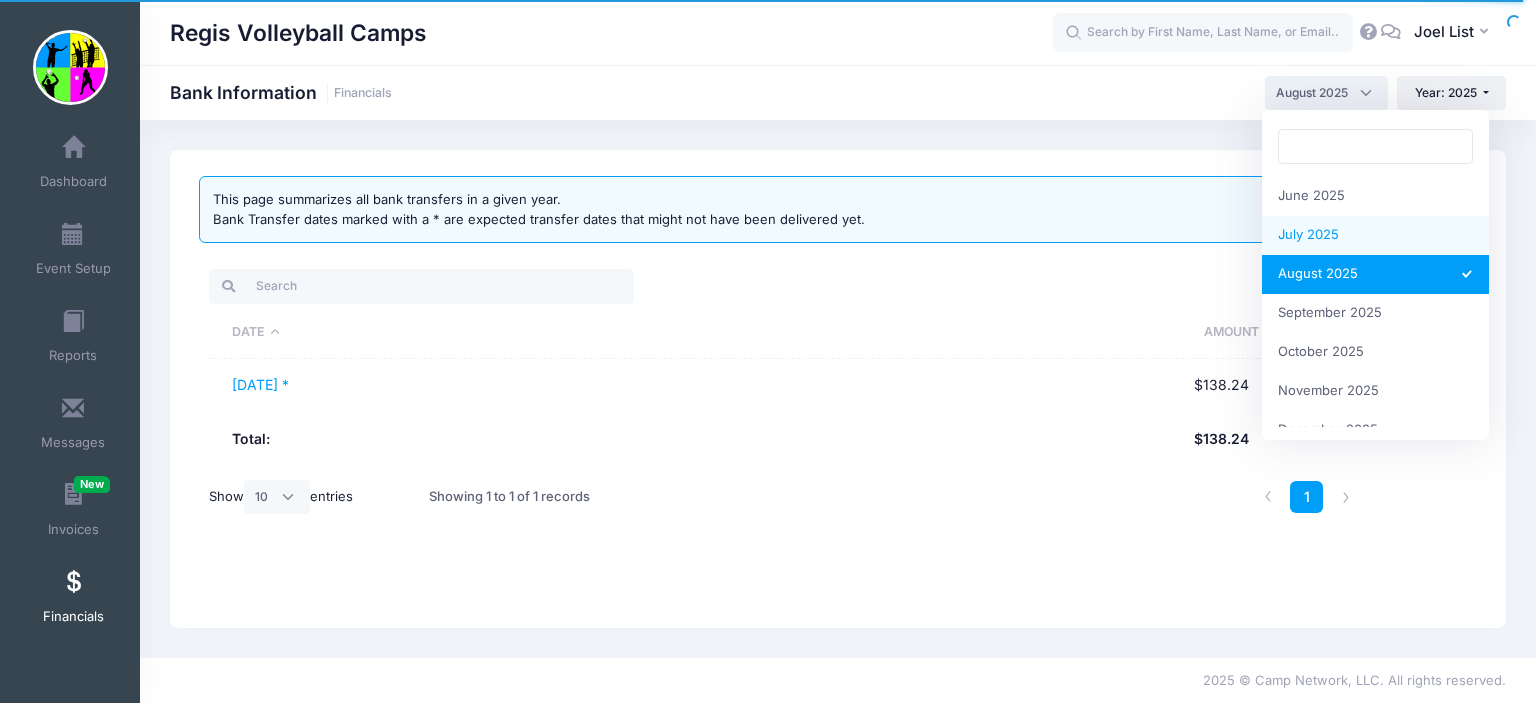 select on "7" 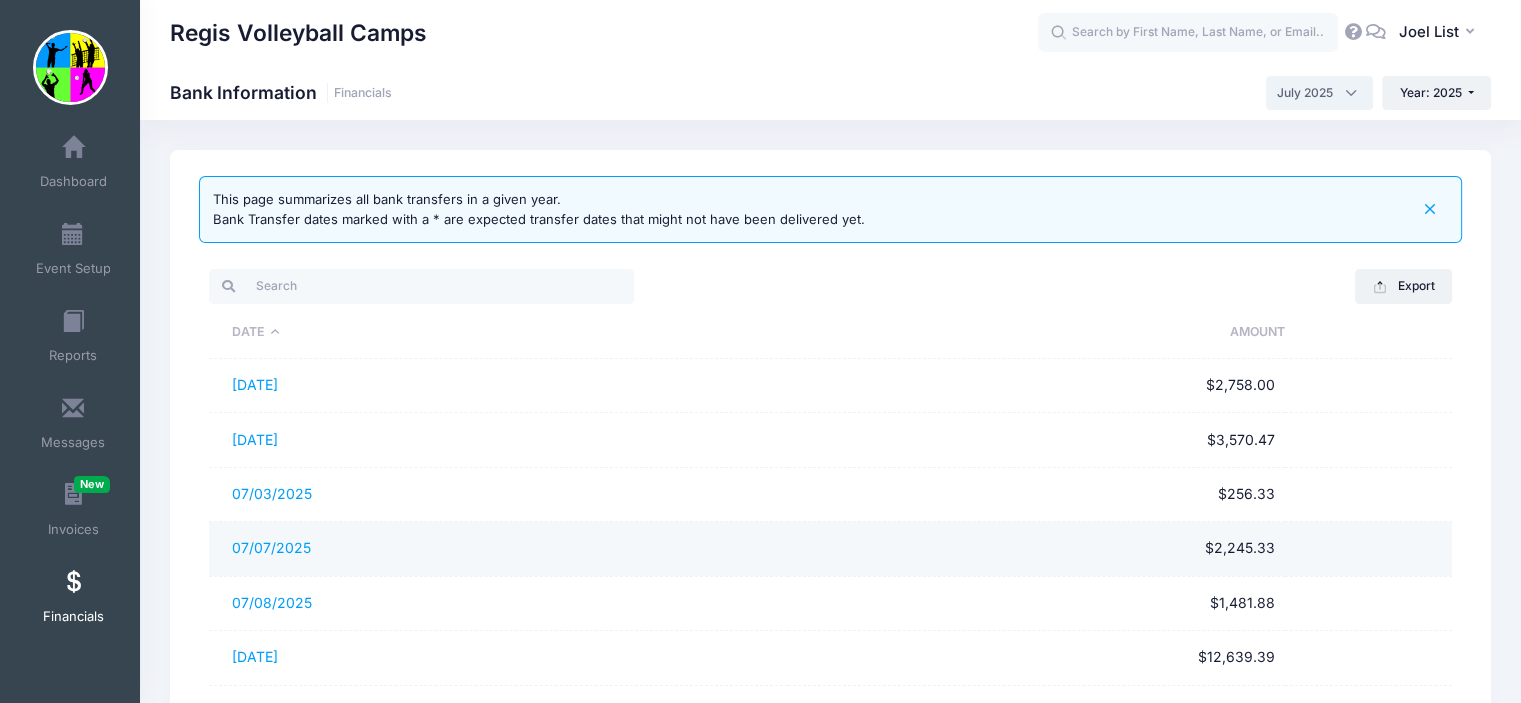 scroll, scrollTop: 424, scrollLeft: 0, axis: vertical 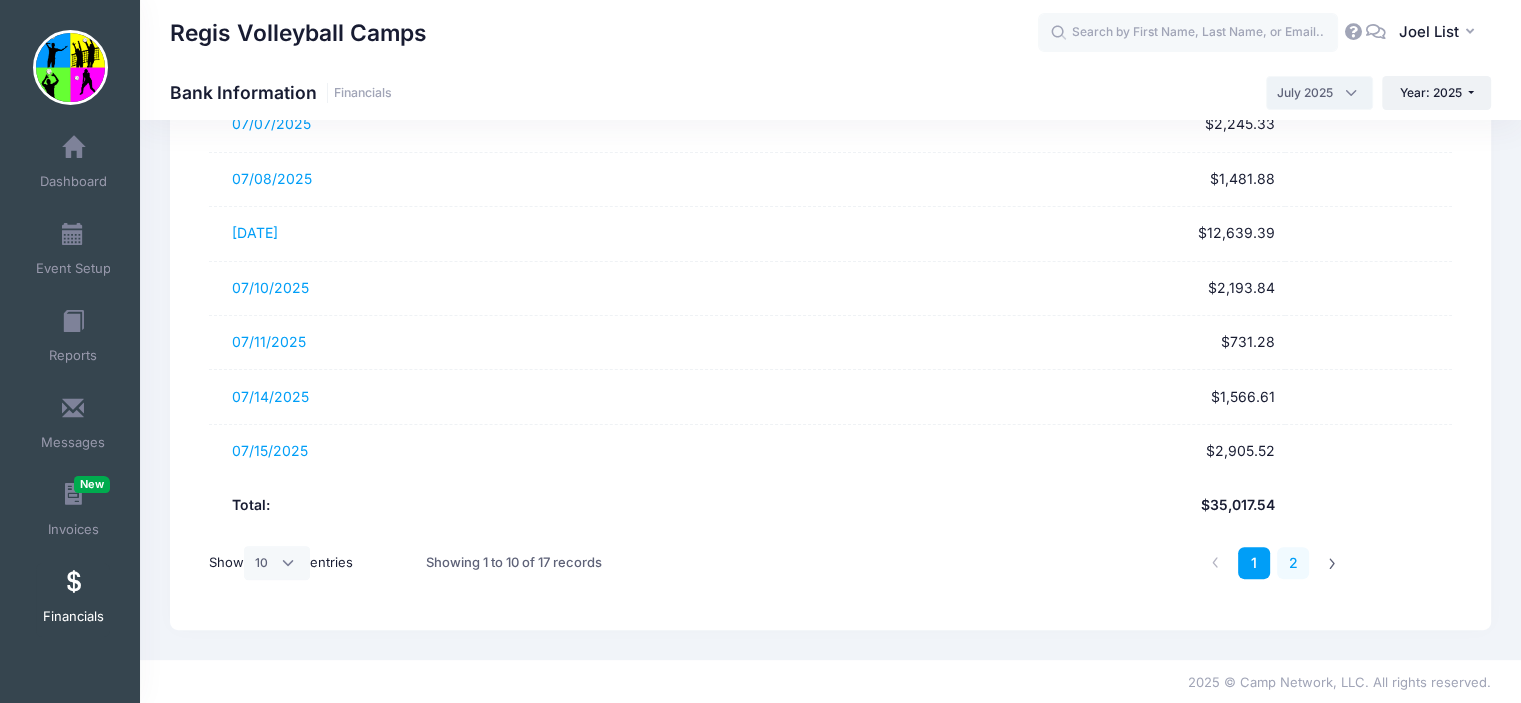 click on "2" at bounding box center (1293, 563) 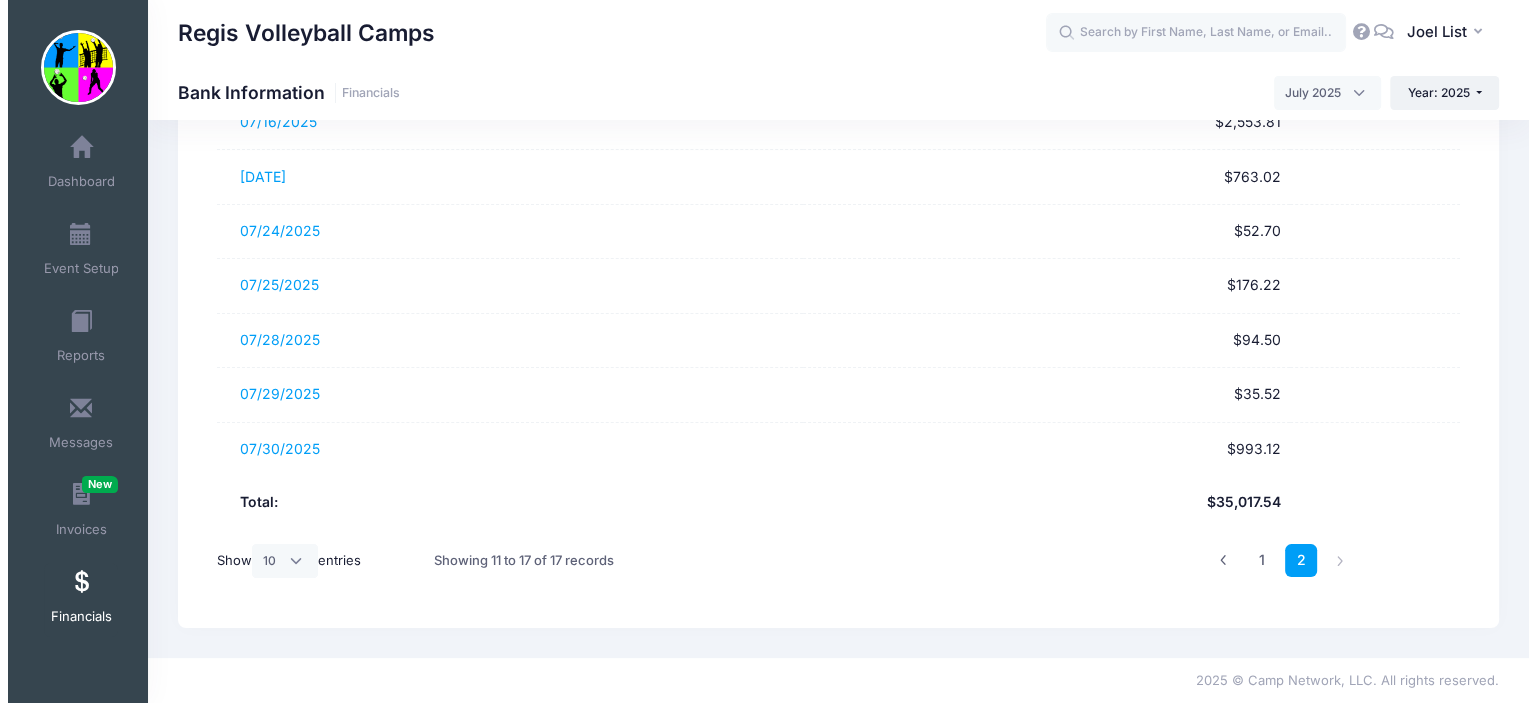 scroll, scrollTop: 261, scrollLeft: 0, axis: vertical 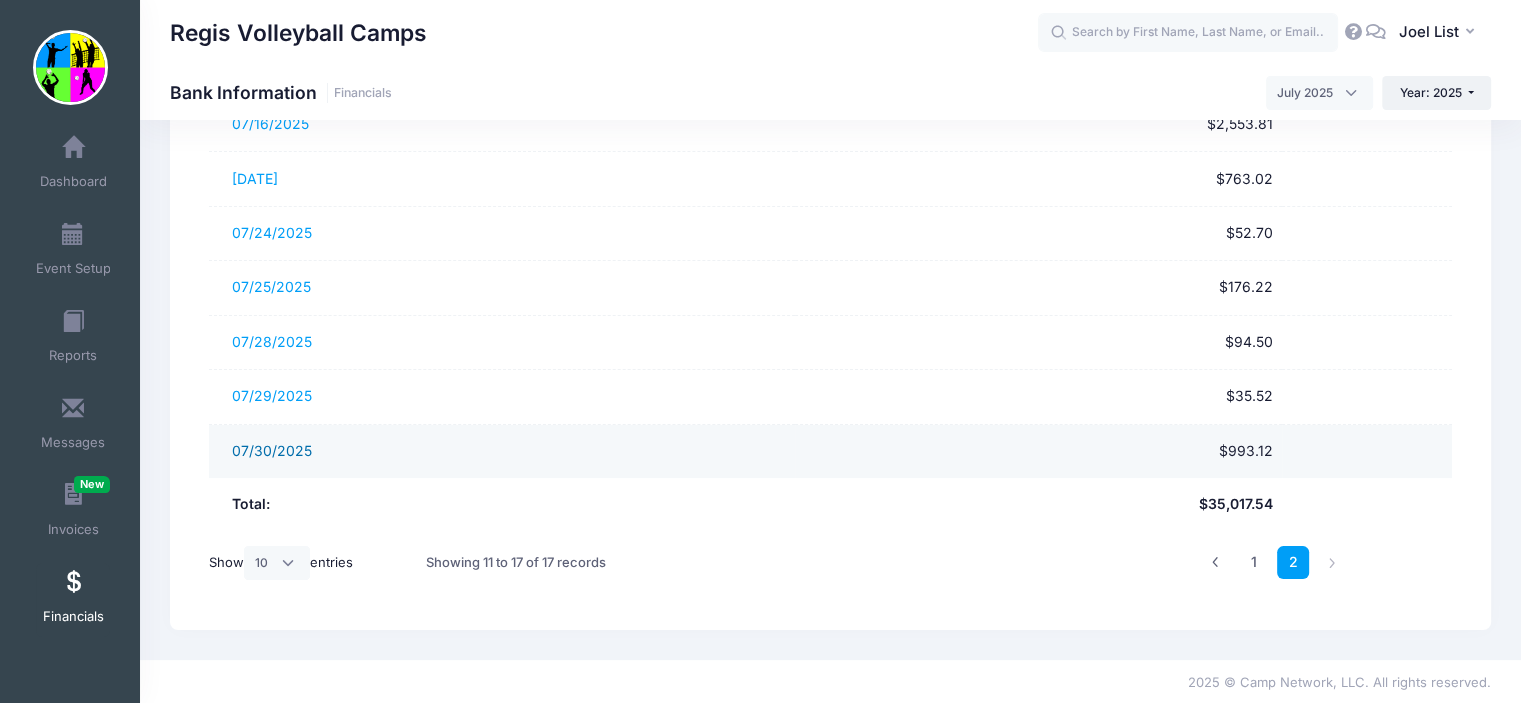 click on "07/30/2025" at bounding box center (272, 450) 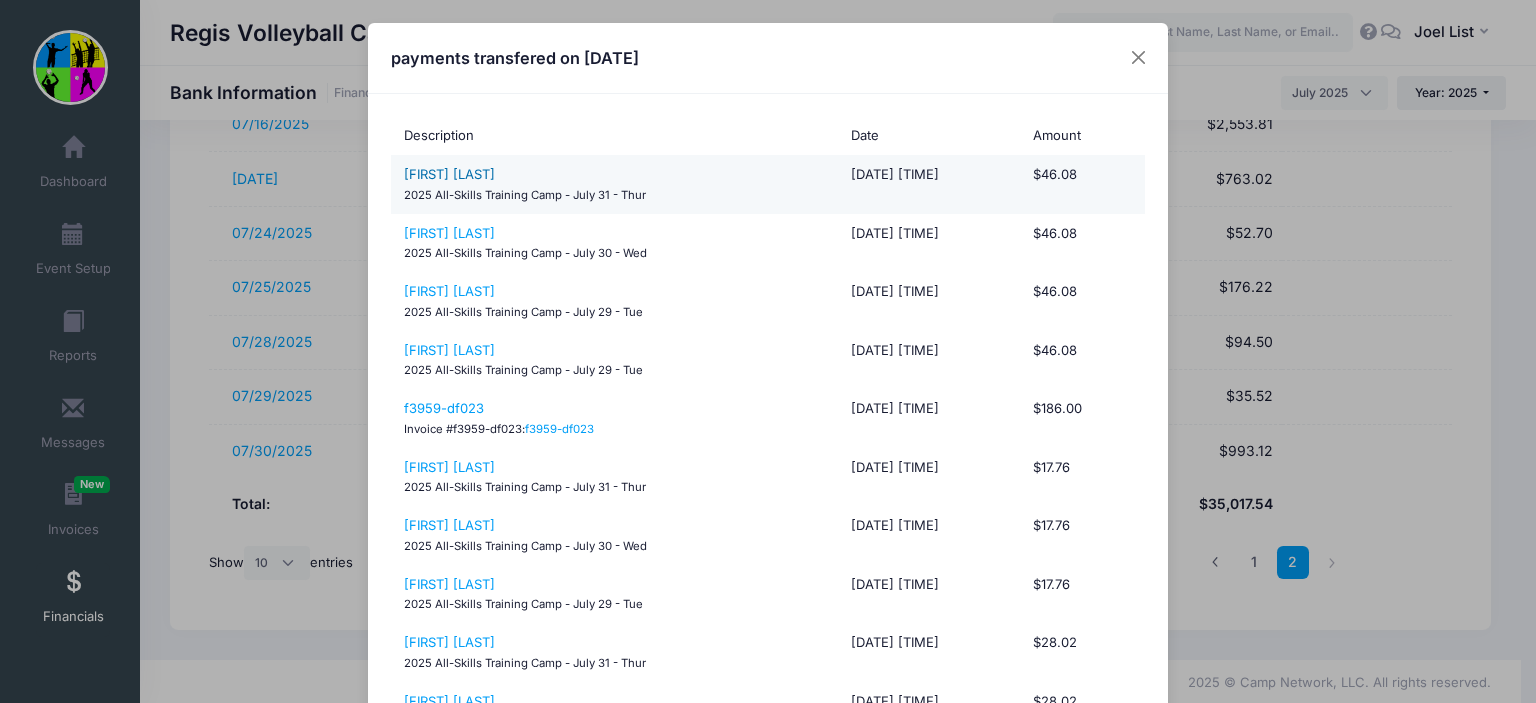click on "[FIRST] [LAST]" at bounding box center [449, 174] 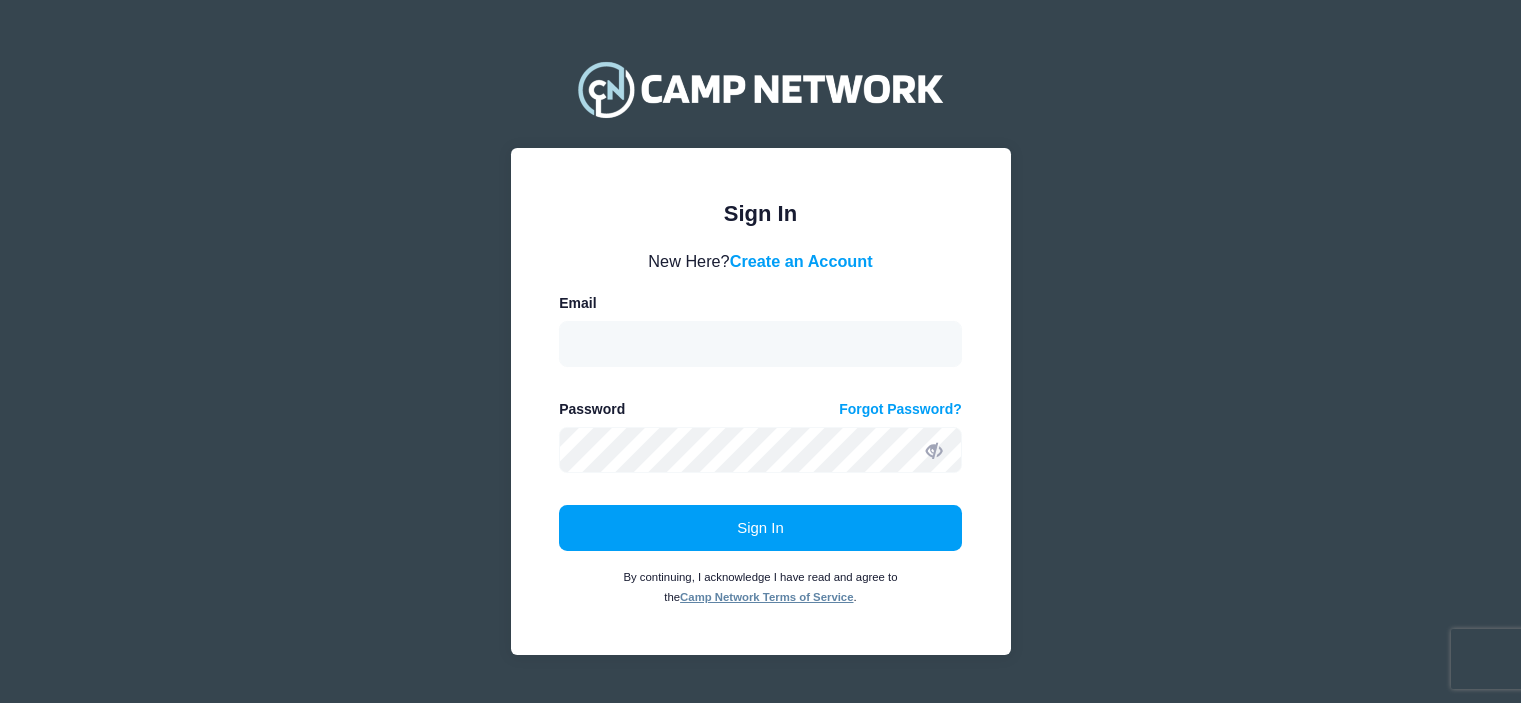 scroll, scrollTop: 0, scrollLeft: 0, axis: both 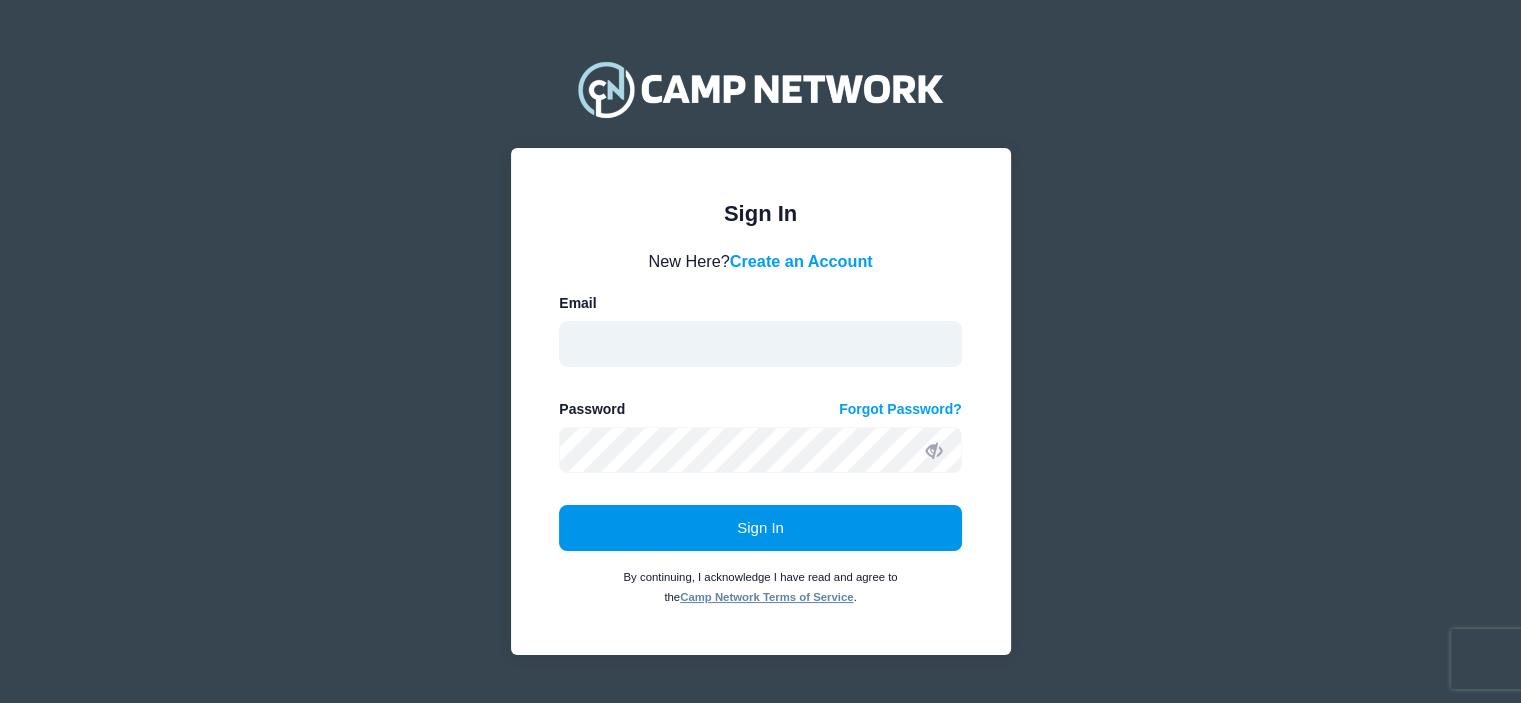 type on "[EMAIL]" 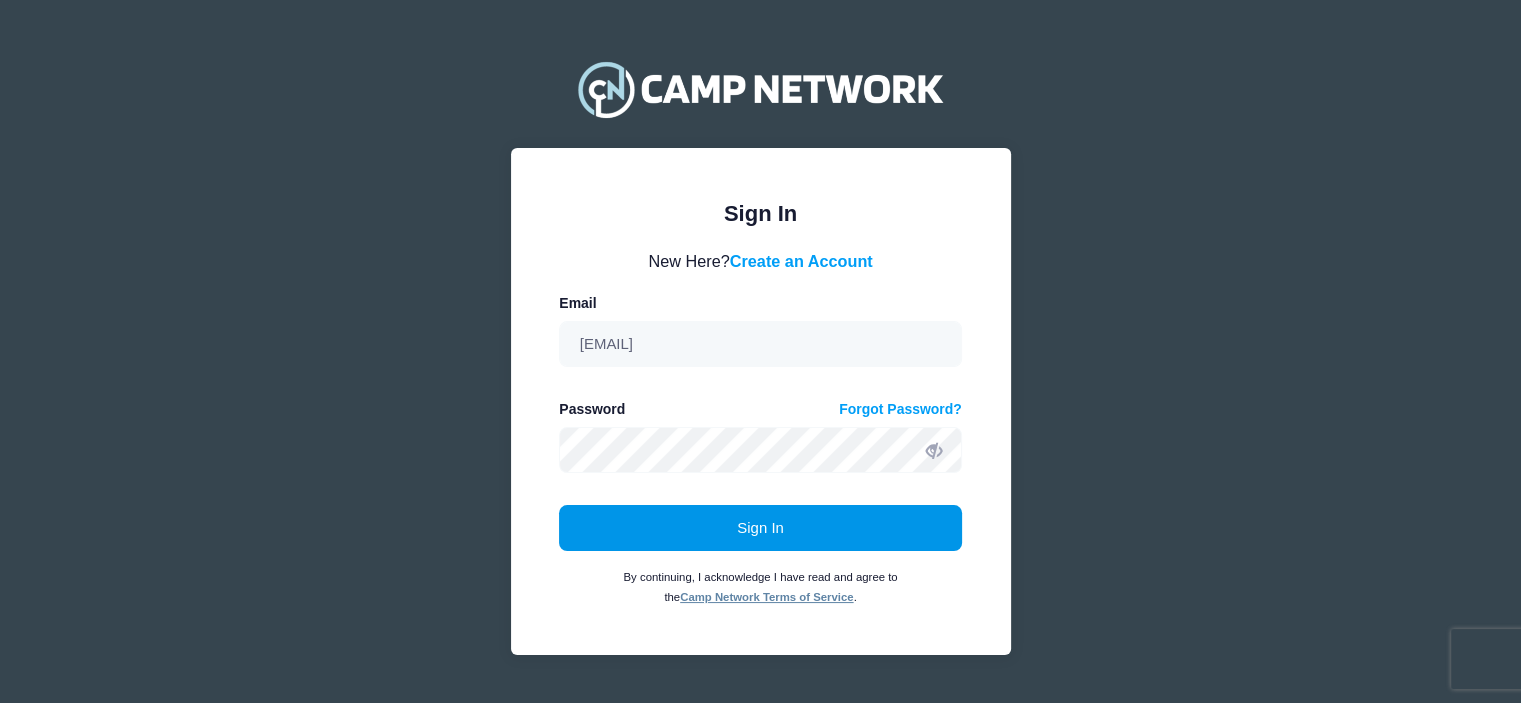 click on "Sign In" at bounding box center [760, 528] 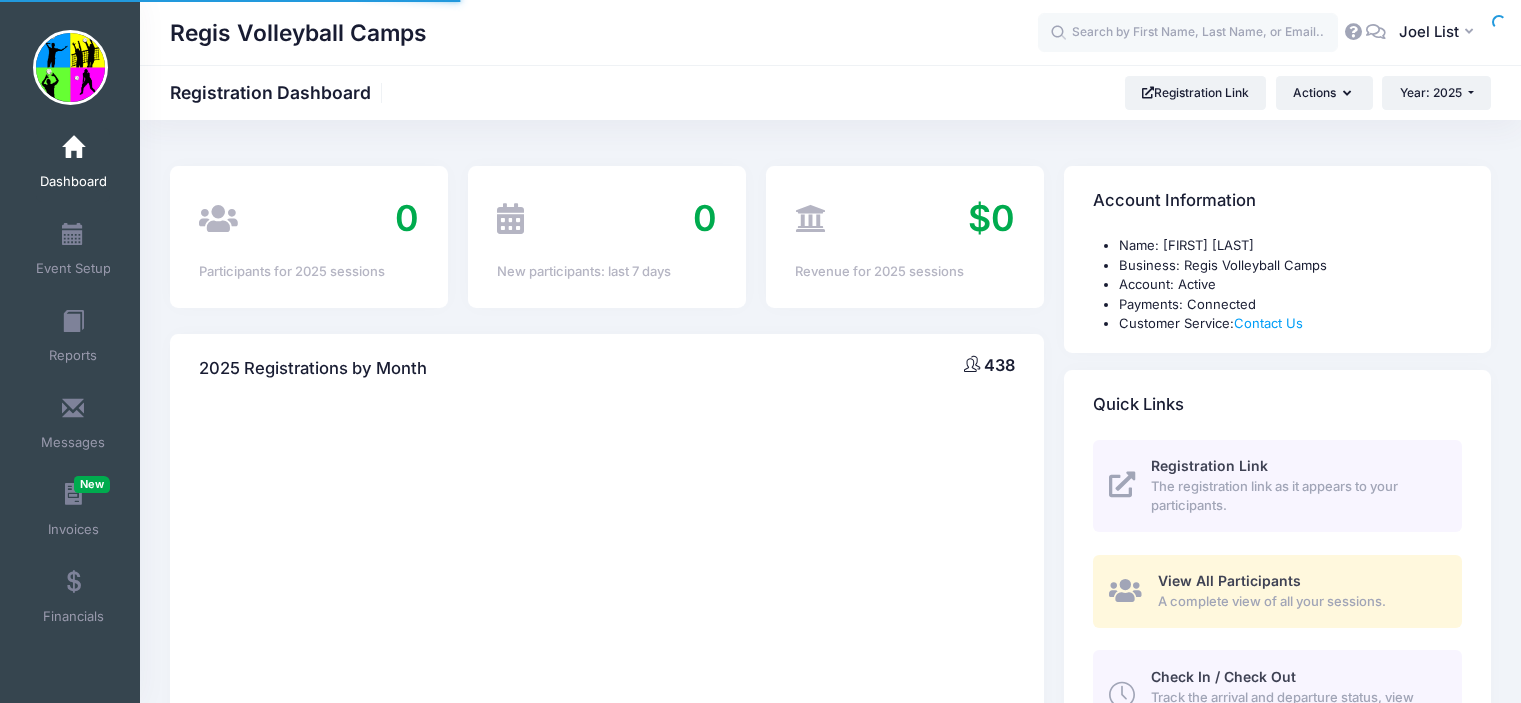 scroll, scrollTop: 0, scrollLeft: 0, axis: both 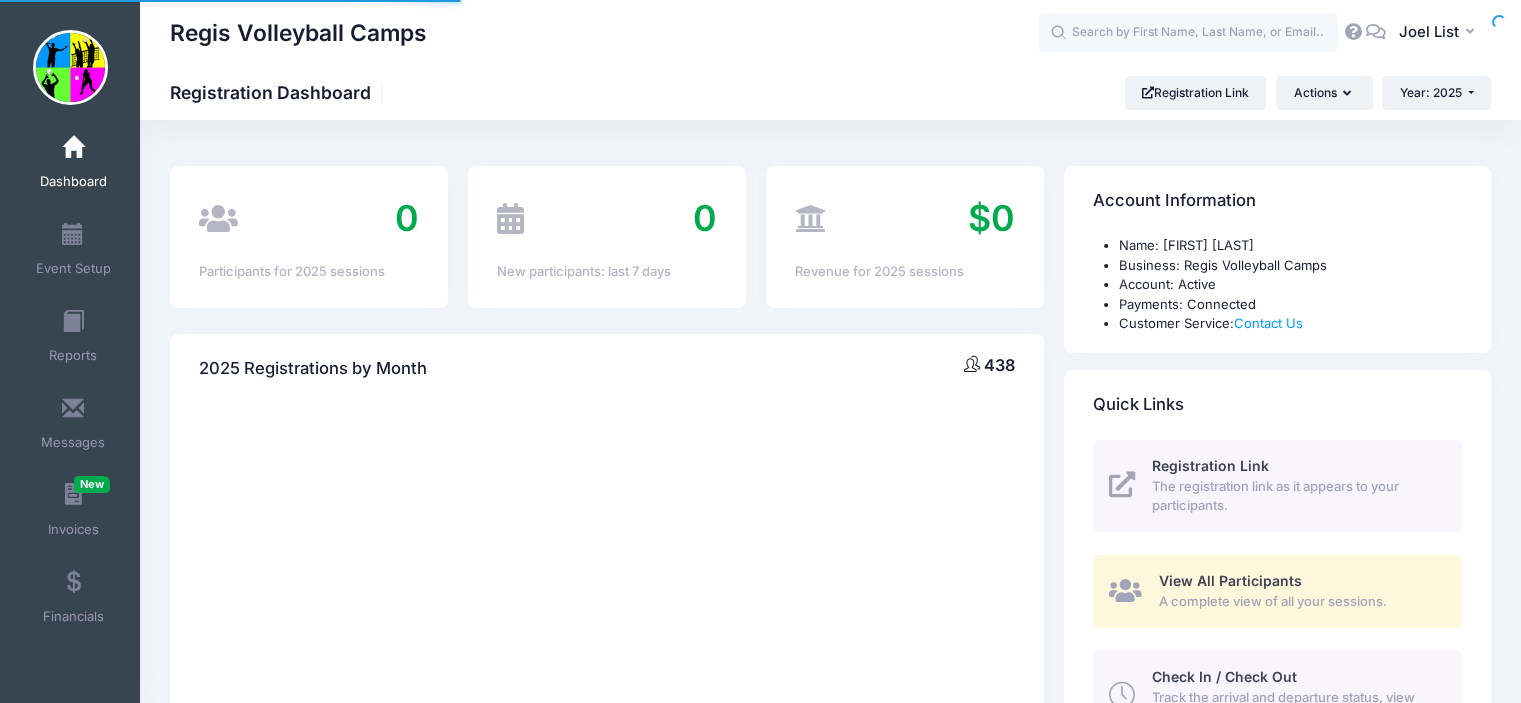 select 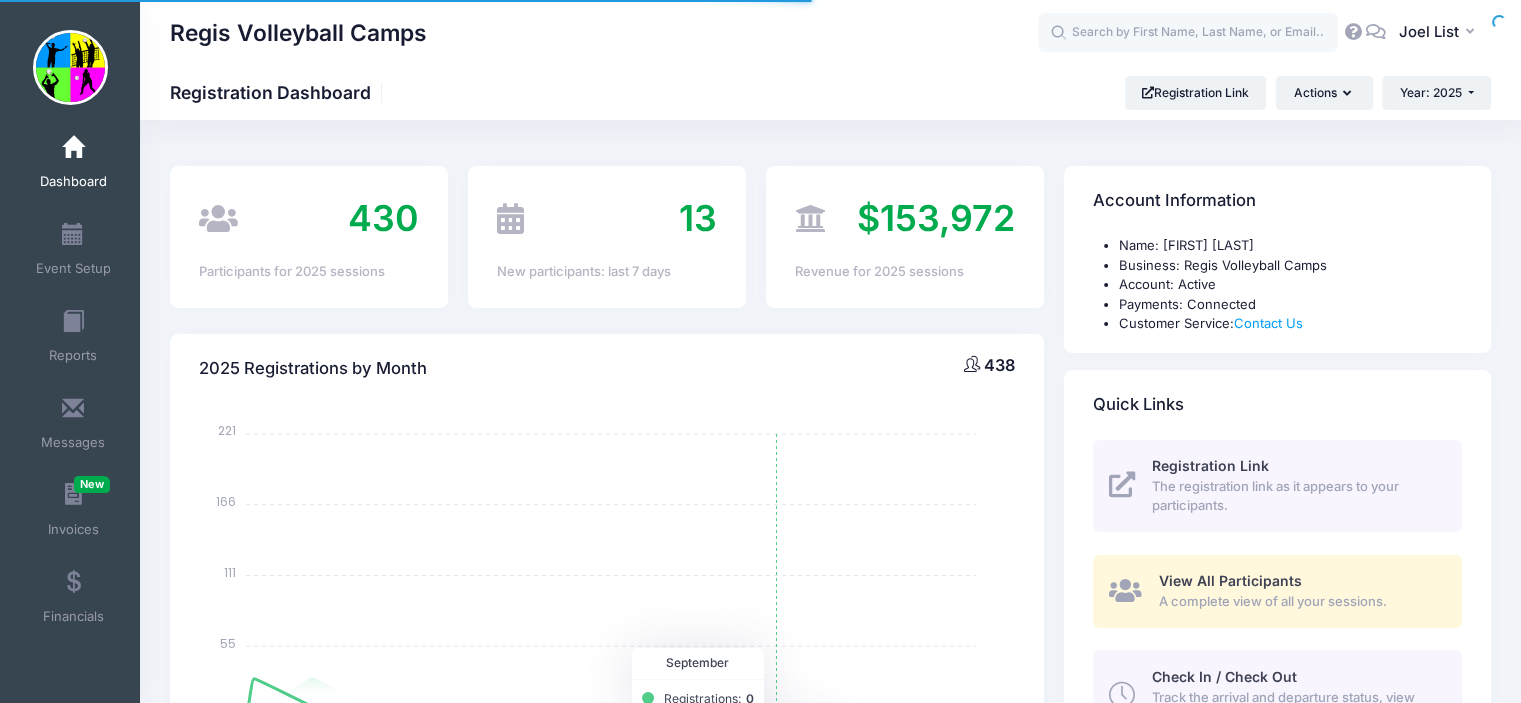 scroll, scrollTop: 0, scrollLeft: 0, axis: both 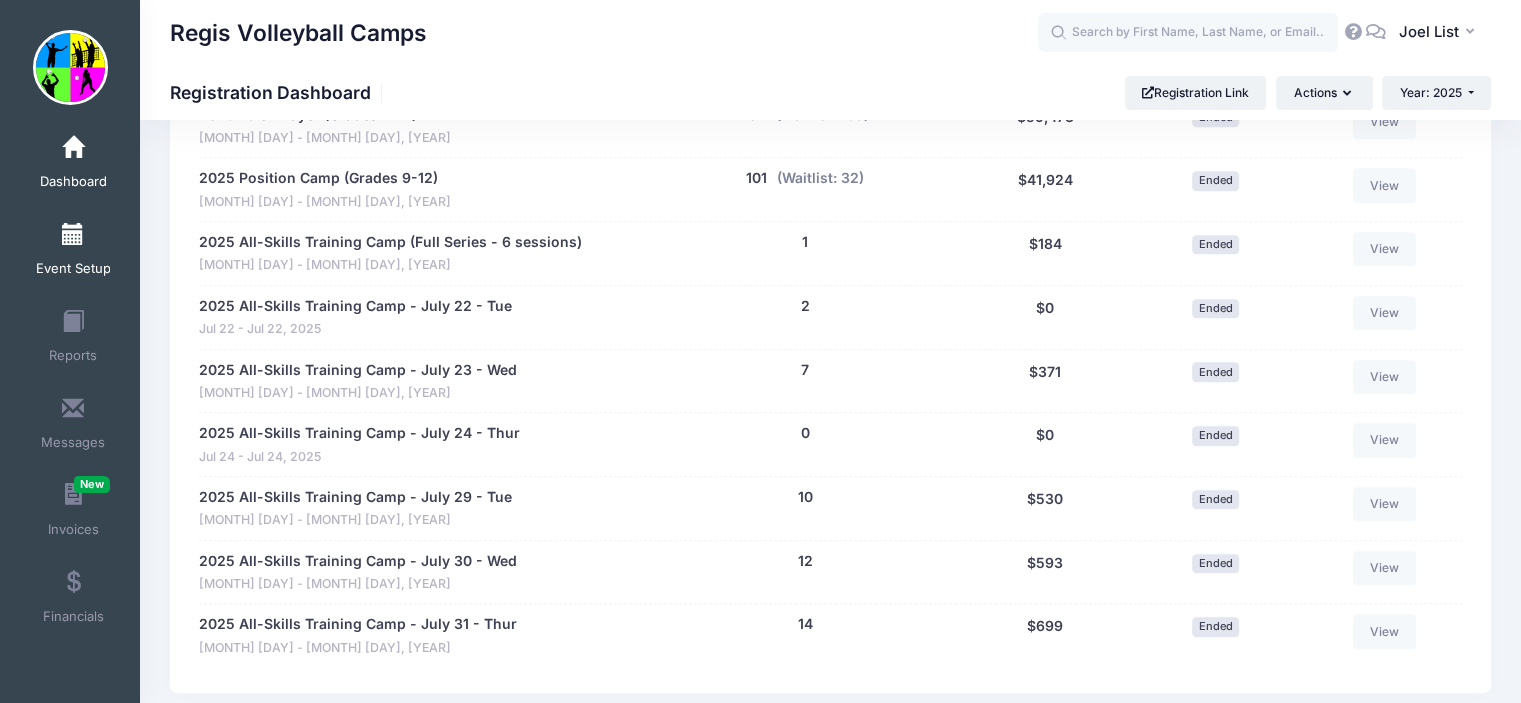 click on "Event Setup" at bounding box center (73, 252) 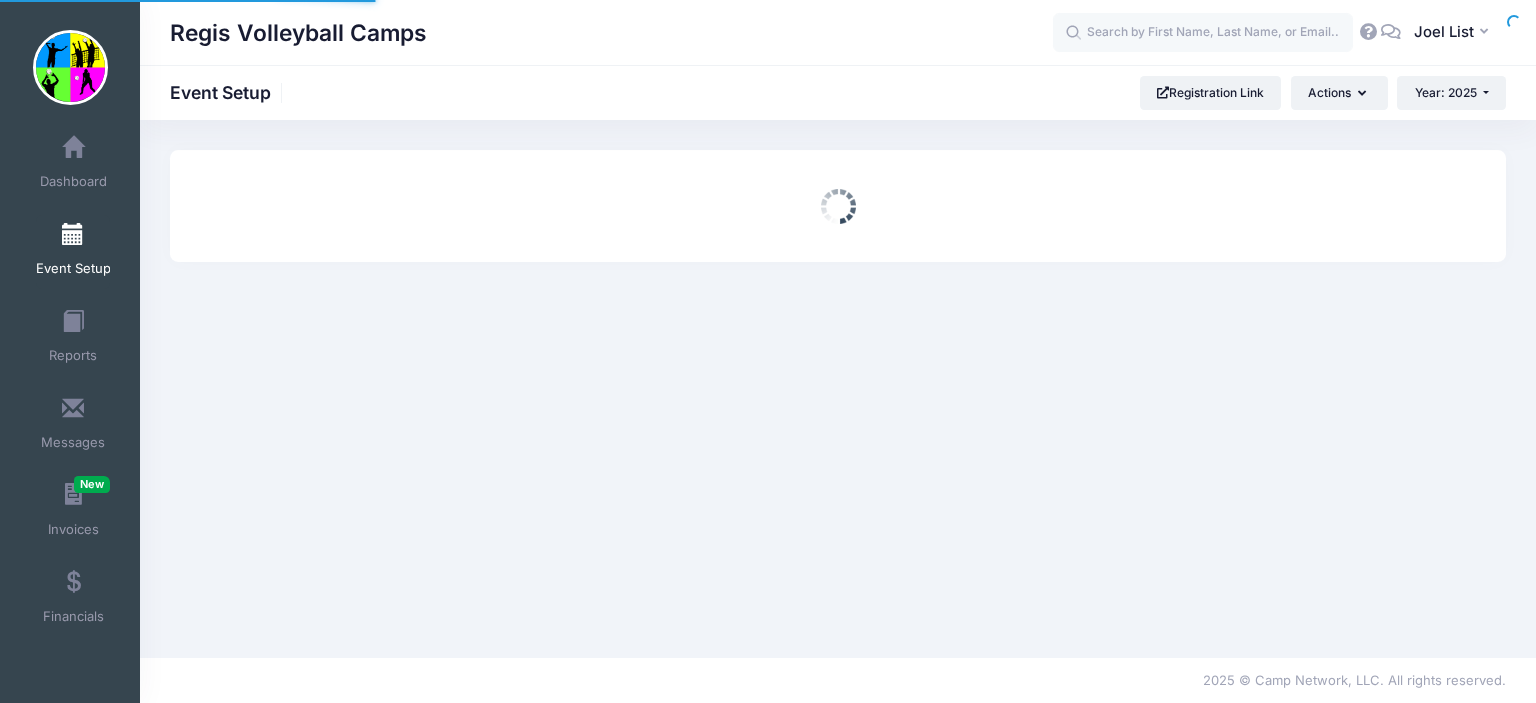scroll, scrollTop: 0, scrollLeft: 0, axis: both 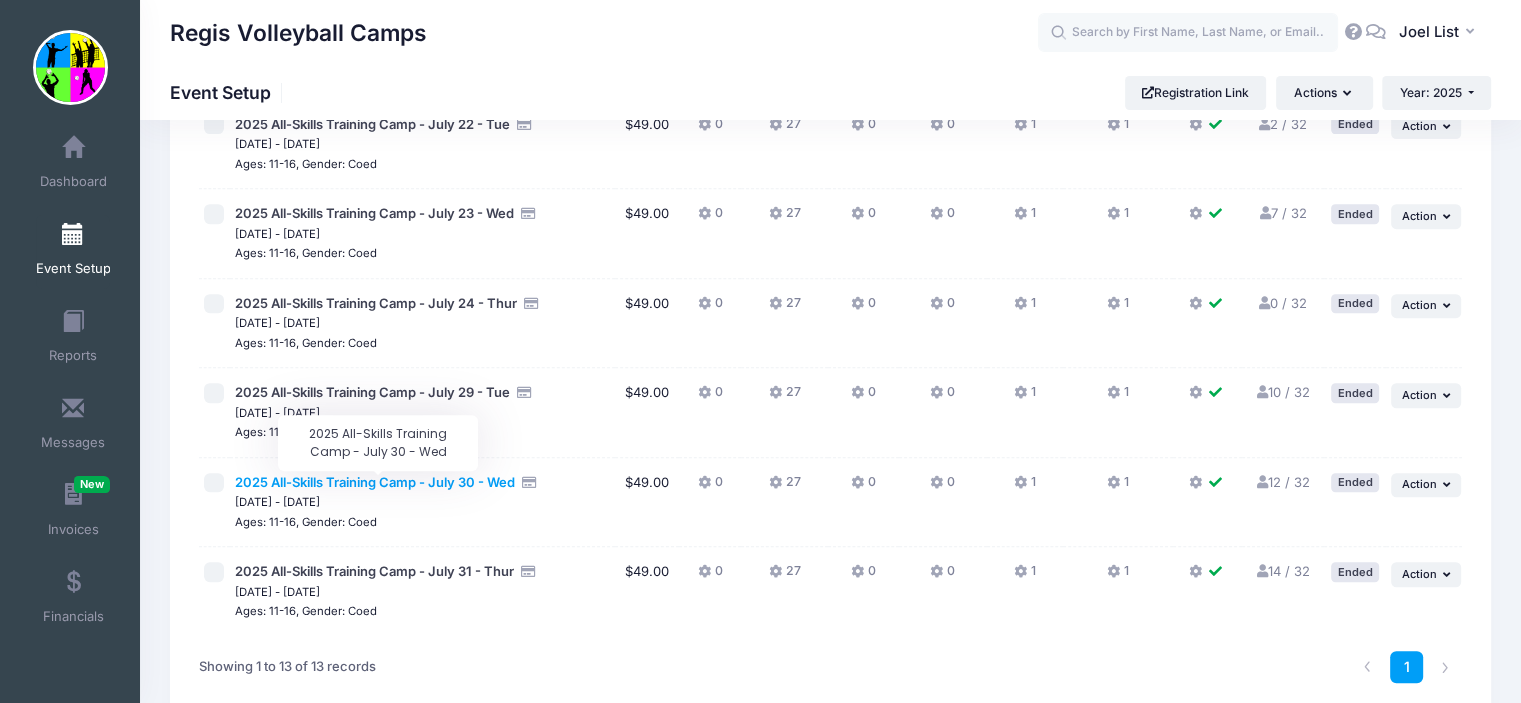 click on "2025 All-Skills Training Camp - July 30 - Wed" at bounding box center [375, 482] 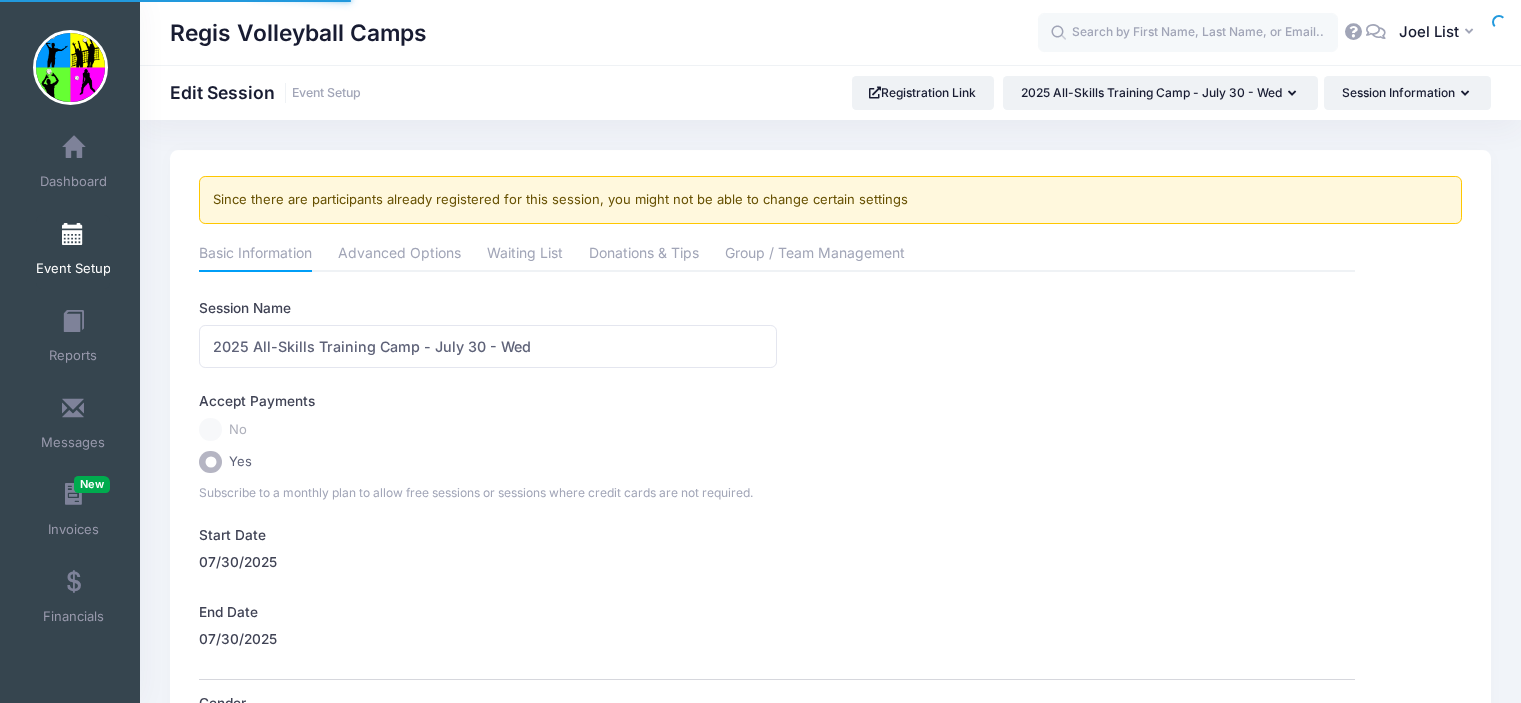 scroll, scrollTop: 0, scrollLeft: 0, axis: both 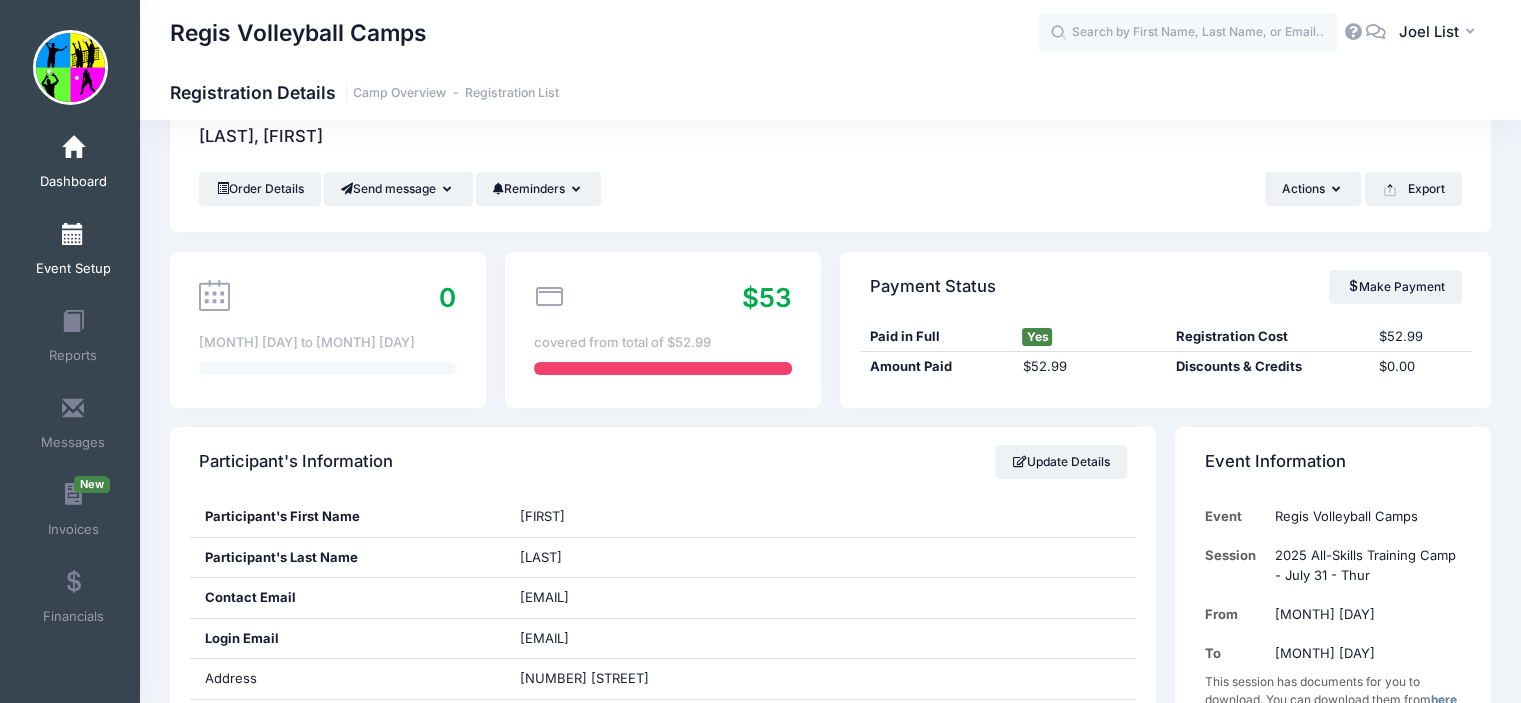 click at bounding box center (73, 235) 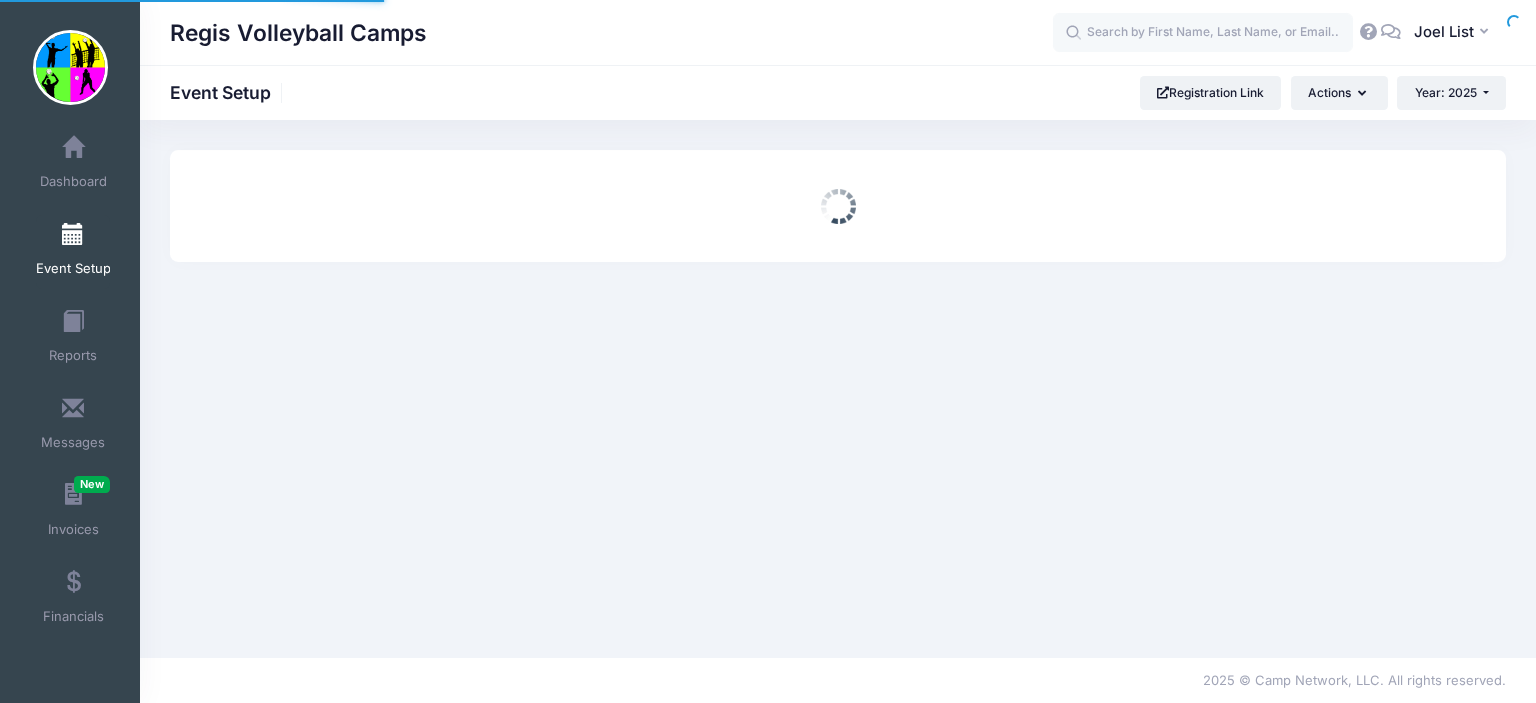 scroll, scrollTop: 0, scrollLeft: 0, axis: both 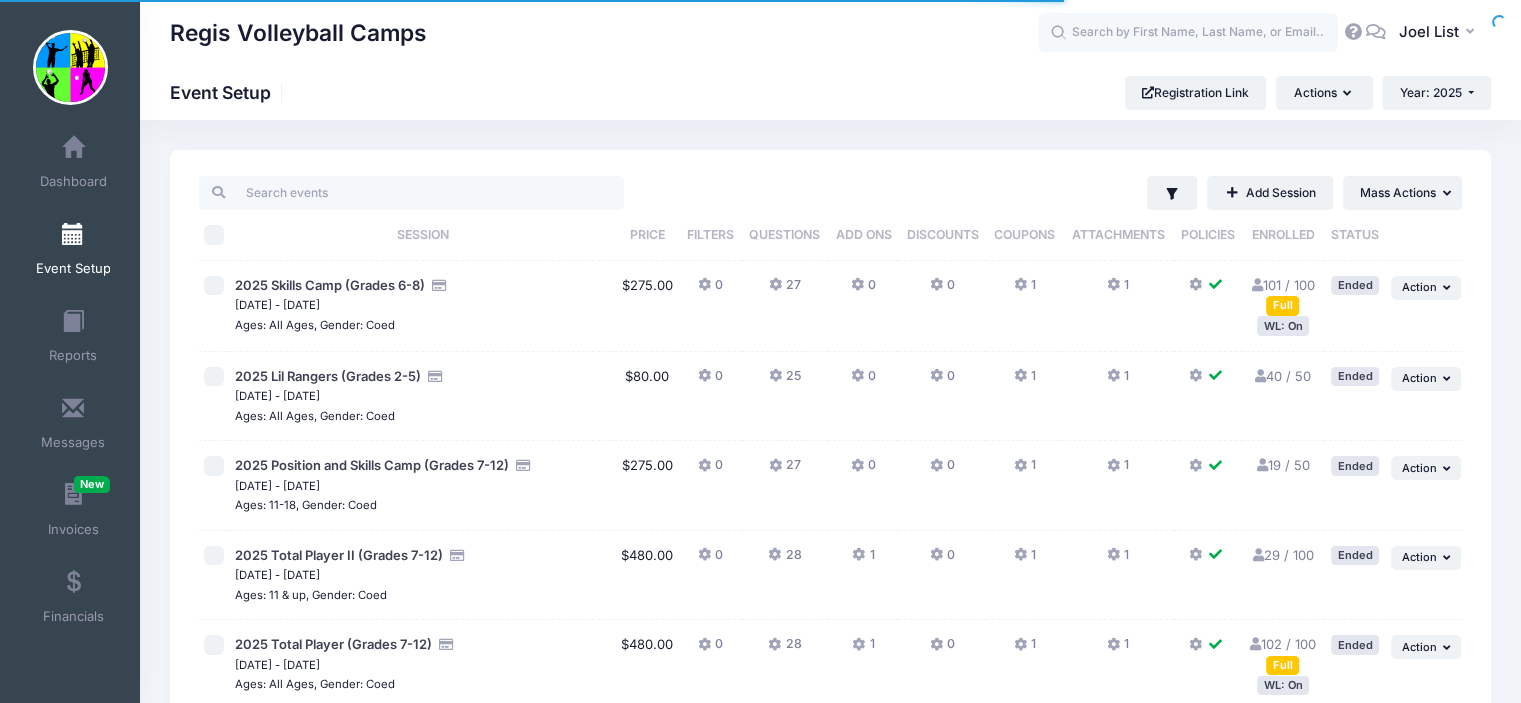 click at bounding box center [73, 148] 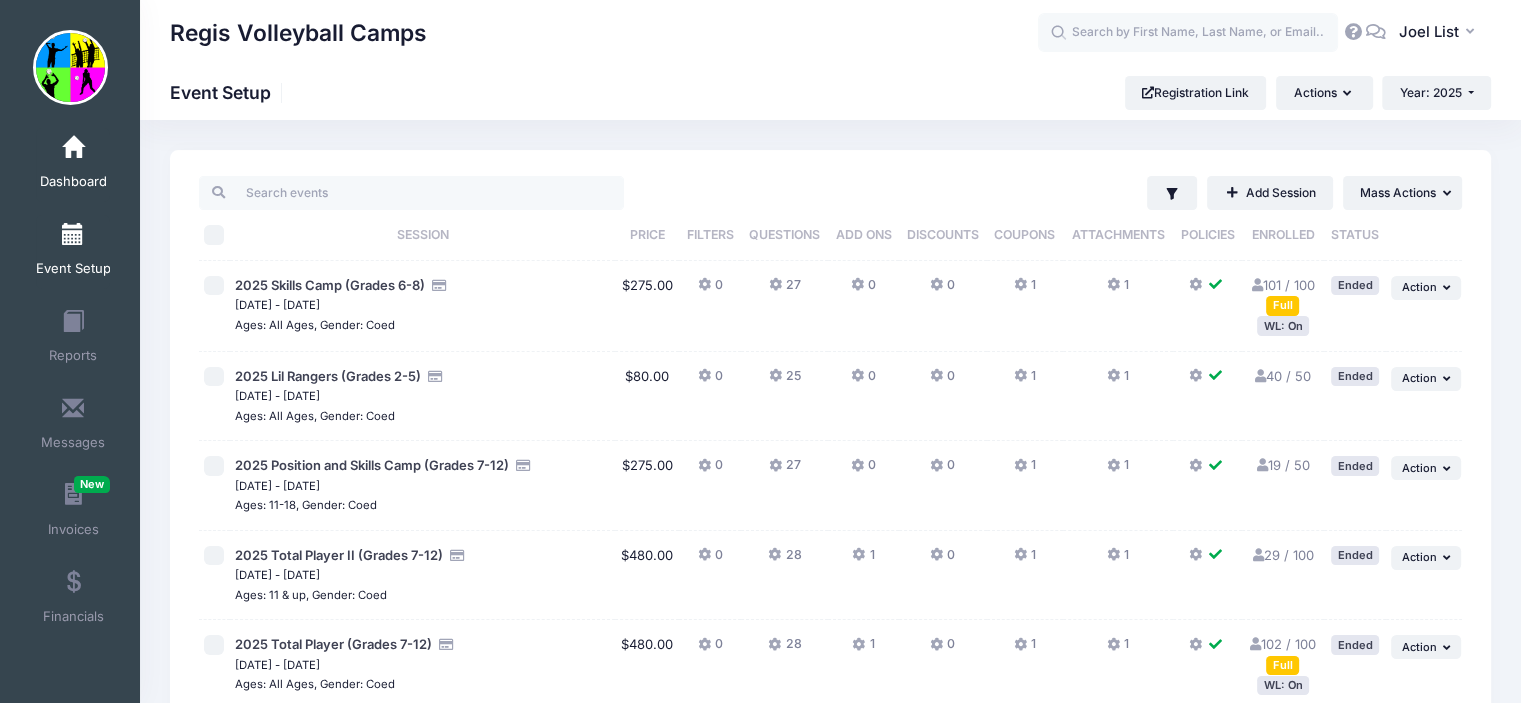 click on "Dashboard" at bounding box center [73, 182] 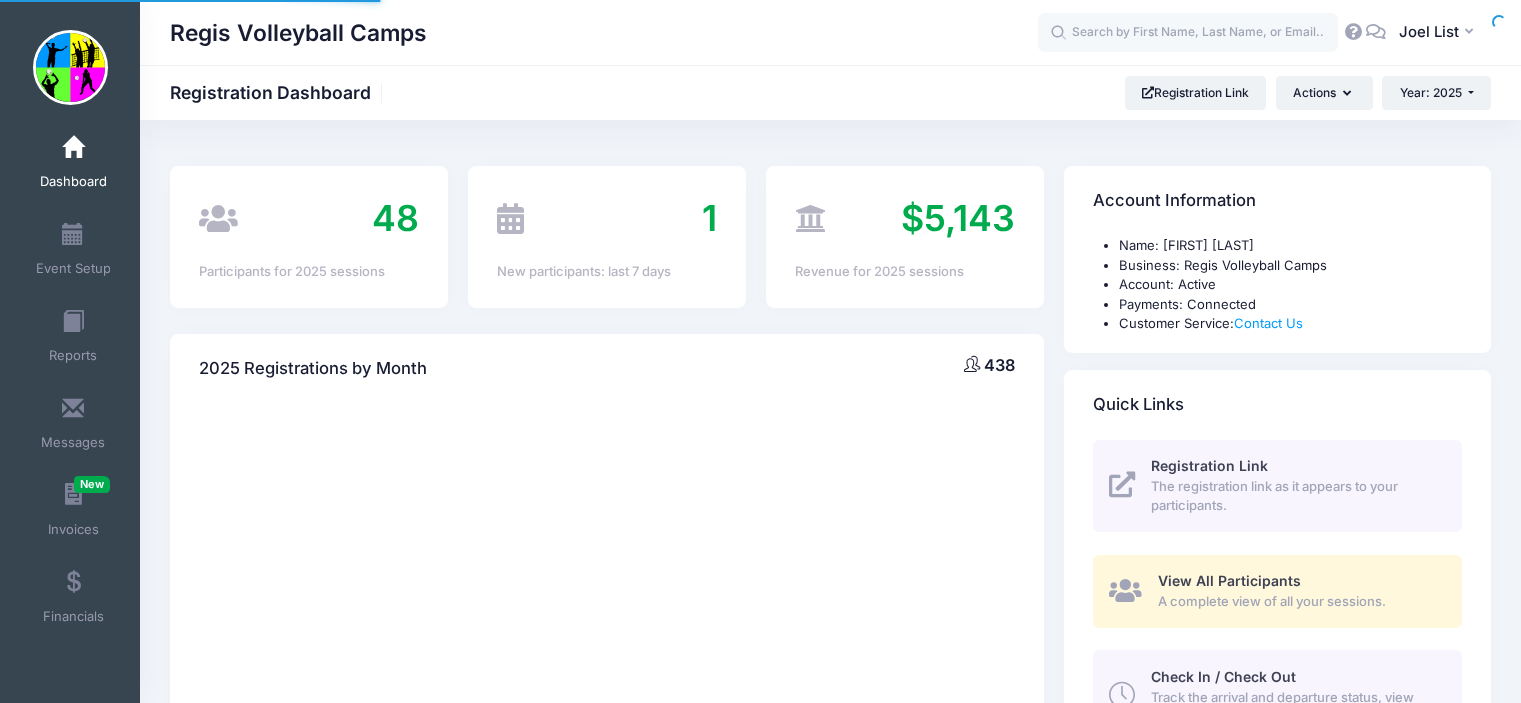 scroll, scrollTop: 0, scrollLeft: 0, axis: both 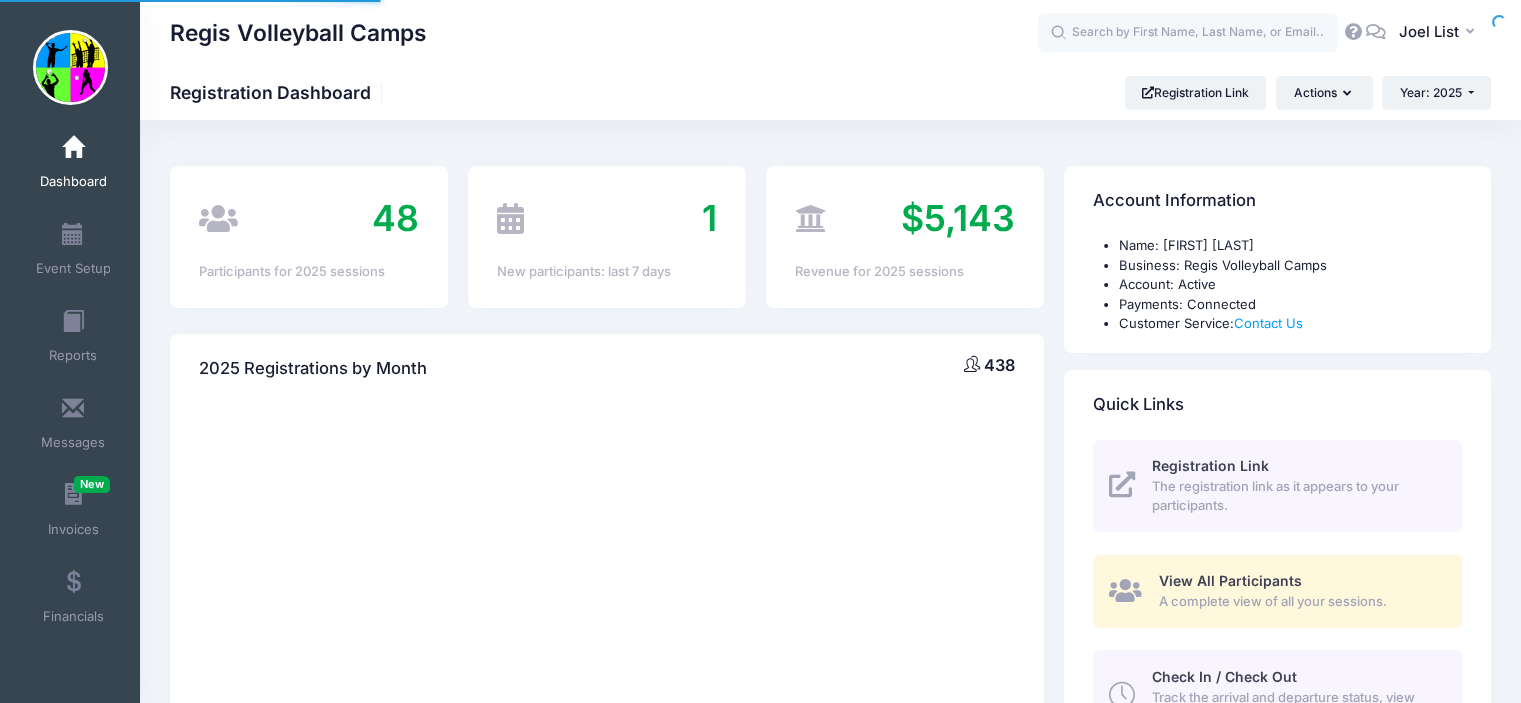 select 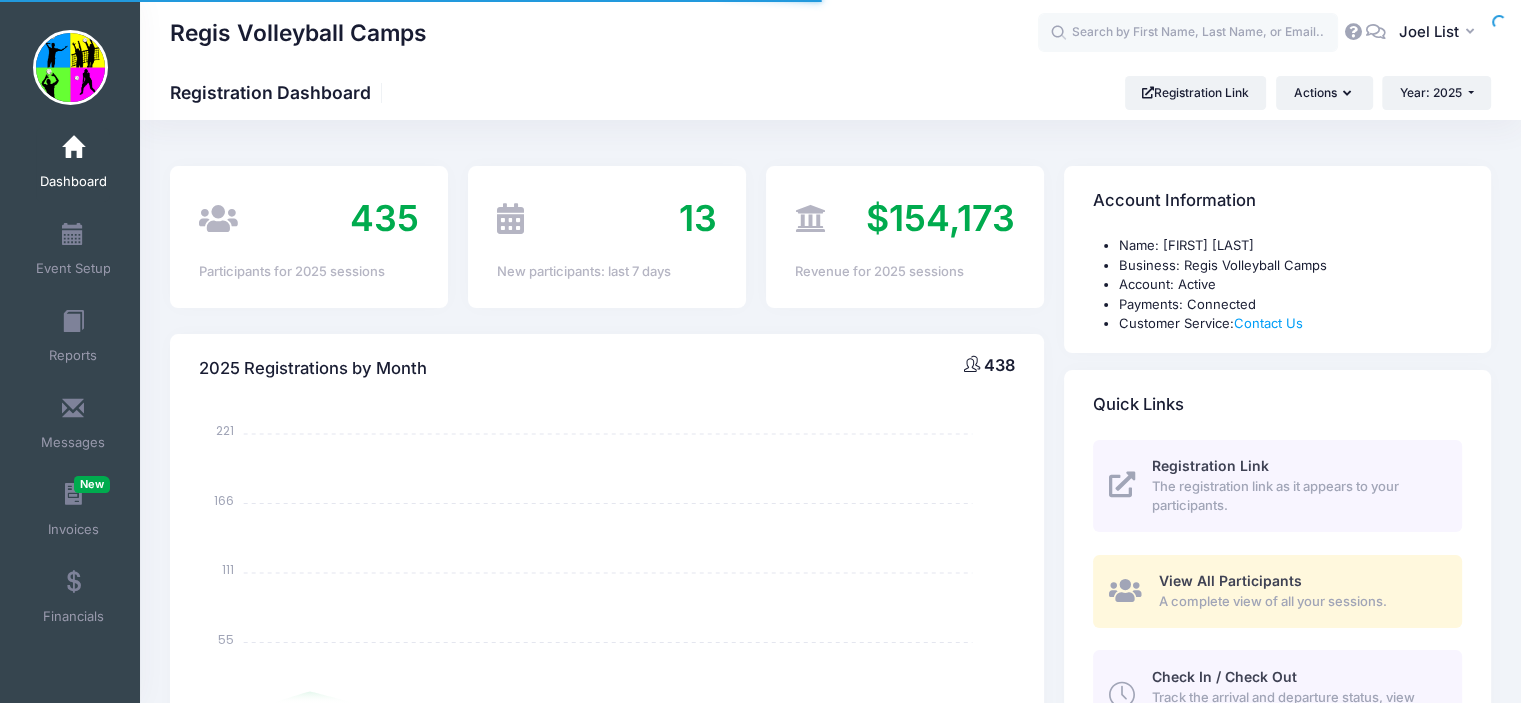 scroll, scrollTop: 0, scrollLeft: 0, axis: both 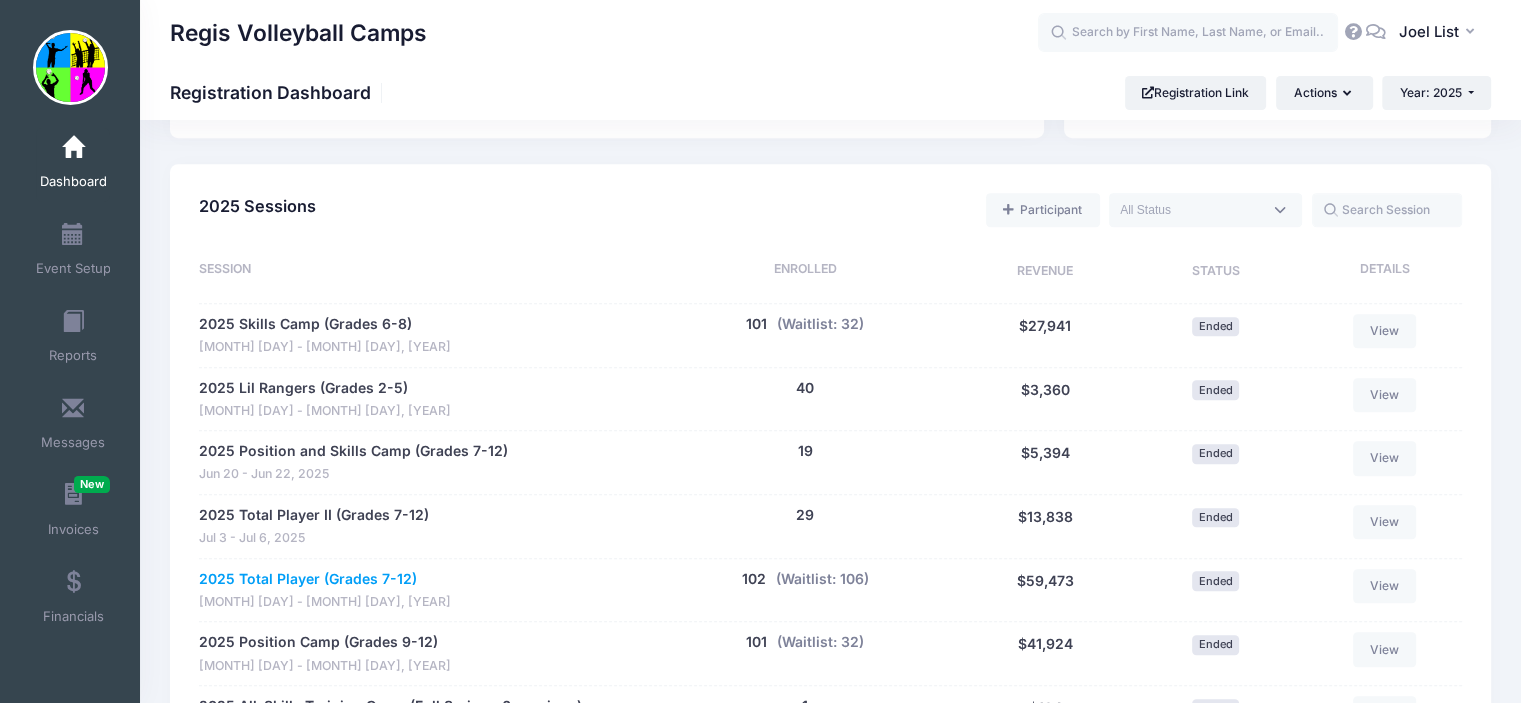 click on "2025 Total Player (Grades 7-12)" at bounding box center [308, 579] 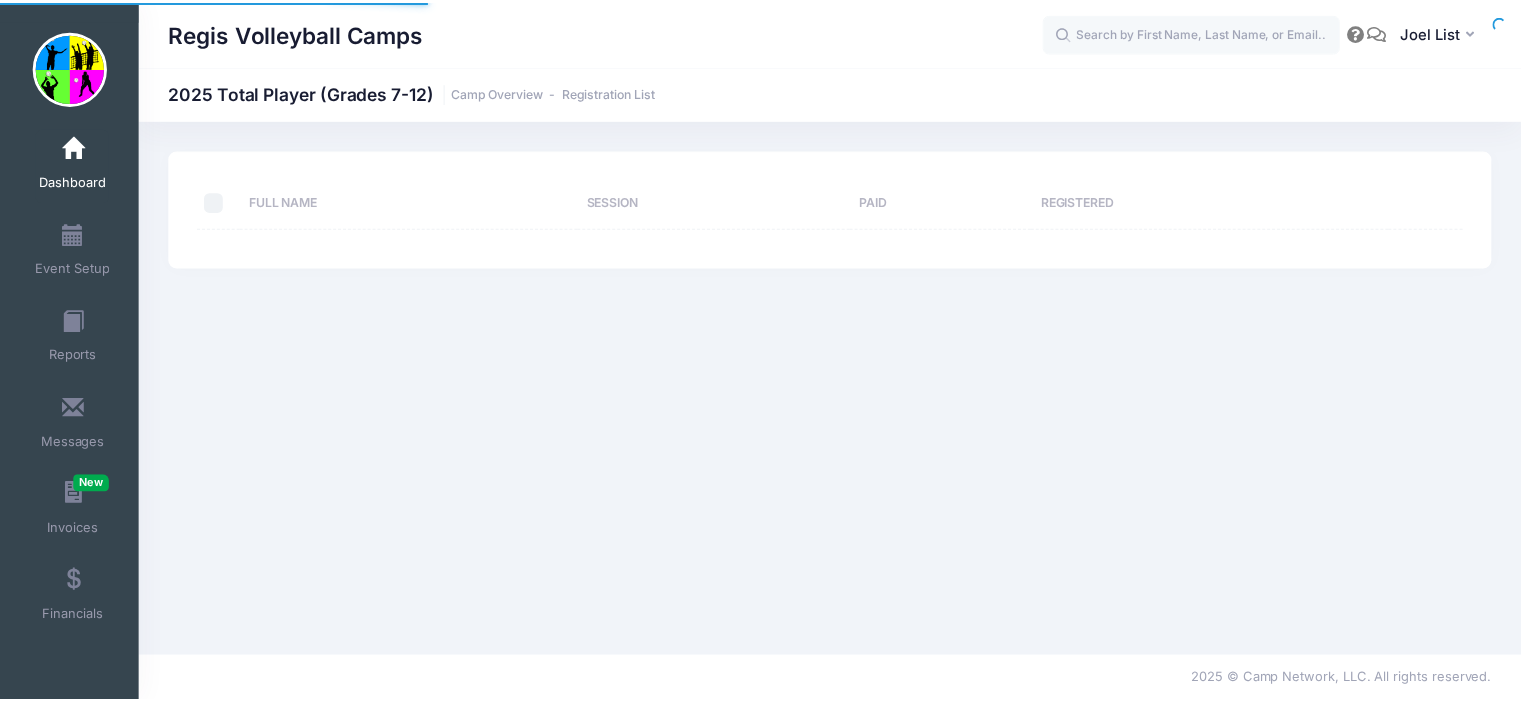 scroll, scrollTop: 0, scrollLeft: 0, axis: both 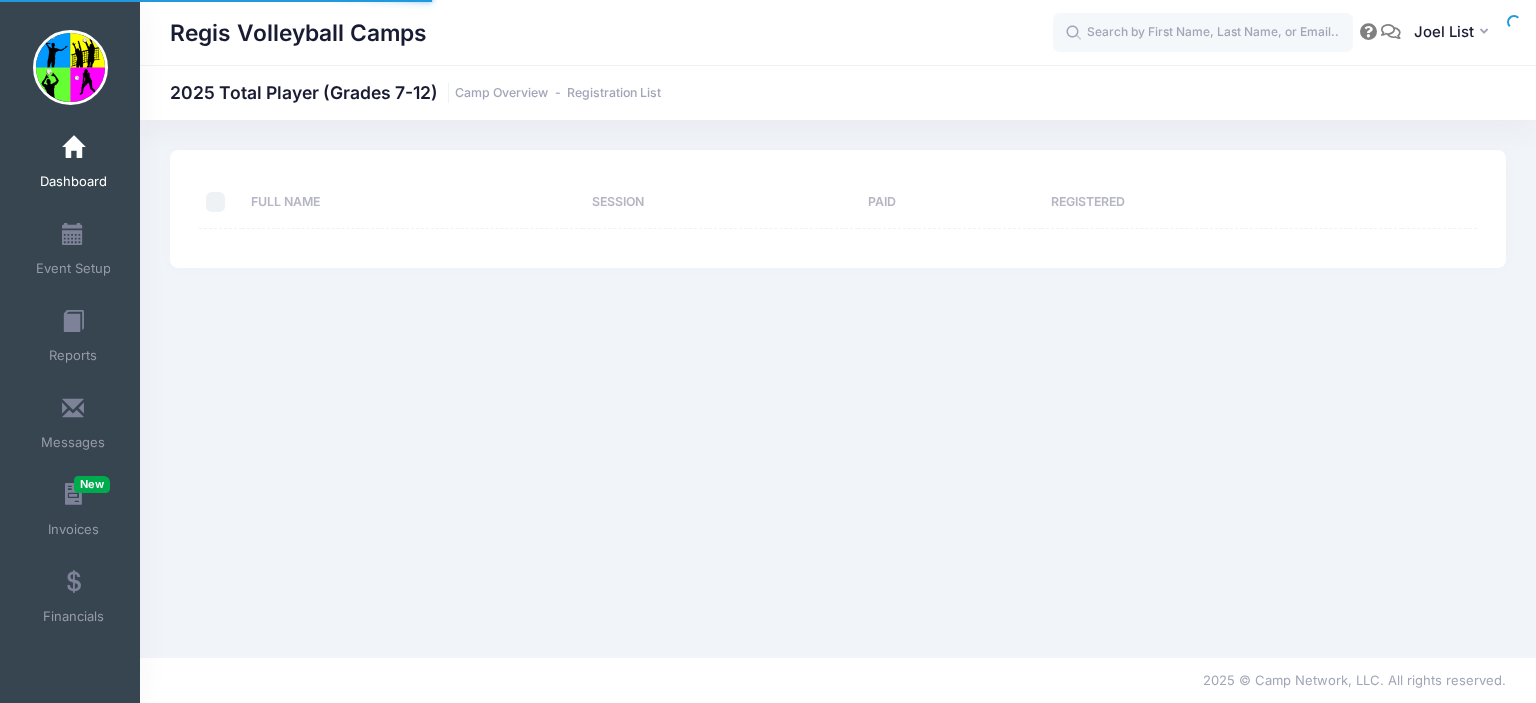 select on "10" 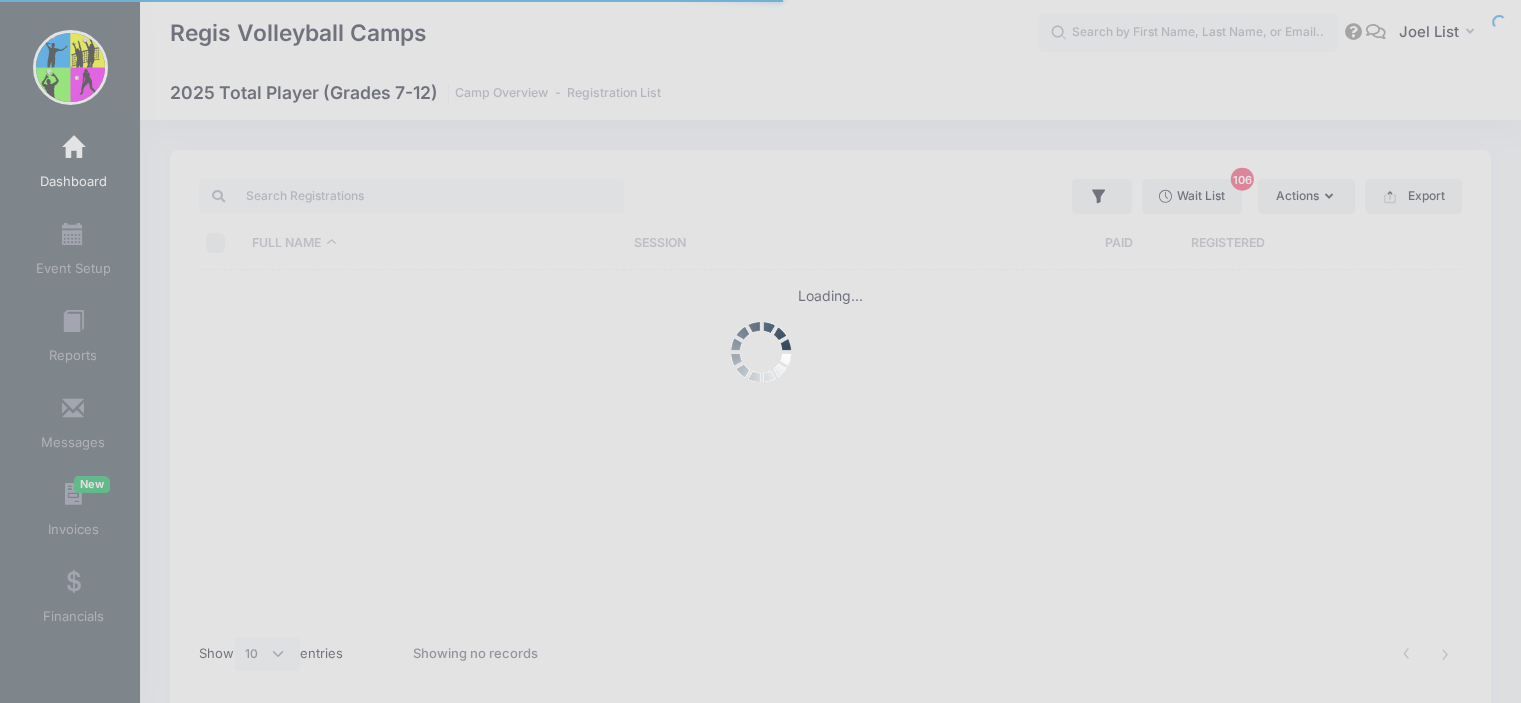 scroll, scrollTop: 0, scrollLeft: 0, axis: both 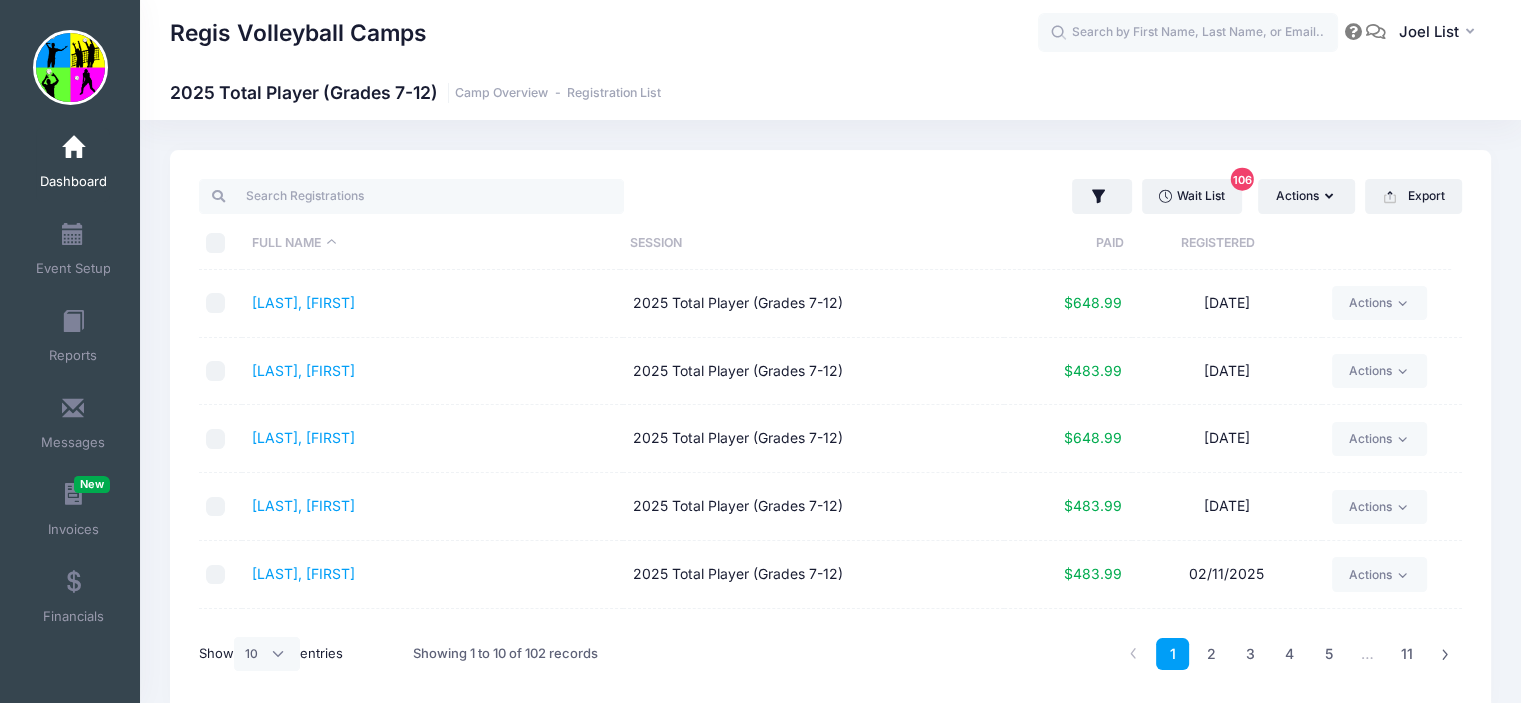 click on "Registered" at bounding box center (1218, 243) 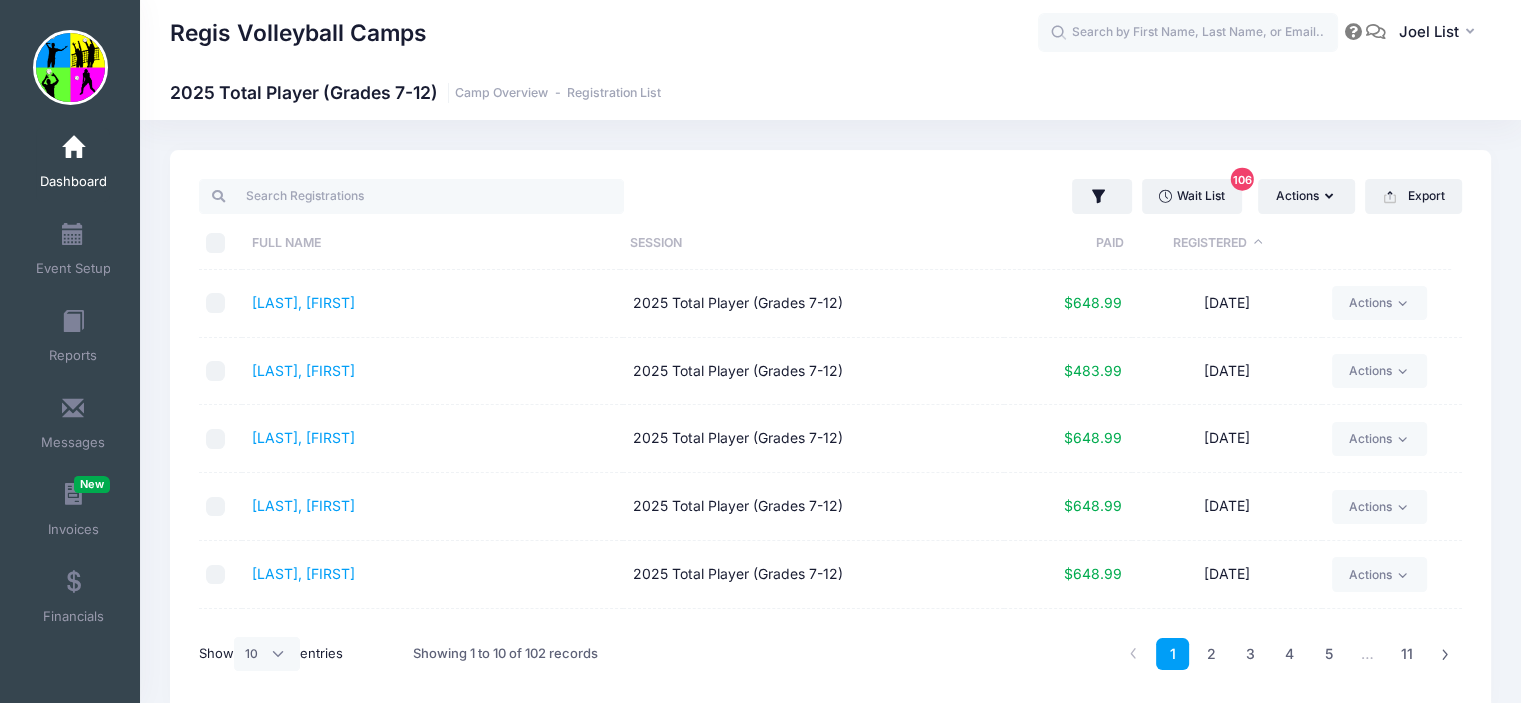 click on "Dashboard" at bounding box center [73, 165] 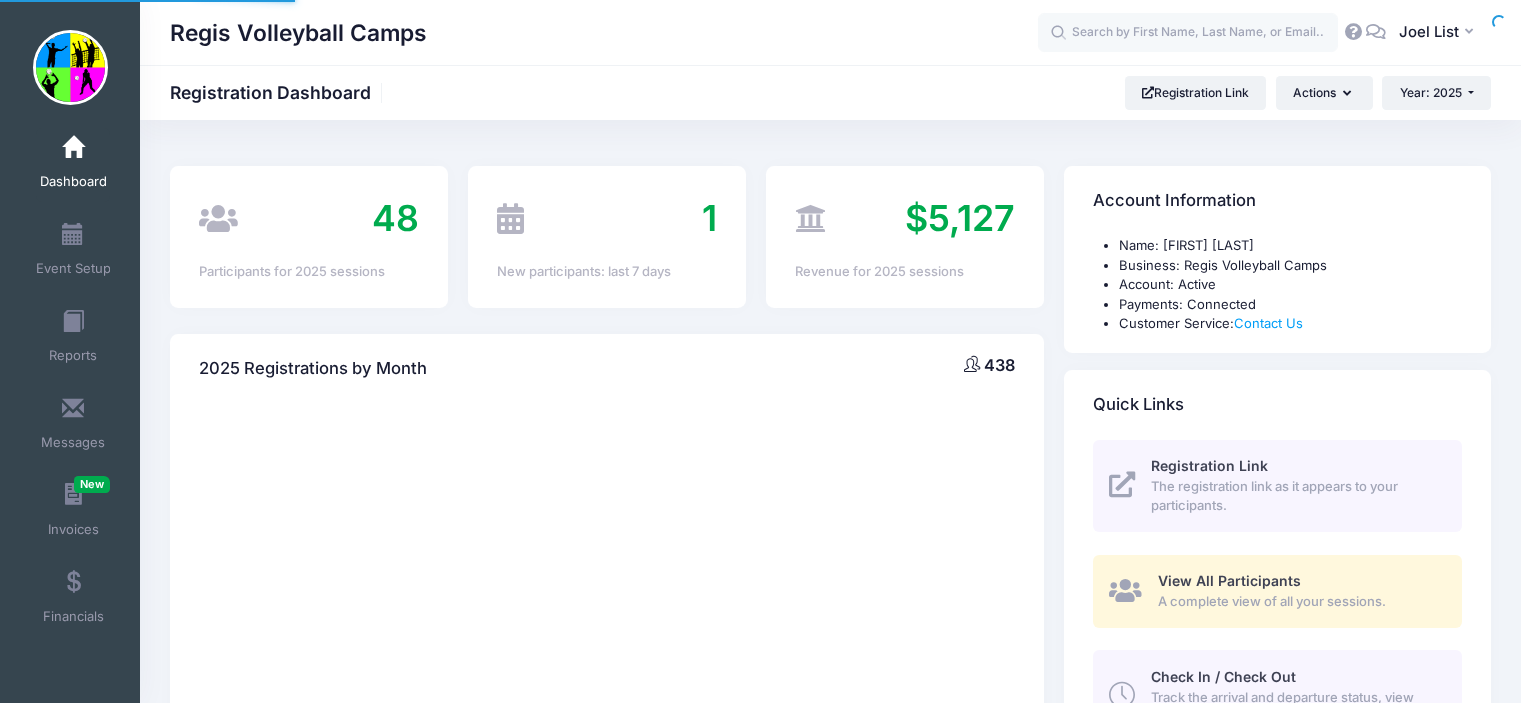 scroll, scrollTop: 0, scrollLeft: 0, axis: both 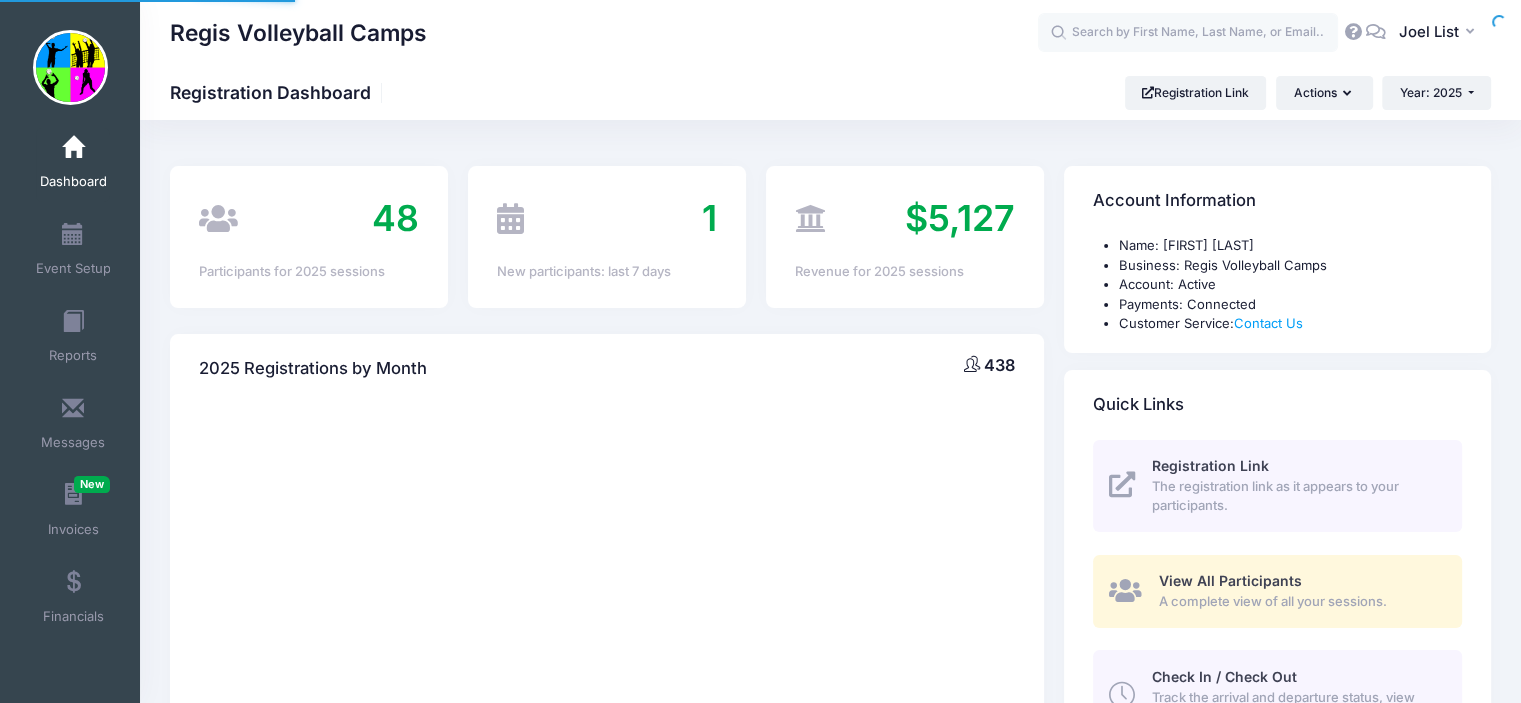 select 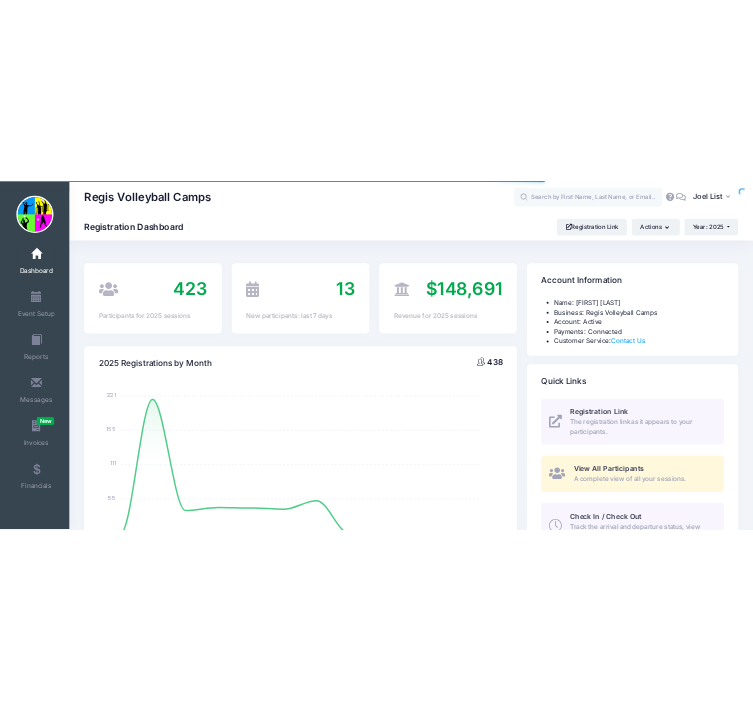 scroll, scrollTop: 0, scrollLeft: 0, axis: both 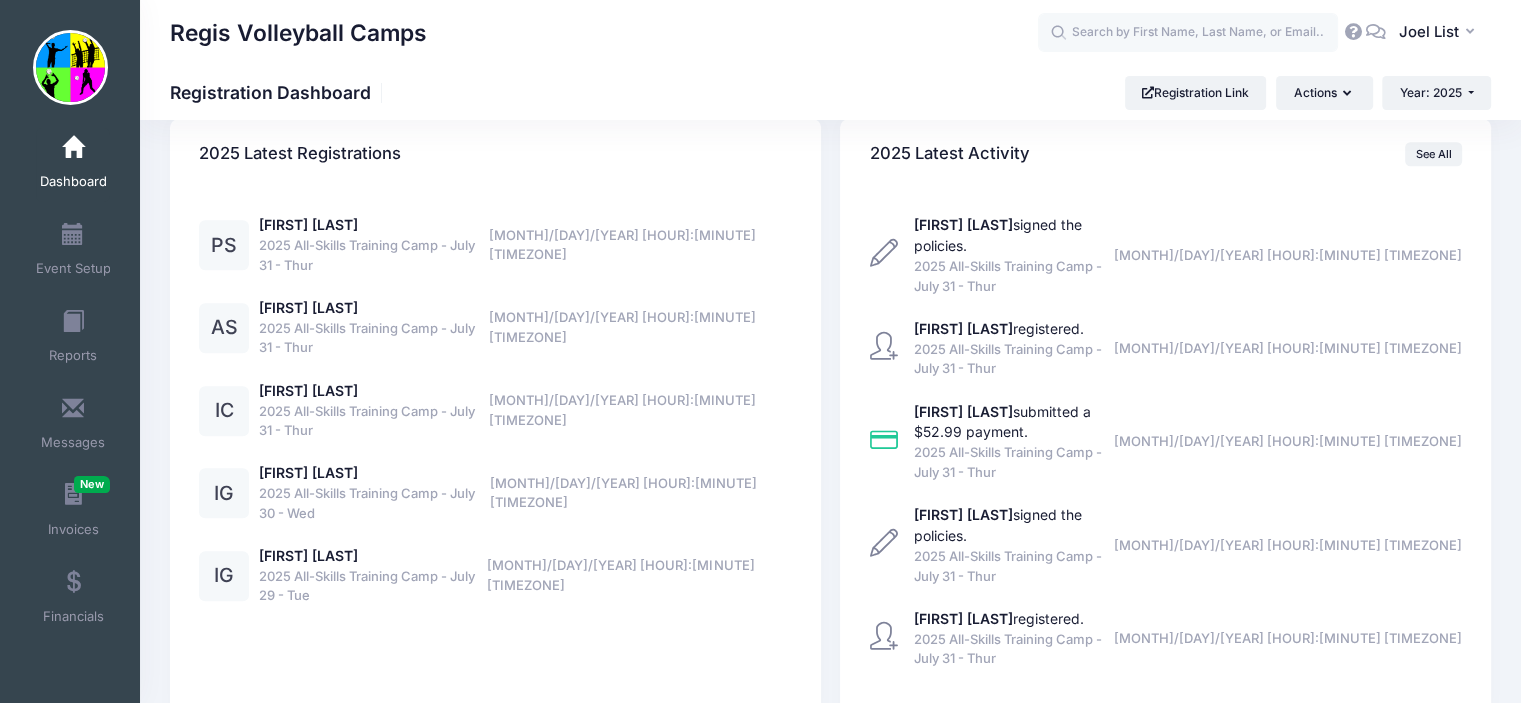 click on "Dashboard" at bounding box center [73, 182] 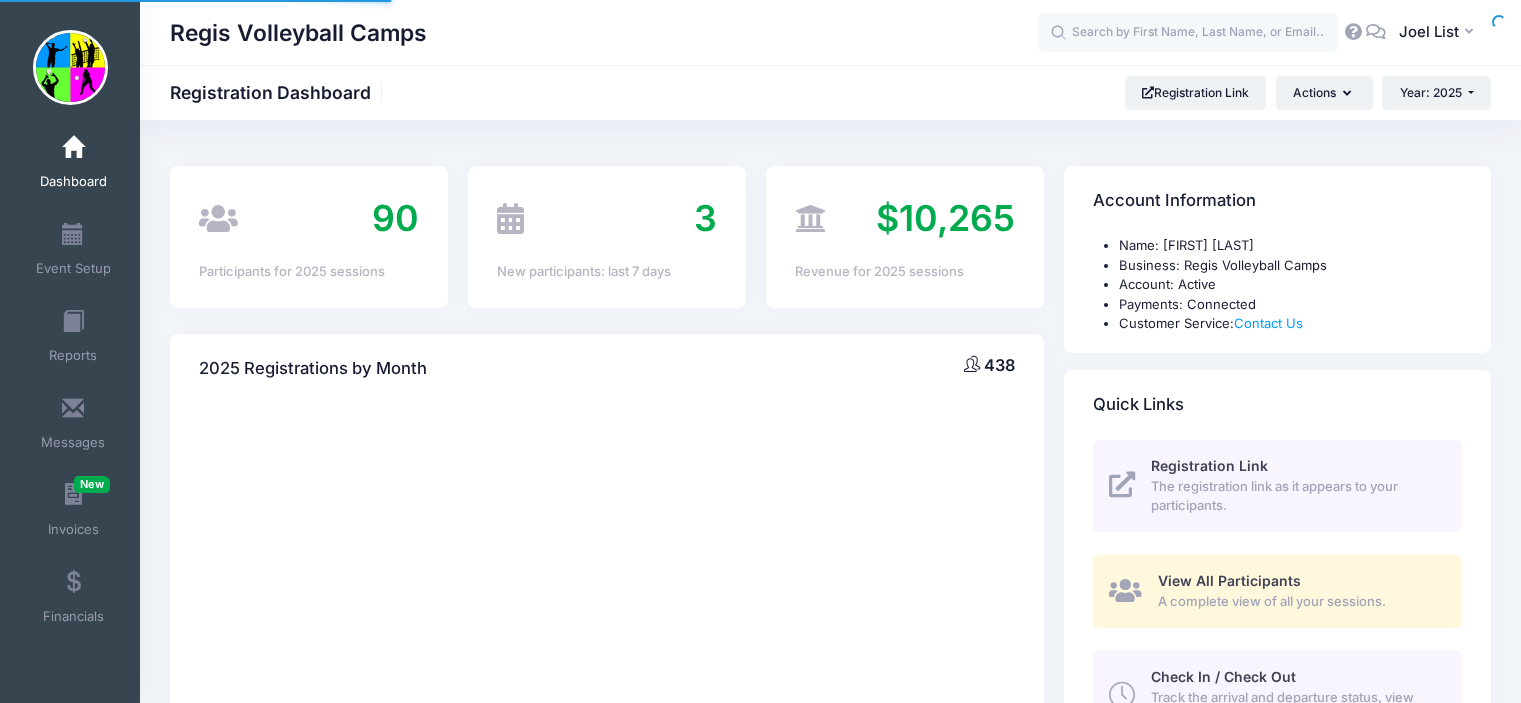 scroll, scrollTop: 0, scrollLeft: 0, axis: both 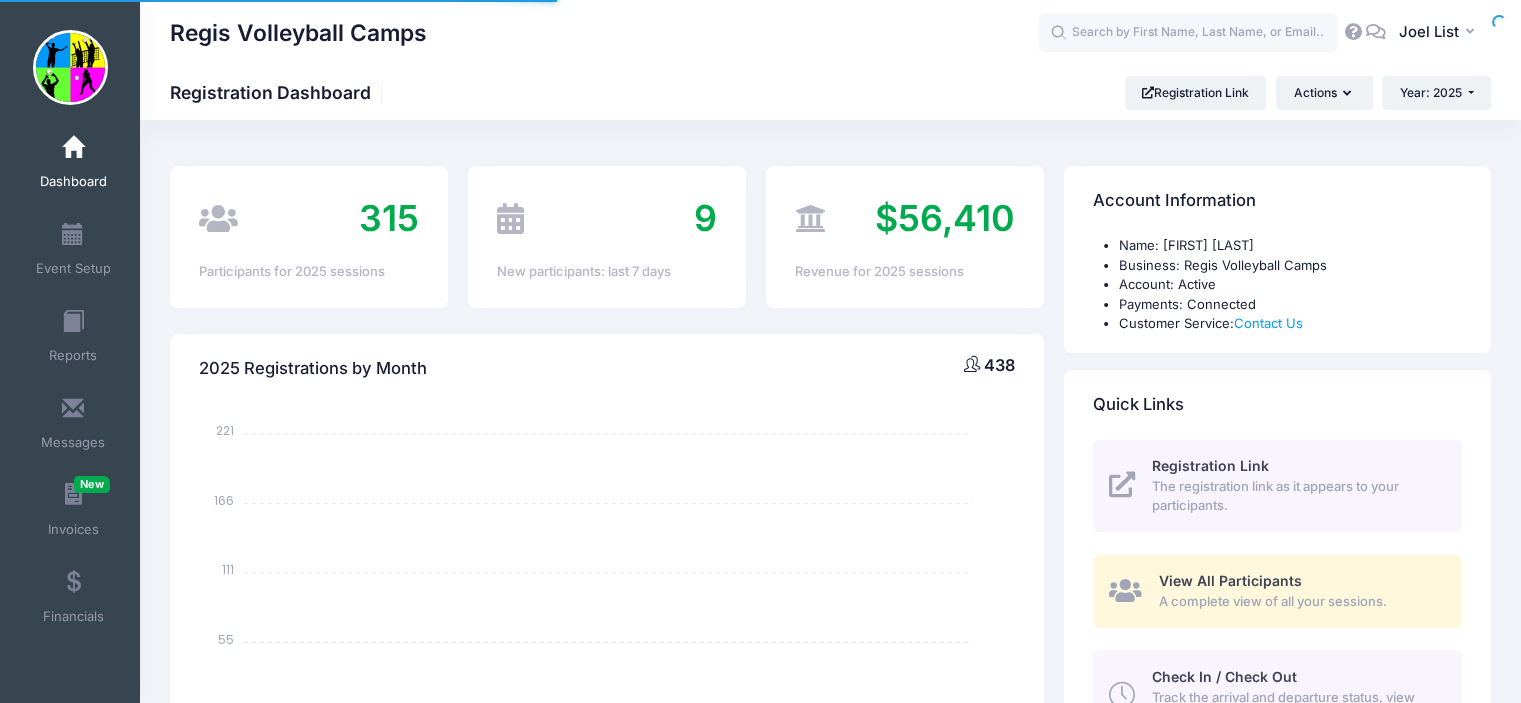 select 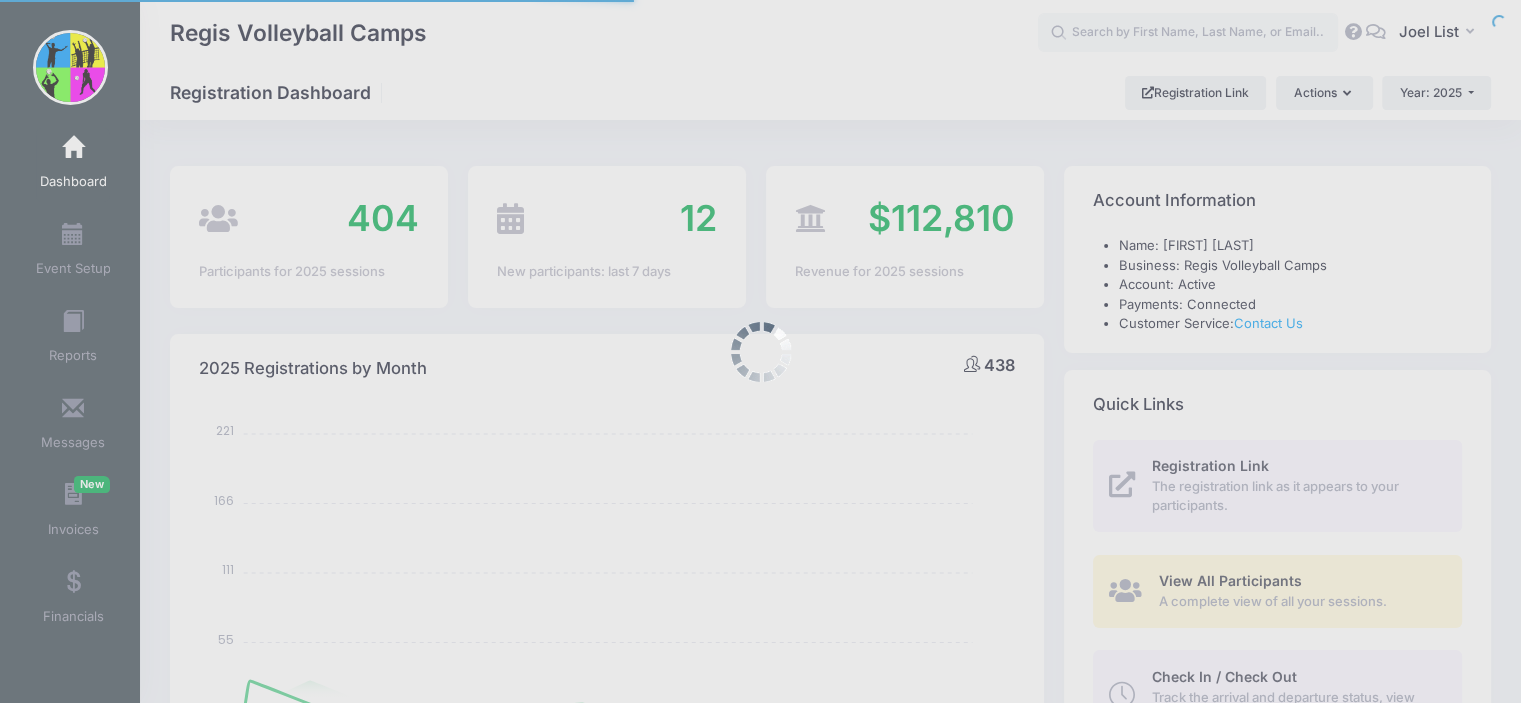 scroll, scrollTop: 0, scrollLeft: 0, axis: both 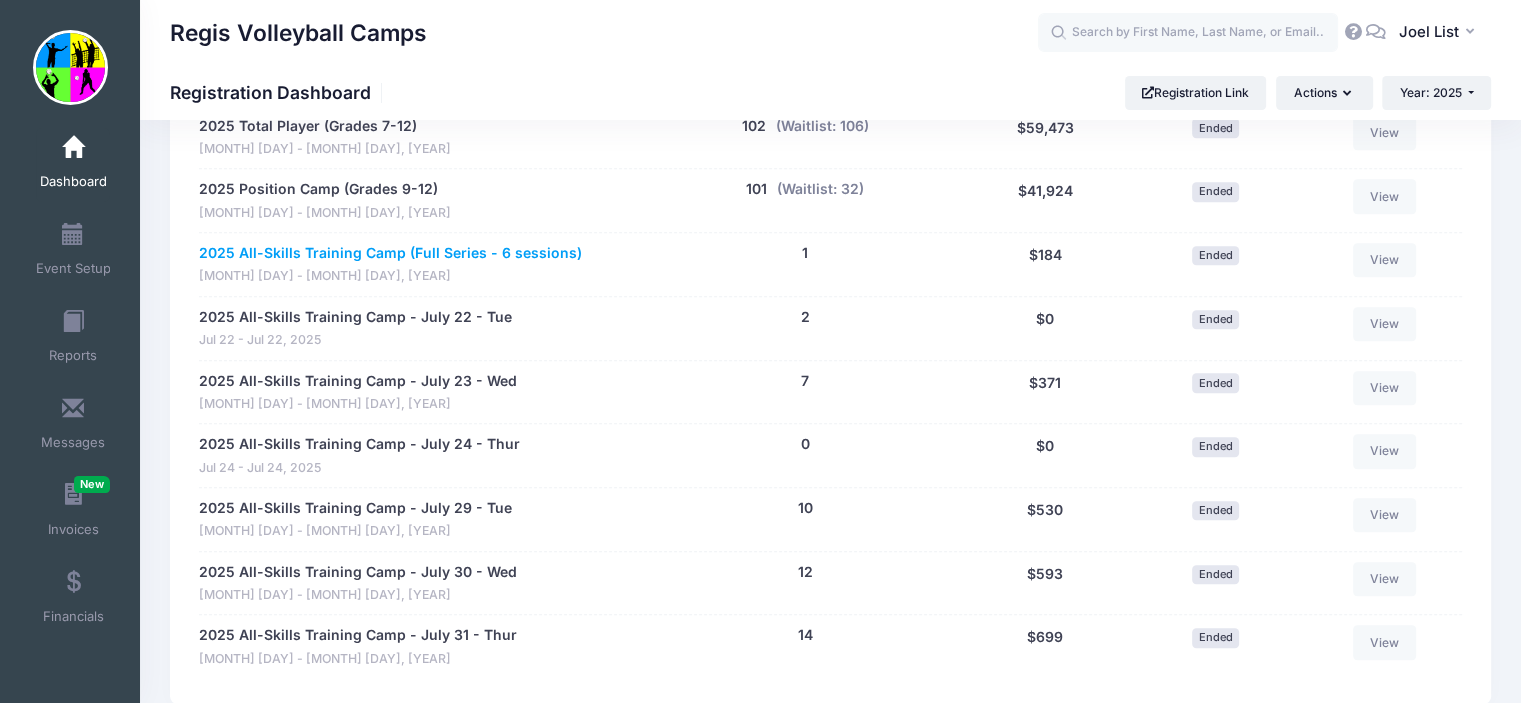 click on "2025 All-Skills Training Camp (Full Series - 6 sessions)" at bounding box center (390, 253) 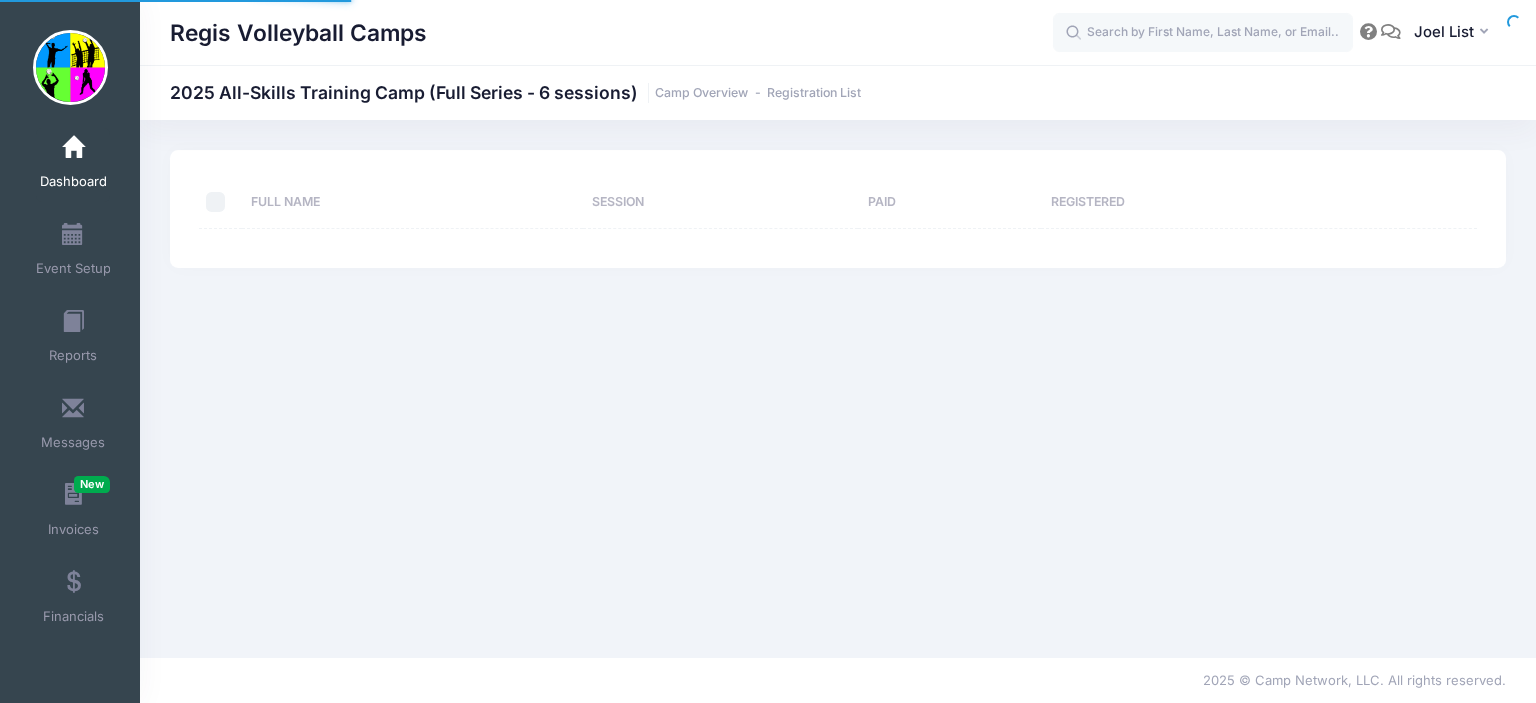 scroll, scrollTop: 0, scrollLeft: 0, axis: both 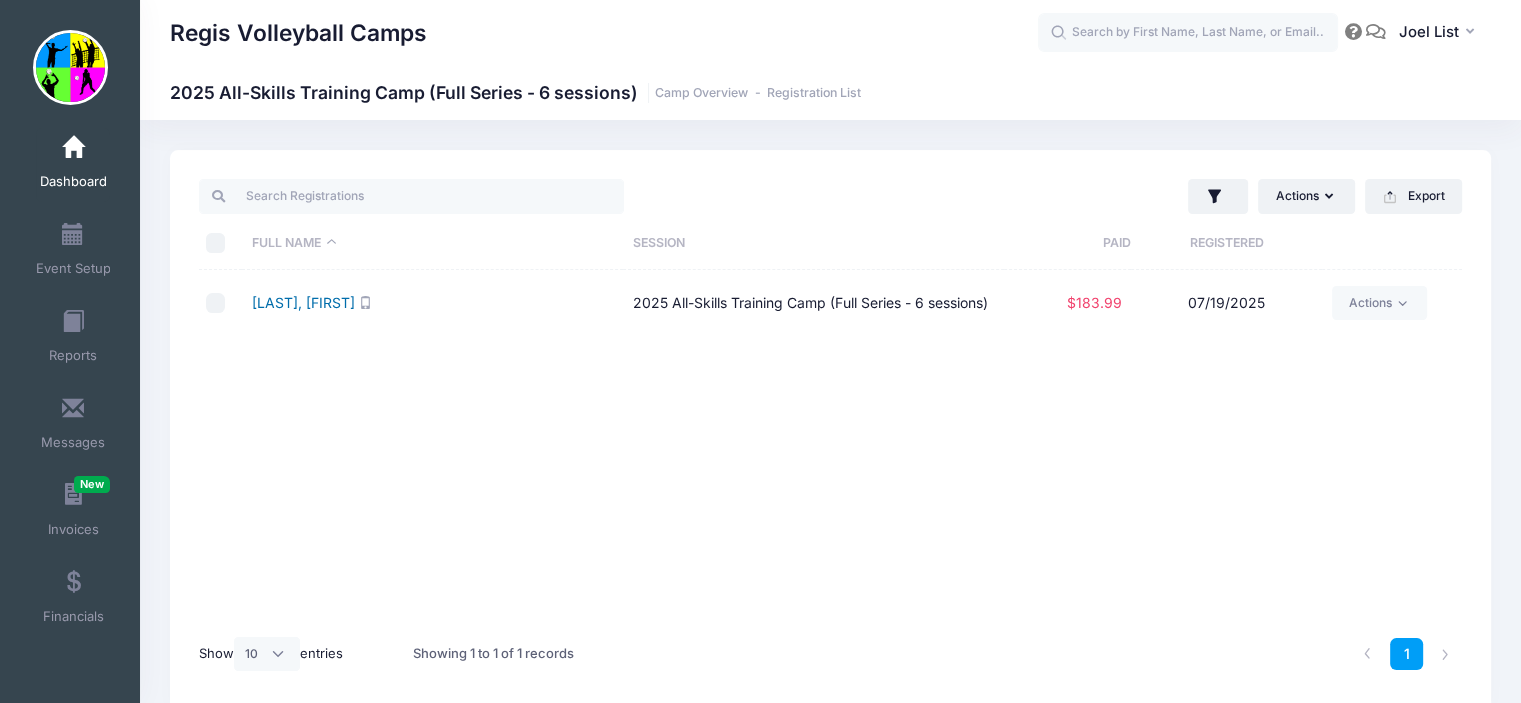 click on "Ardrey, Mila" at bounding box center [303, 302] 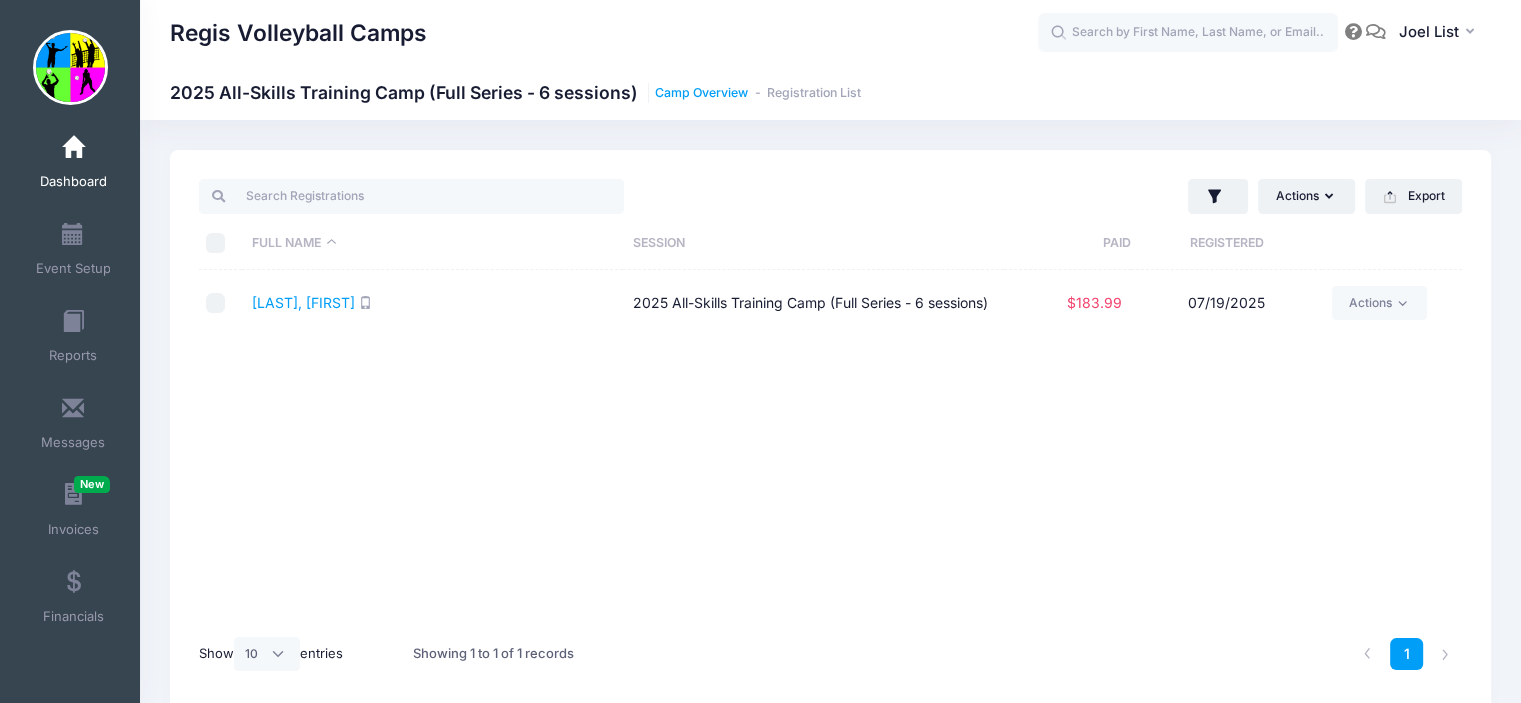 click on "Camp Overview" at bounding box center (701, 93) 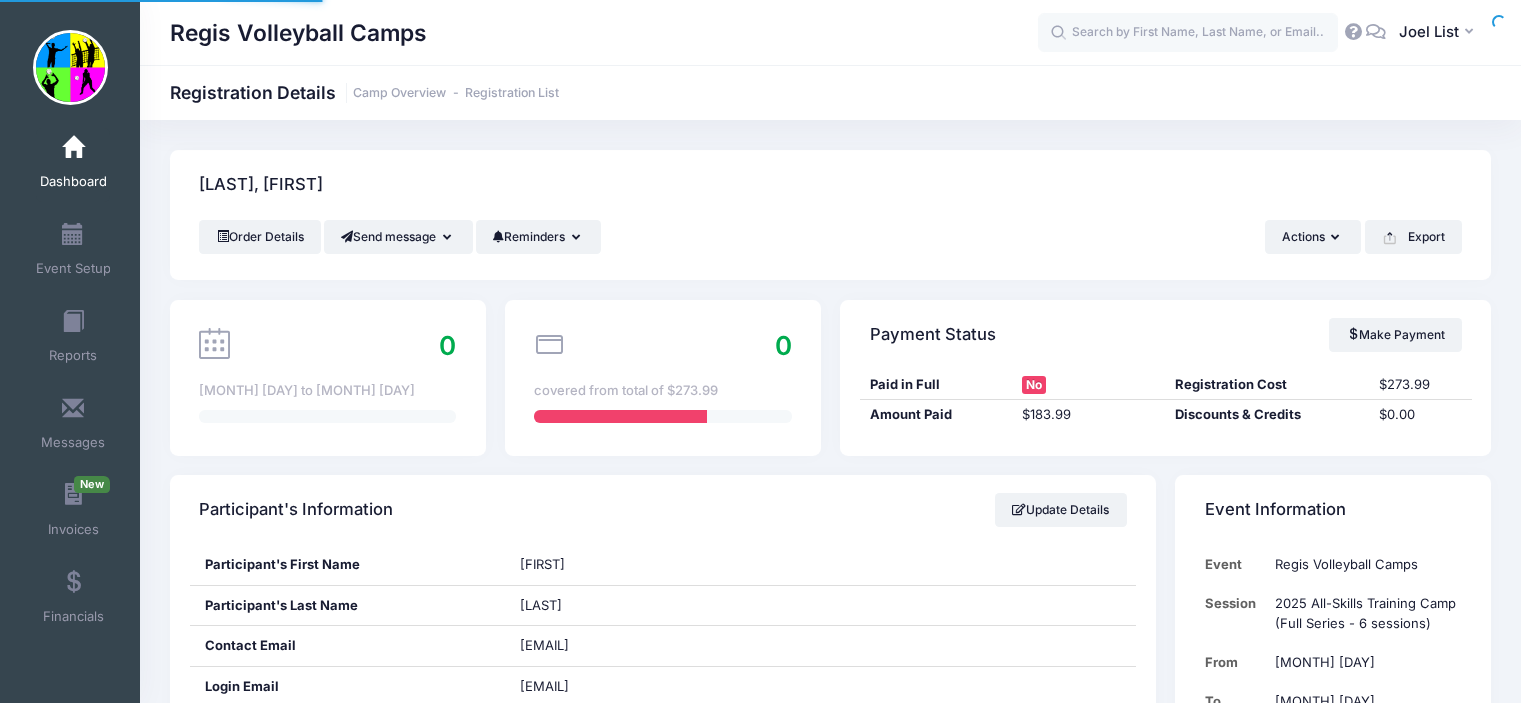 scroll, scrollTop: 0, scrollLeft: 0, axis: both 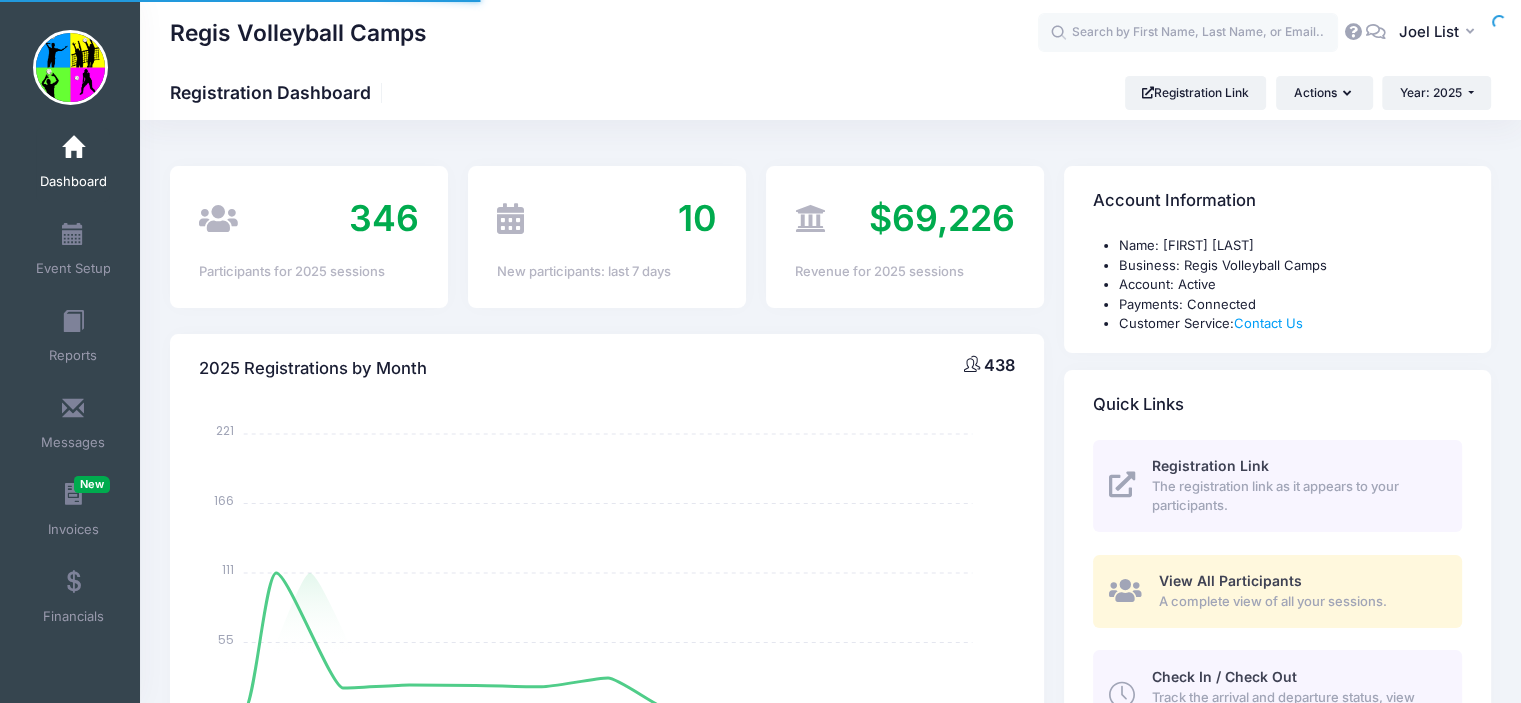 select 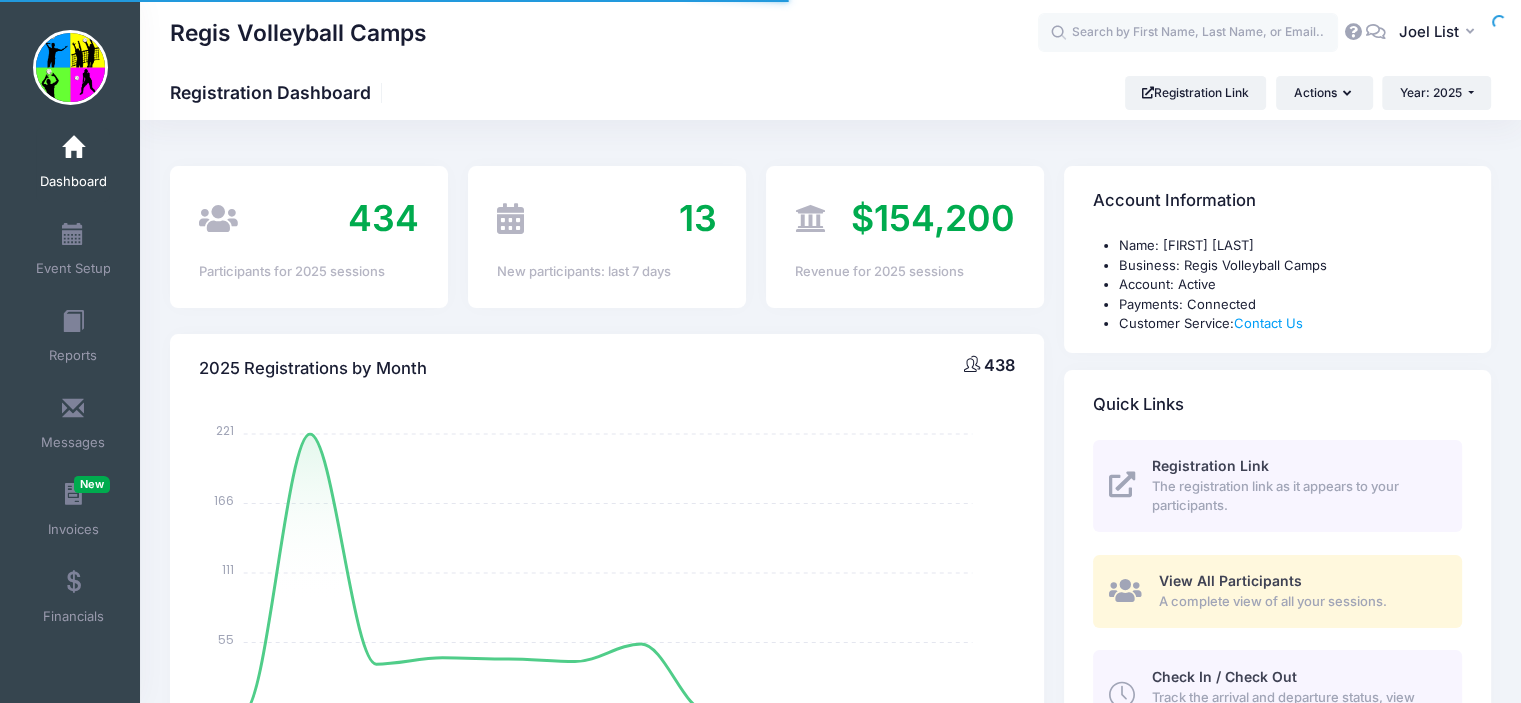 scroll, scrollTop: 0, scrollLeft: 0, axis: both 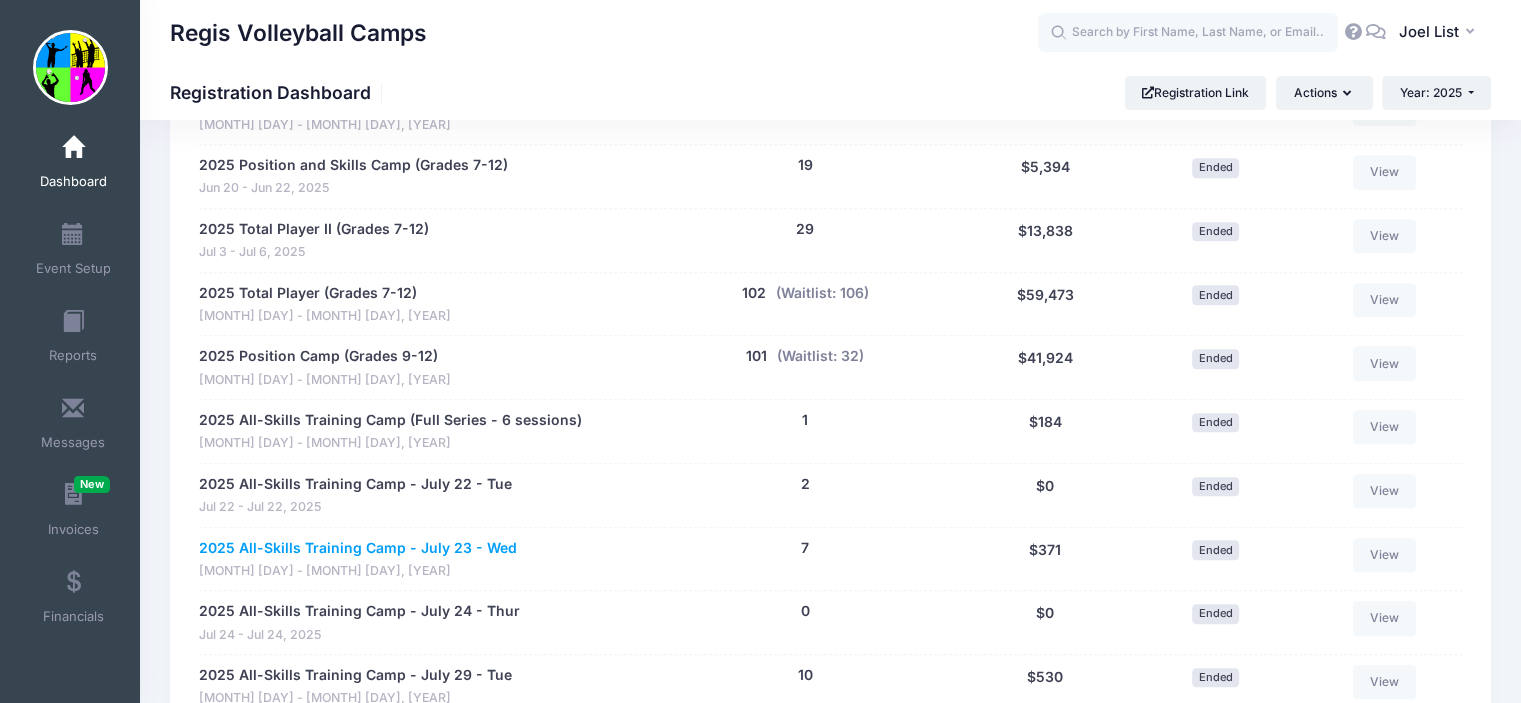 click on "2025 All-Skills Training Camp - July 23 - Wed" at bounding box center (358, 548) 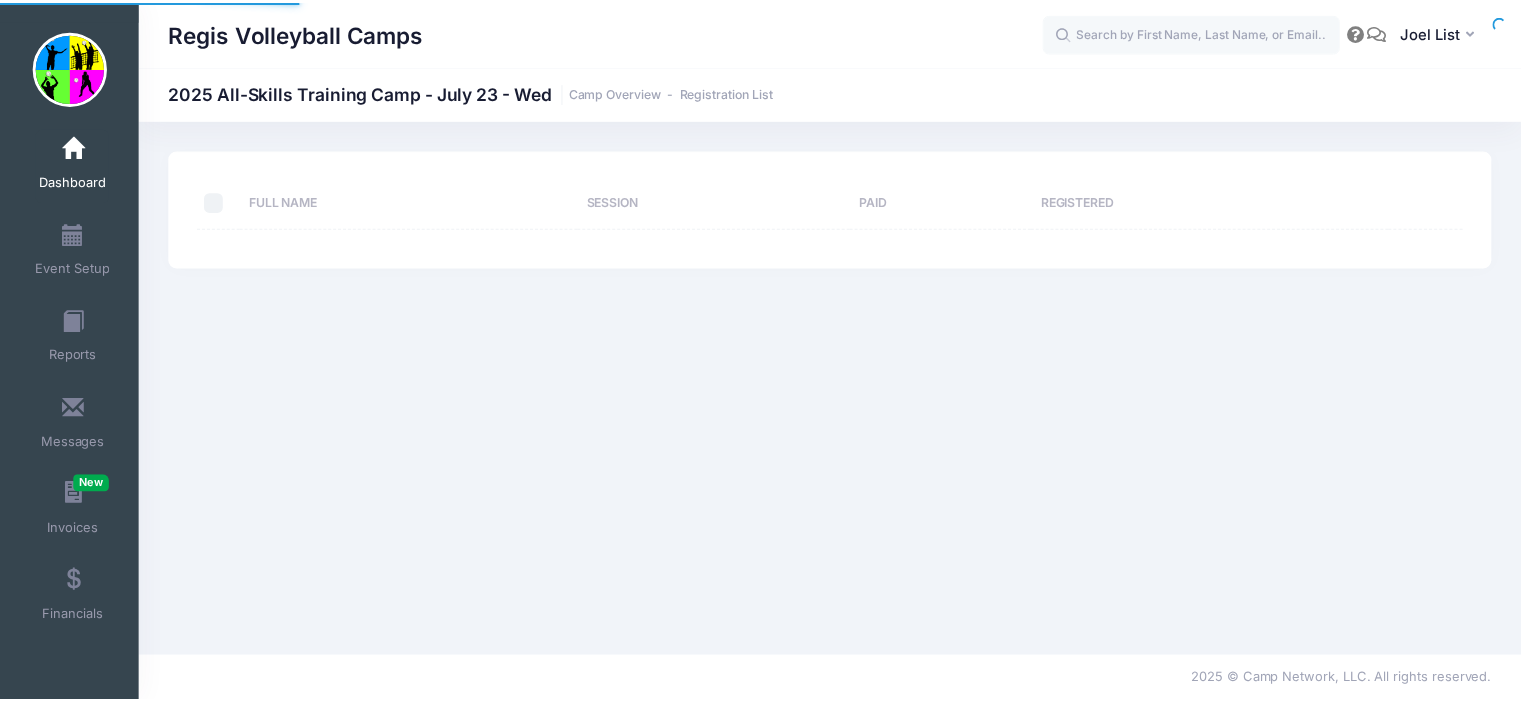 scroll, scrollTop: 0, scrollLeft: 0, axis: both 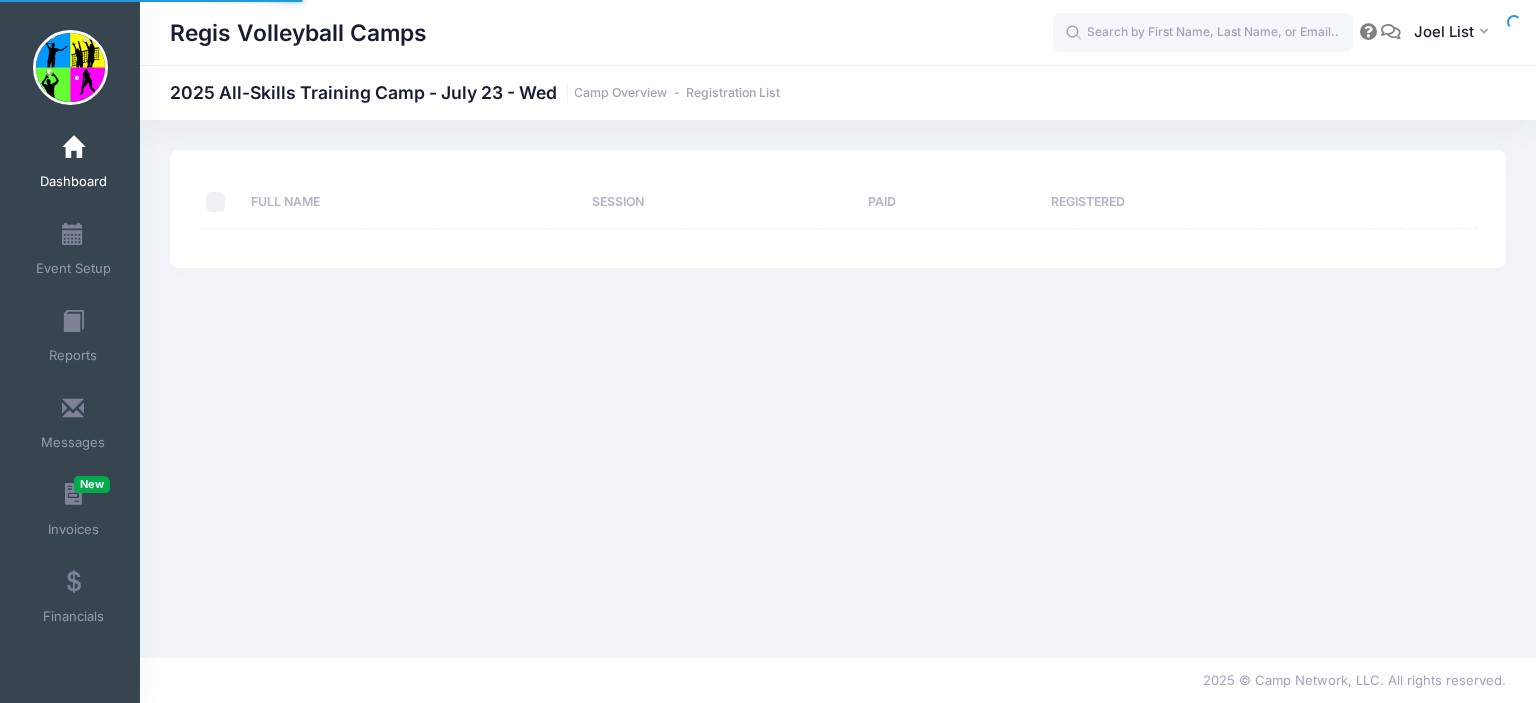 select on "10" 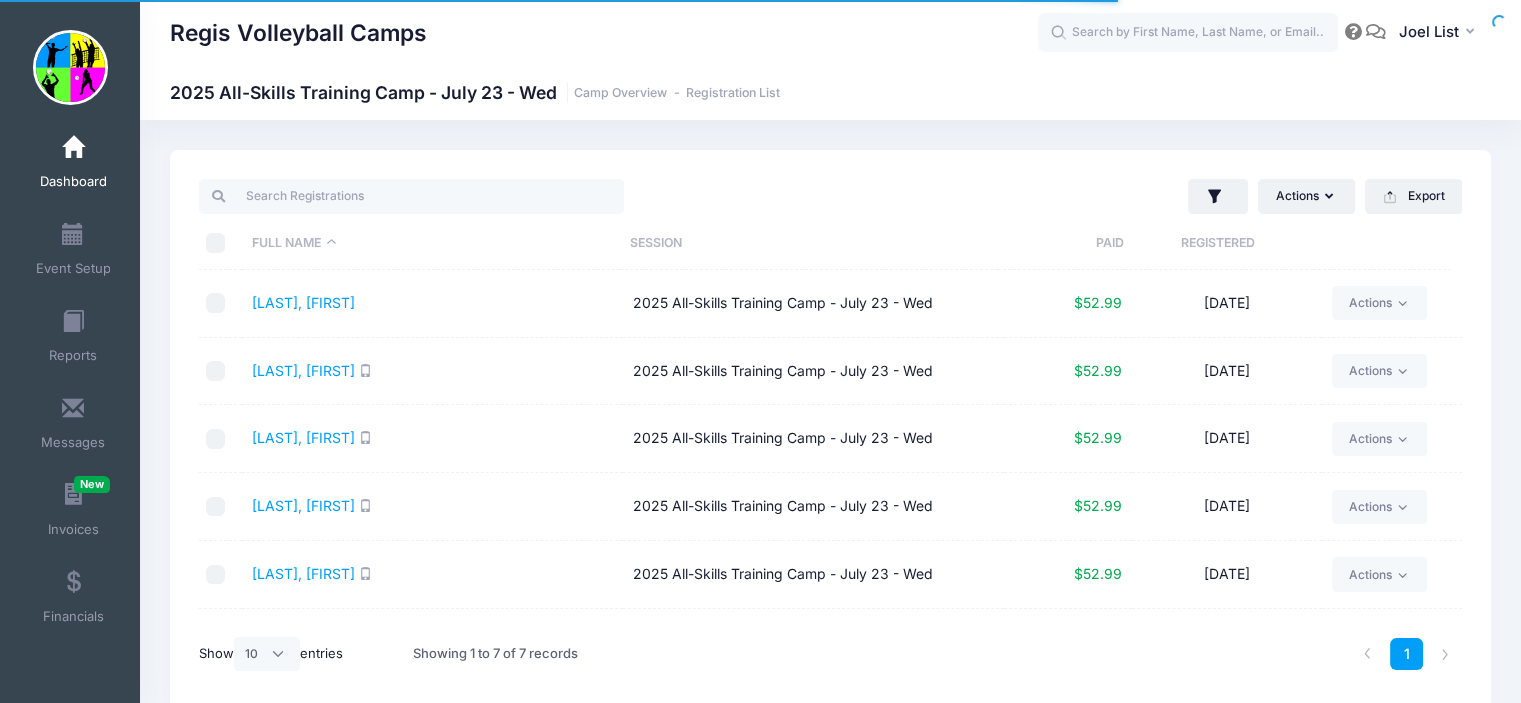 scroll, scrollTop: 0, scrollLeft: 0, axis: both 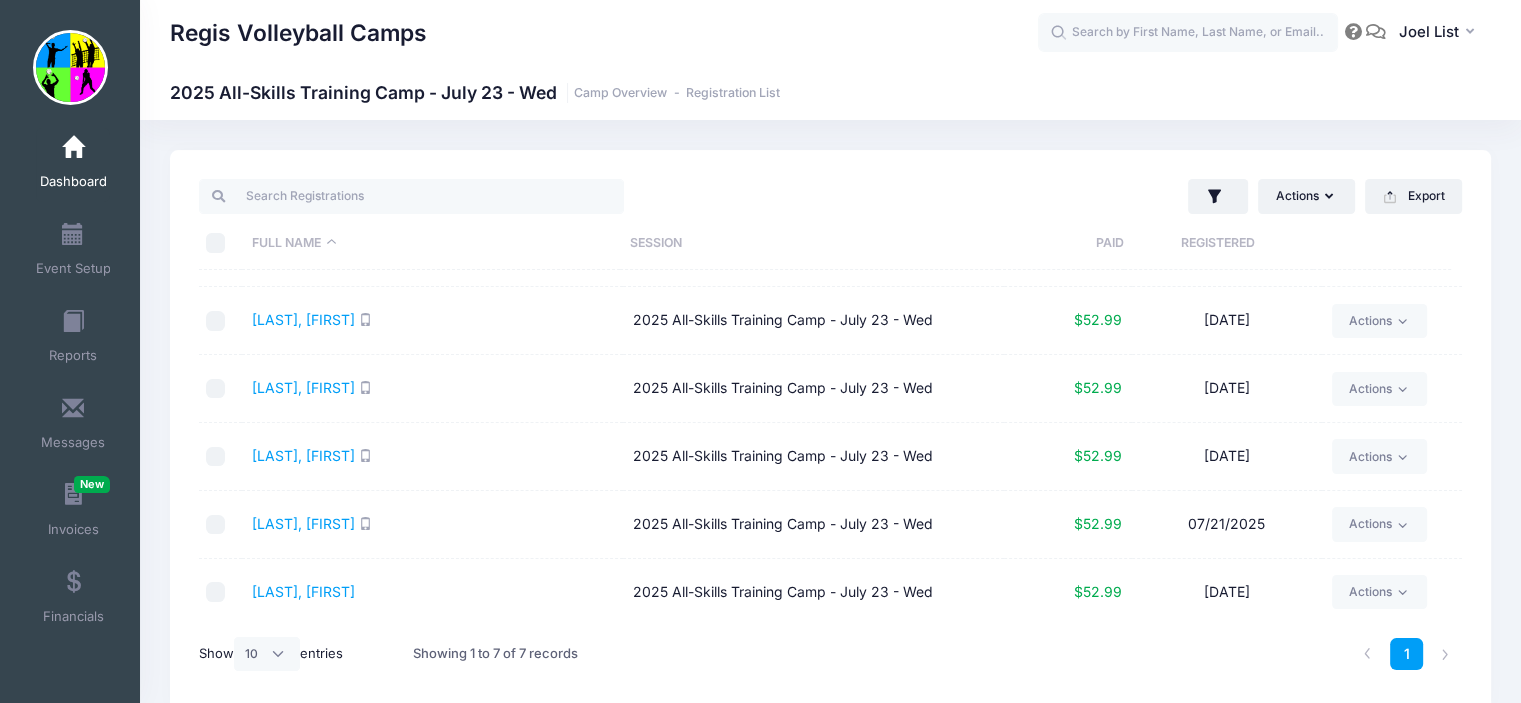 click on "Humphrey, Zoey" at bounding box center [432, 457] 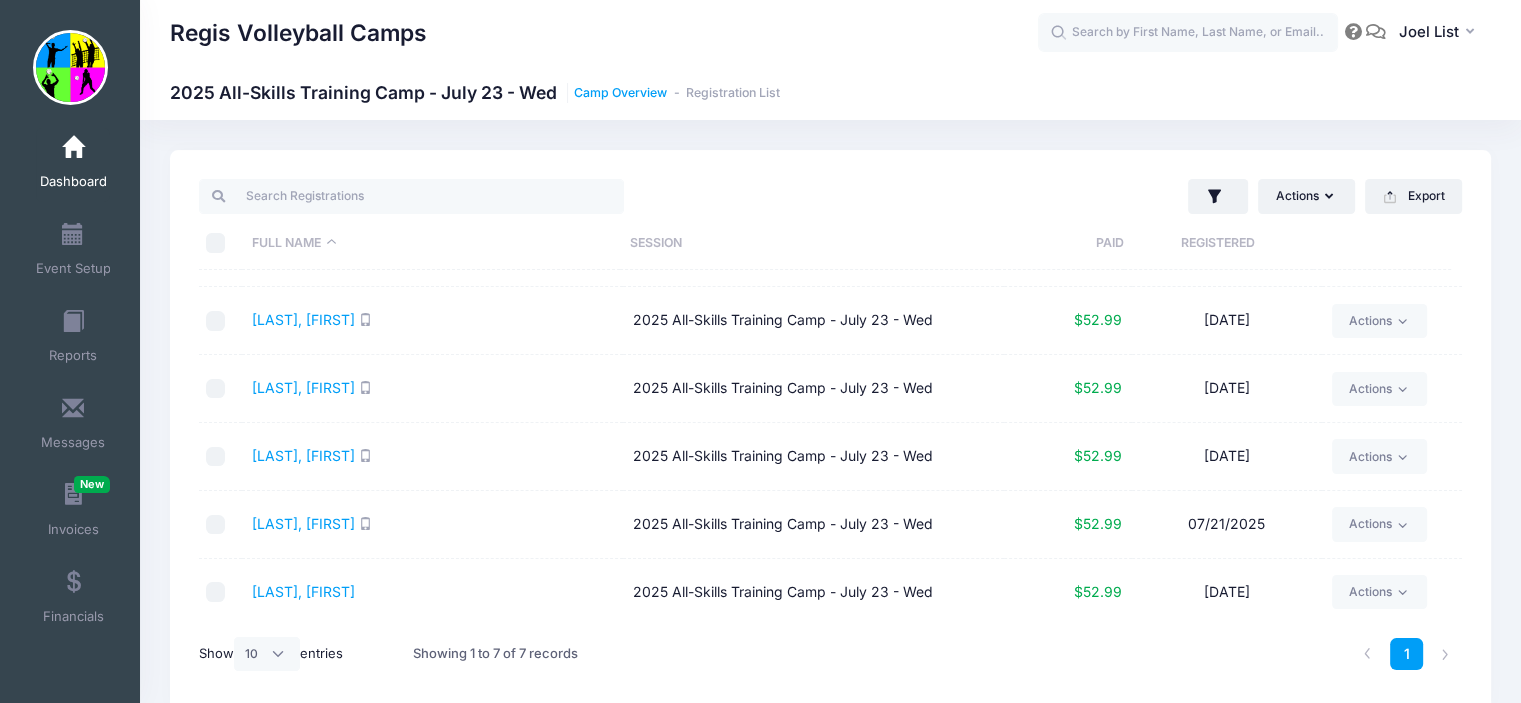 click on "Camp Overview" at bounding box center [620, 93] 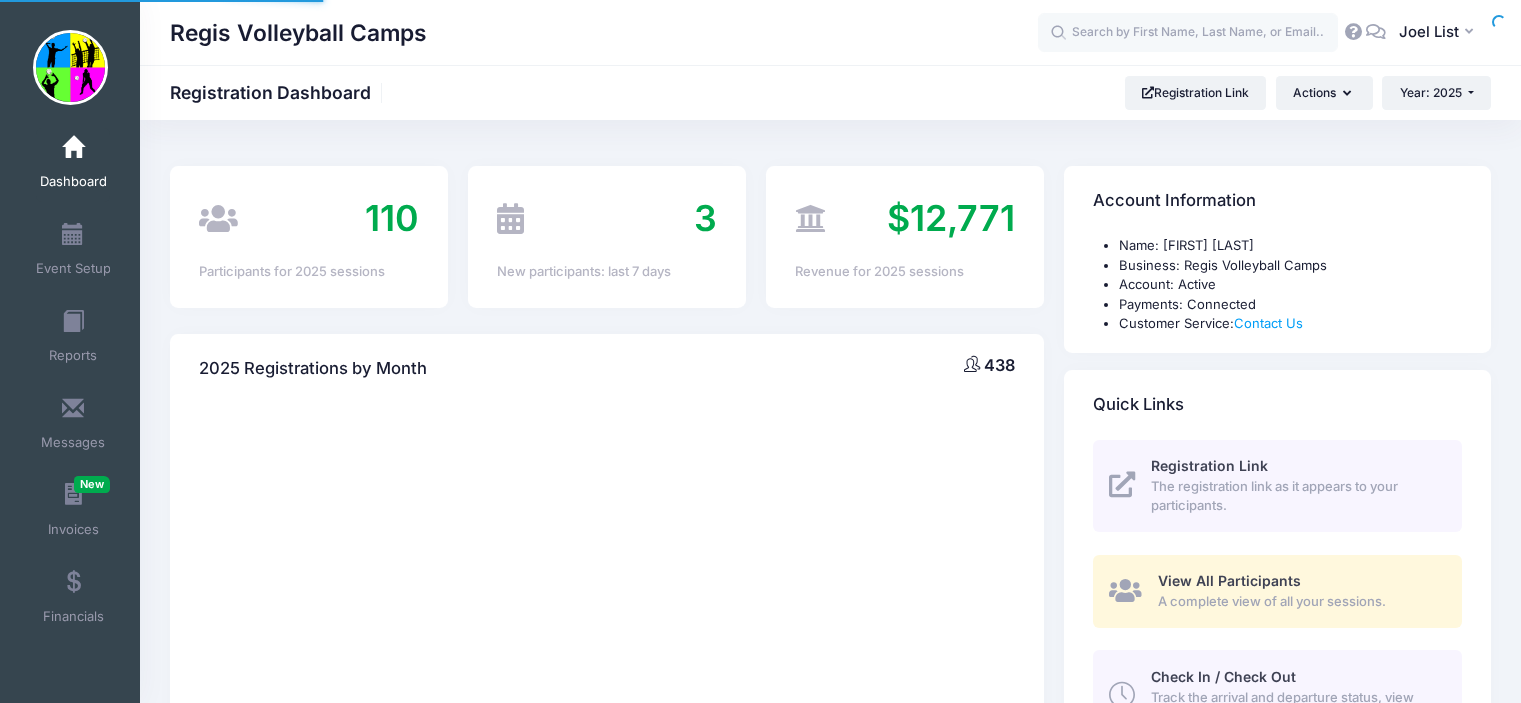 scroll, scrollTop: 0, scrollLeft: 0, axis: both 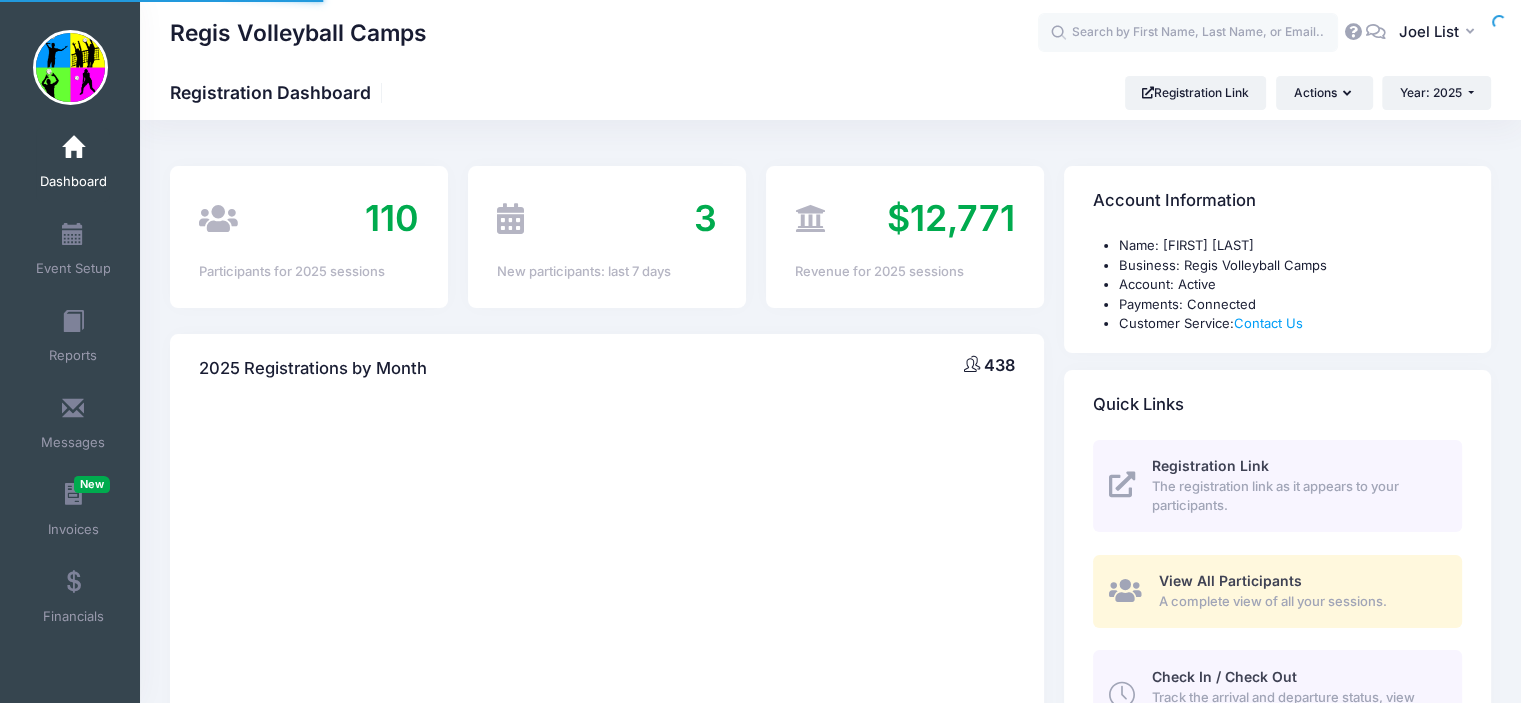 select 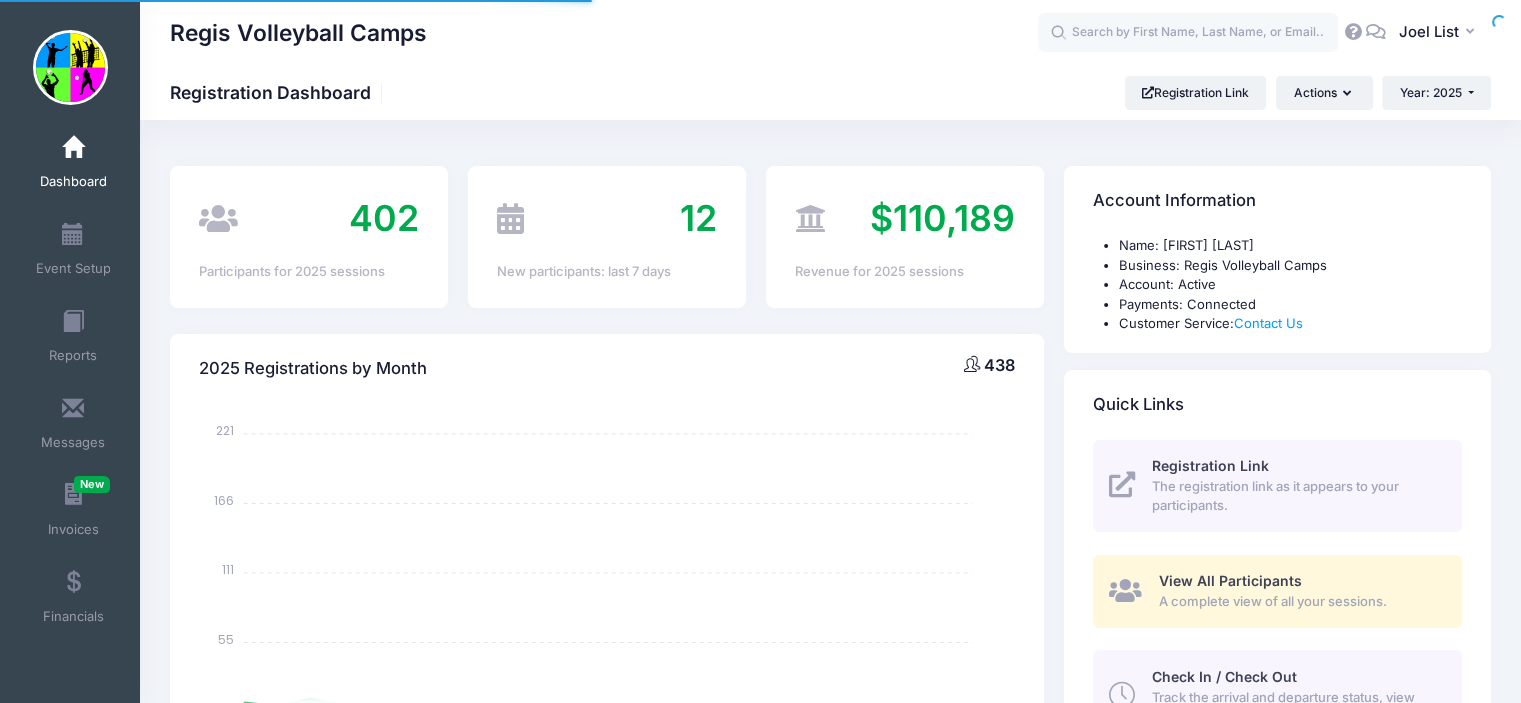 scroll, scrollTop: 0, scrollLeft: 0, axis: both 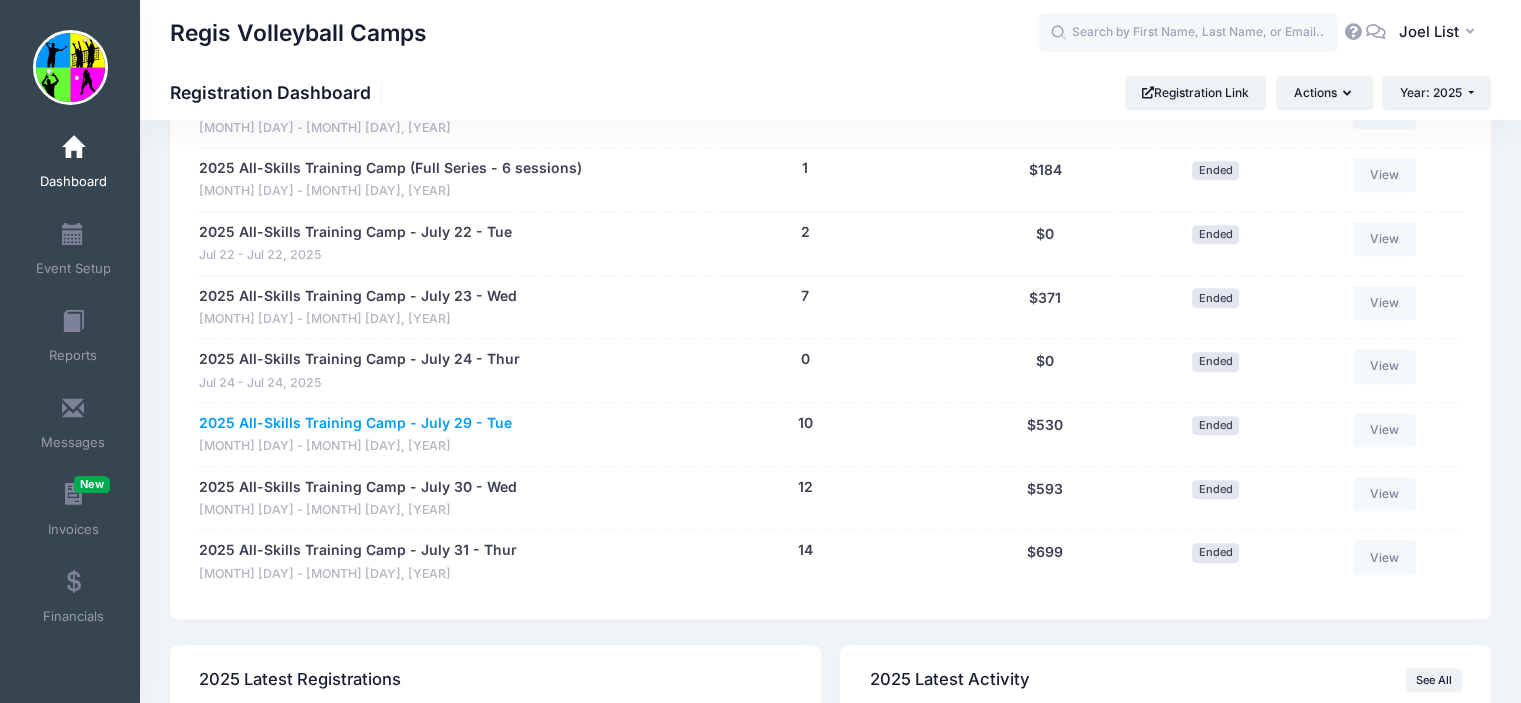 click on "2025 All-Skills Training Camp - July 29 - Tue" at bounding box center (355, 423) 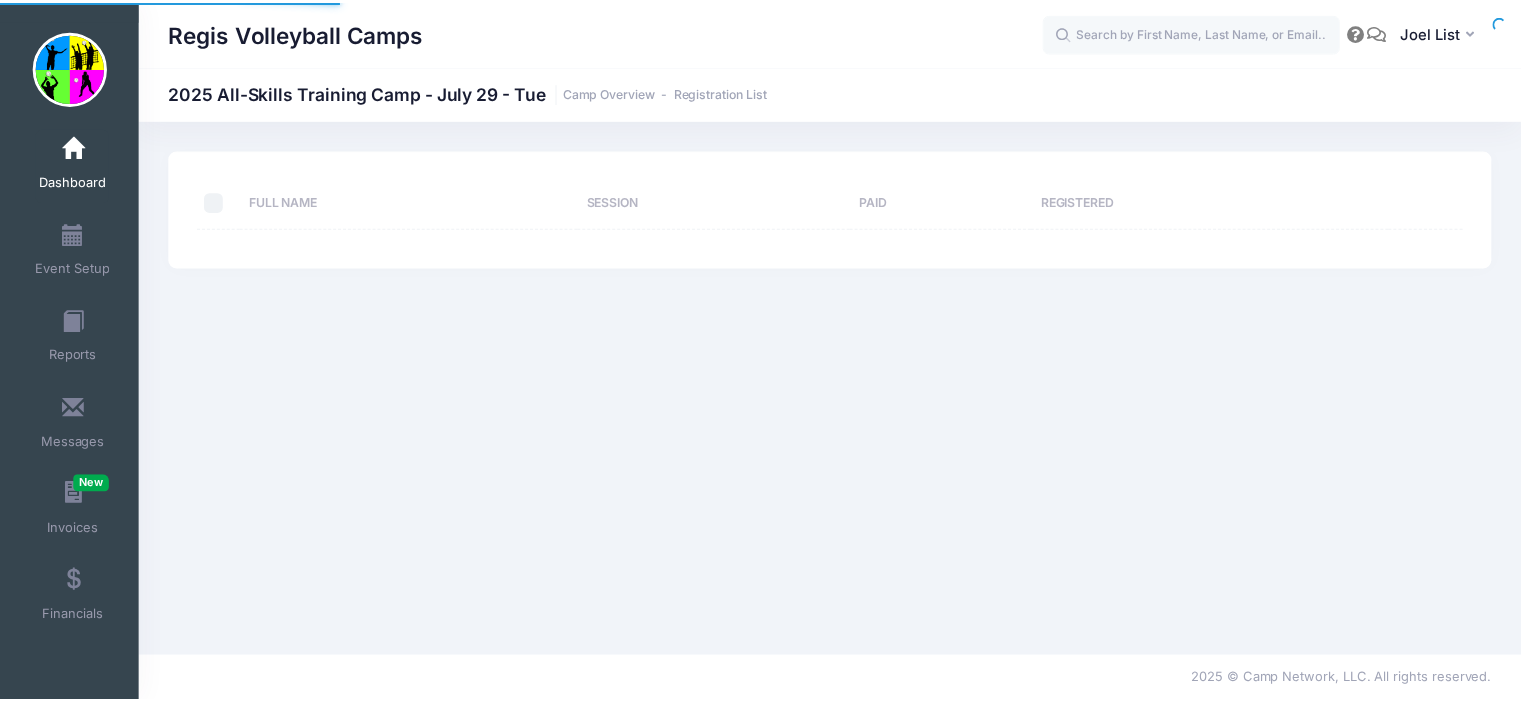 scroll, scrollTop: 0, scrollLeft: 0, axis: both 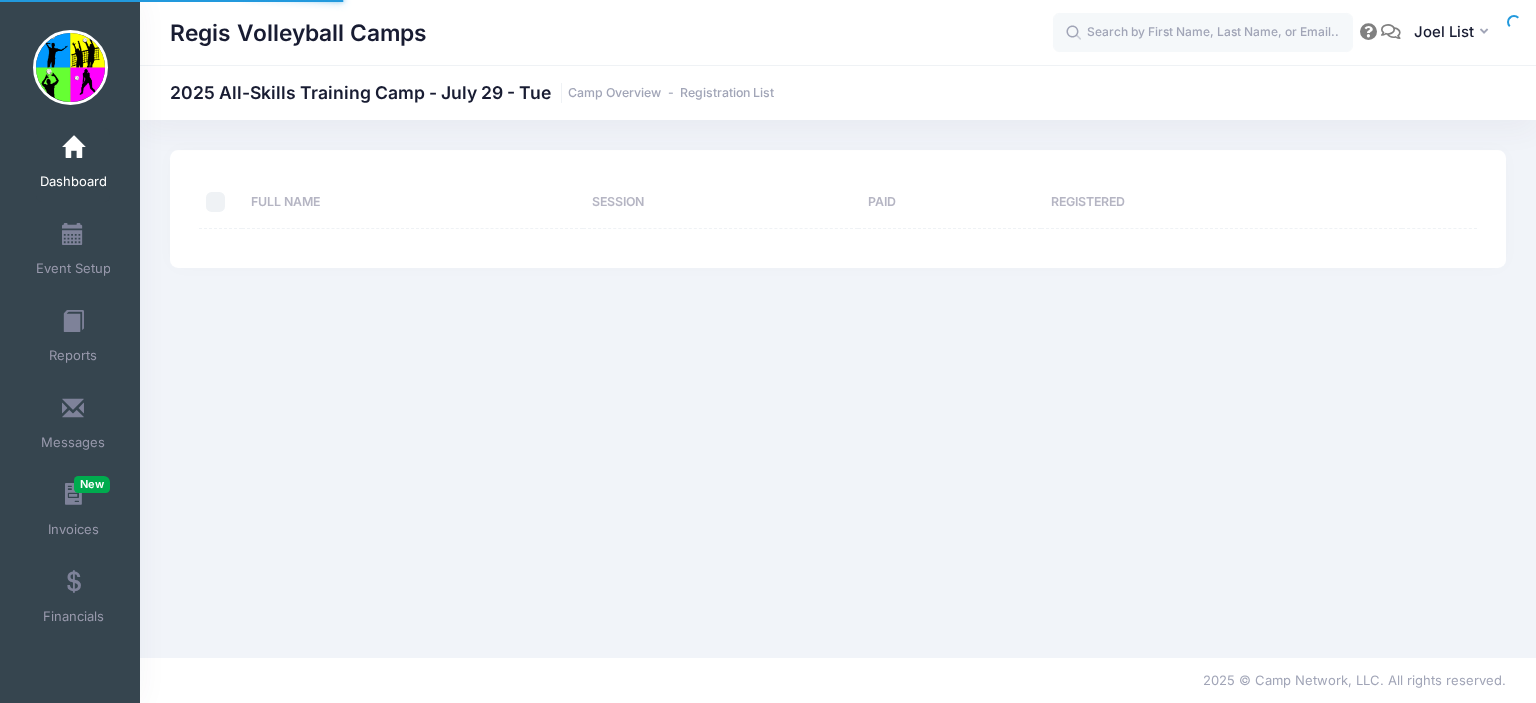 select on "10" 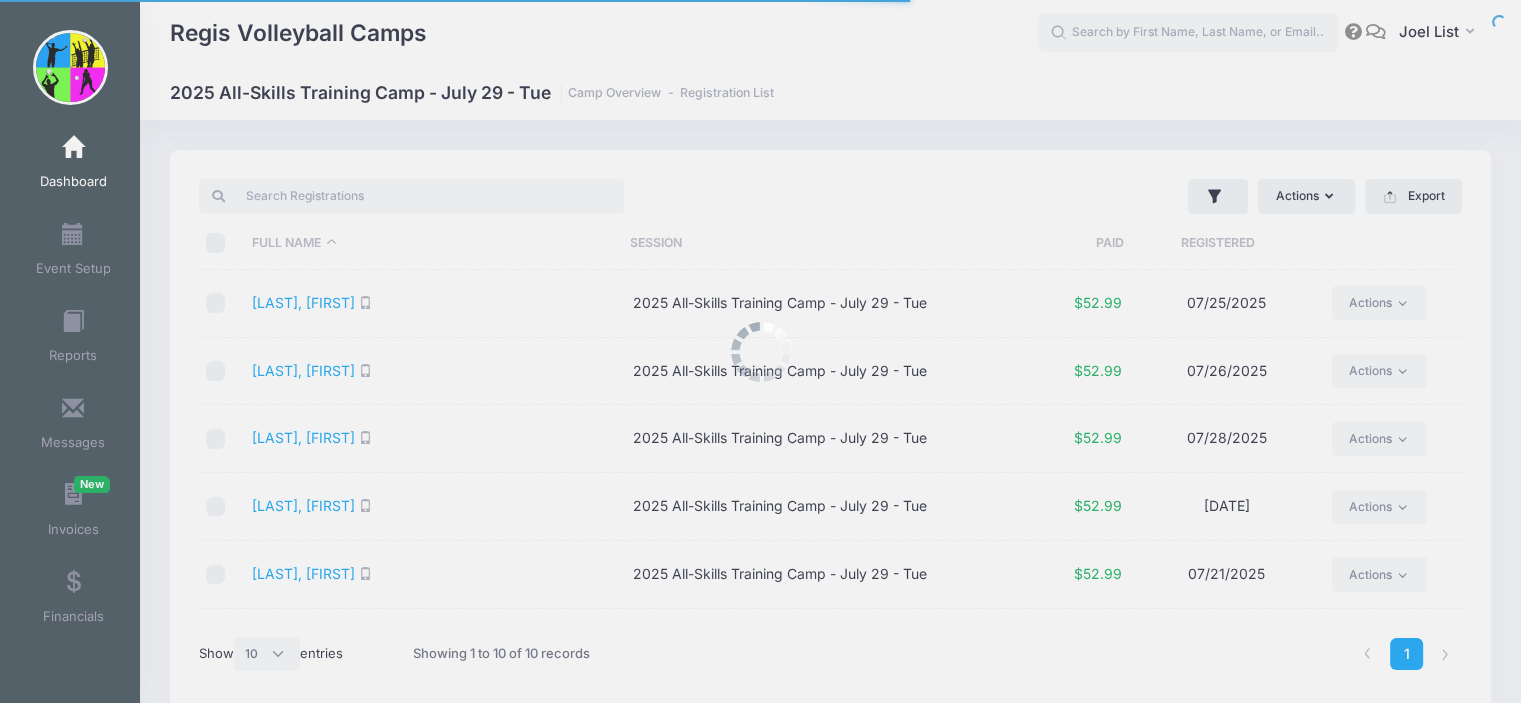 scroll, scrollTop: 0, scrollLeft: 0, axis: both 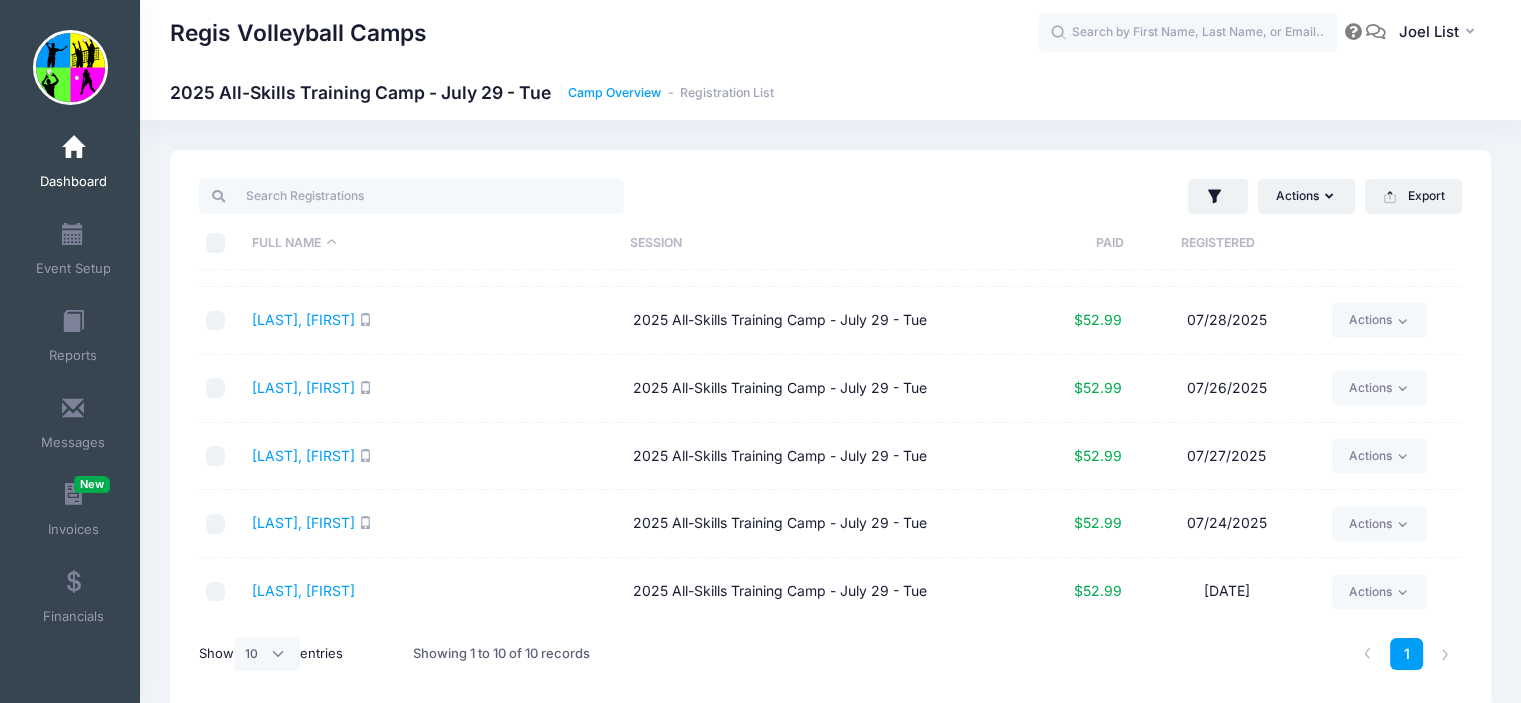 click on "Camp Overview" at bounding box center [614, 93] 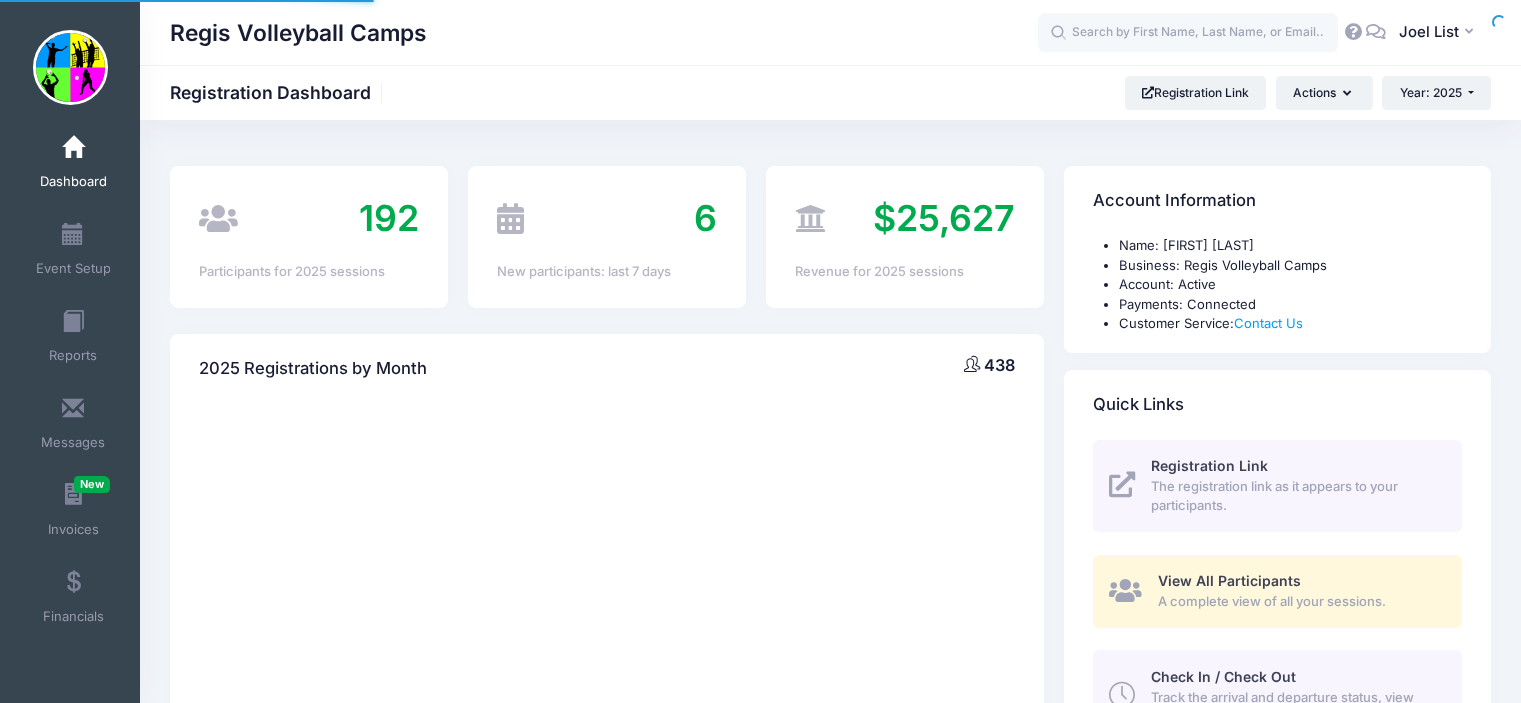 scroll, scrollTop: 0, scrollLeft: 0, axis: both 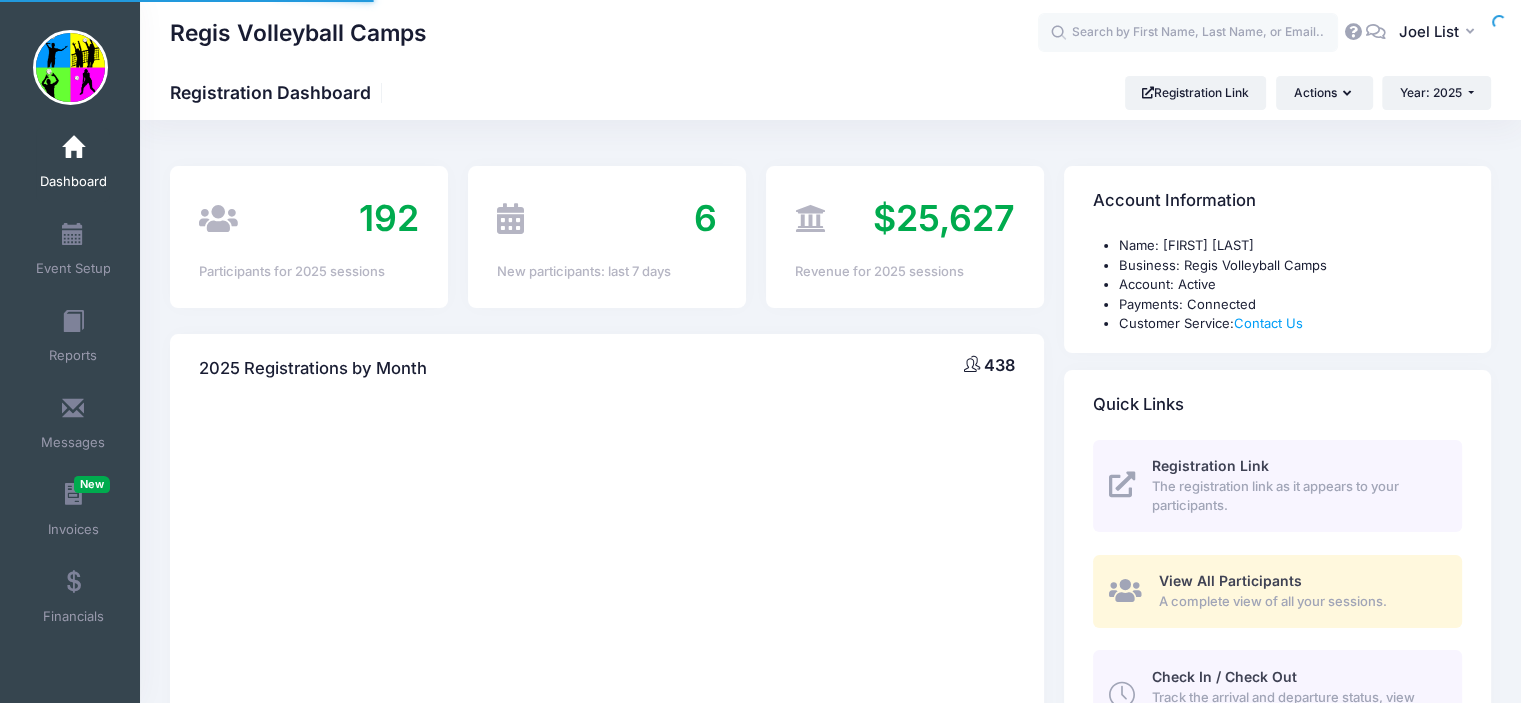select 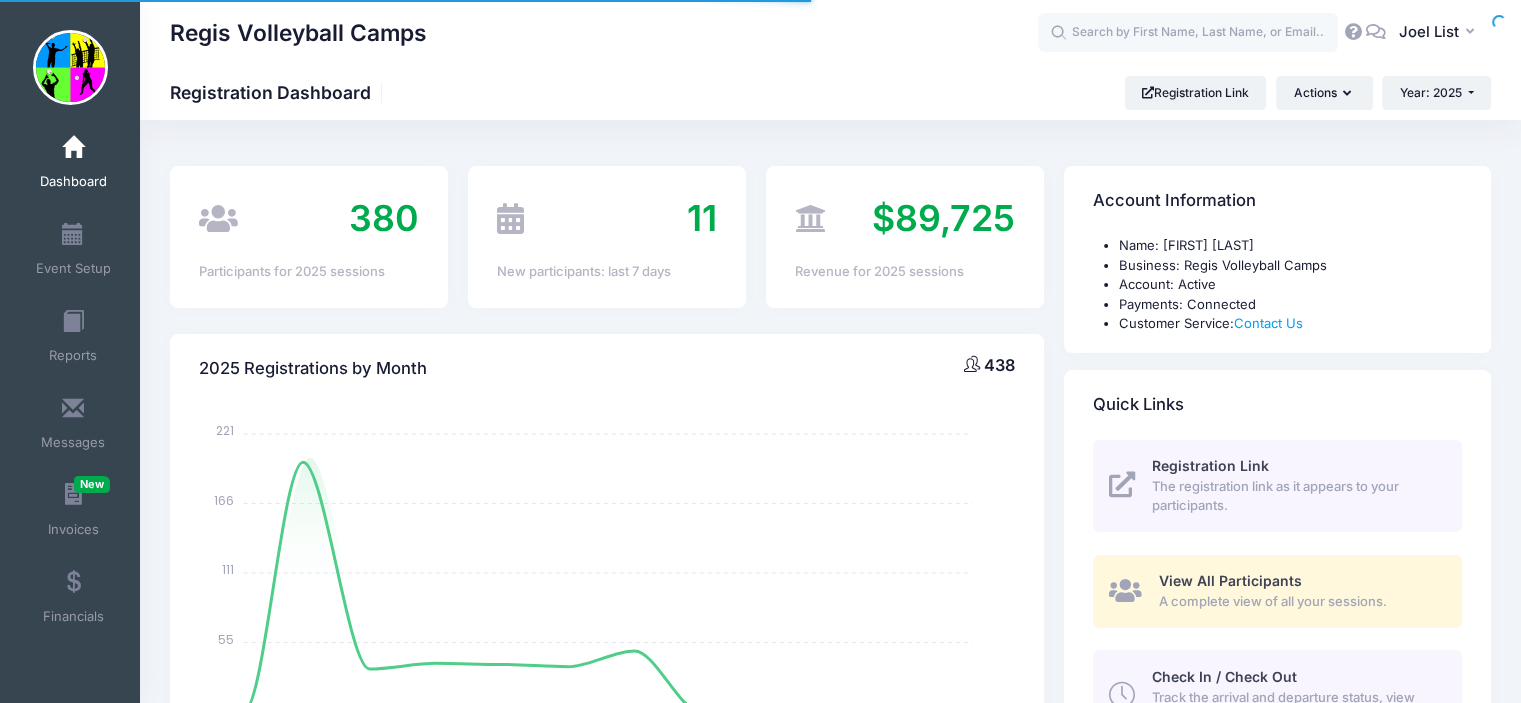 scroll, scrollTop: 0, scrollLeft: 0, axis: both 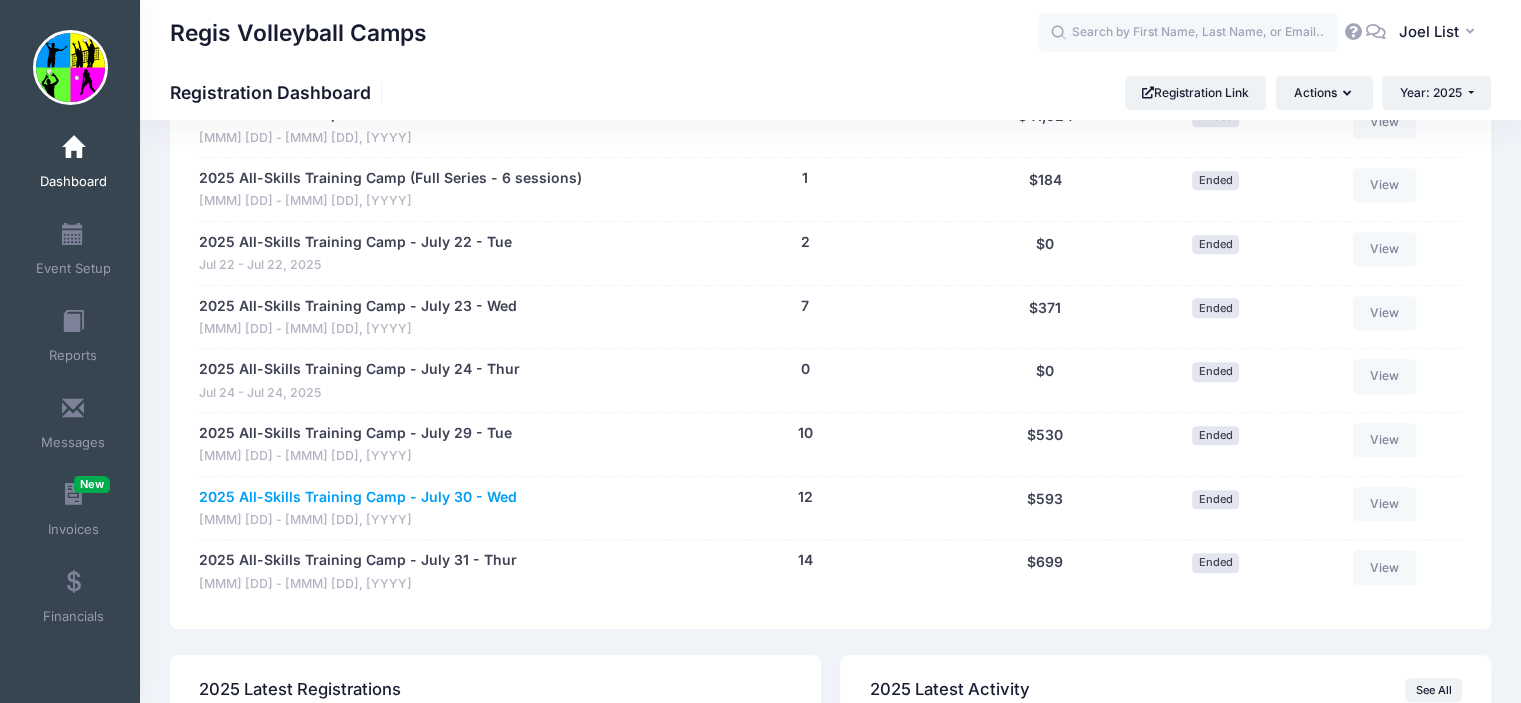 click on "2025 All-Skills Training Camp - July 30 - Wed" at bounding box center (358, 497) 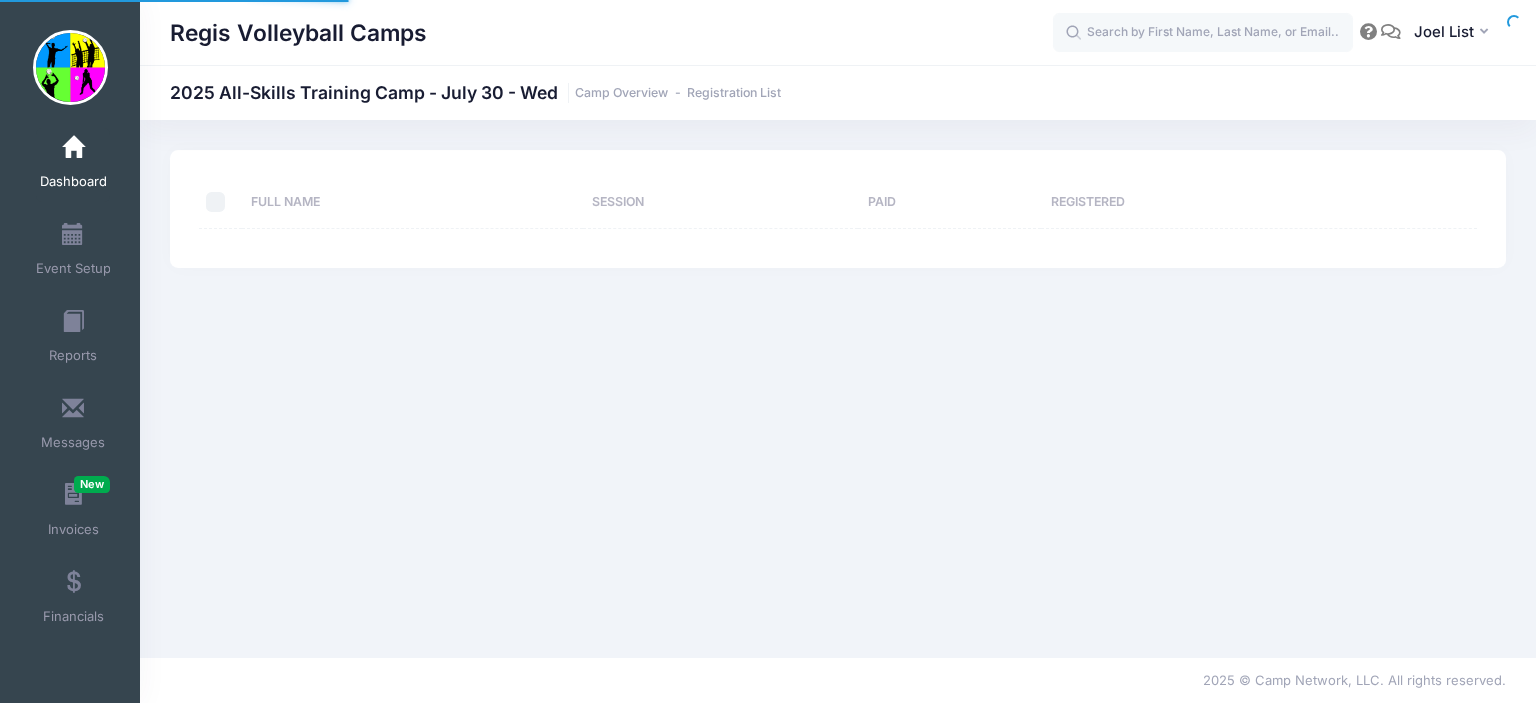 scroll, scrollTop: 0, scrollLeft: 0, axis: both 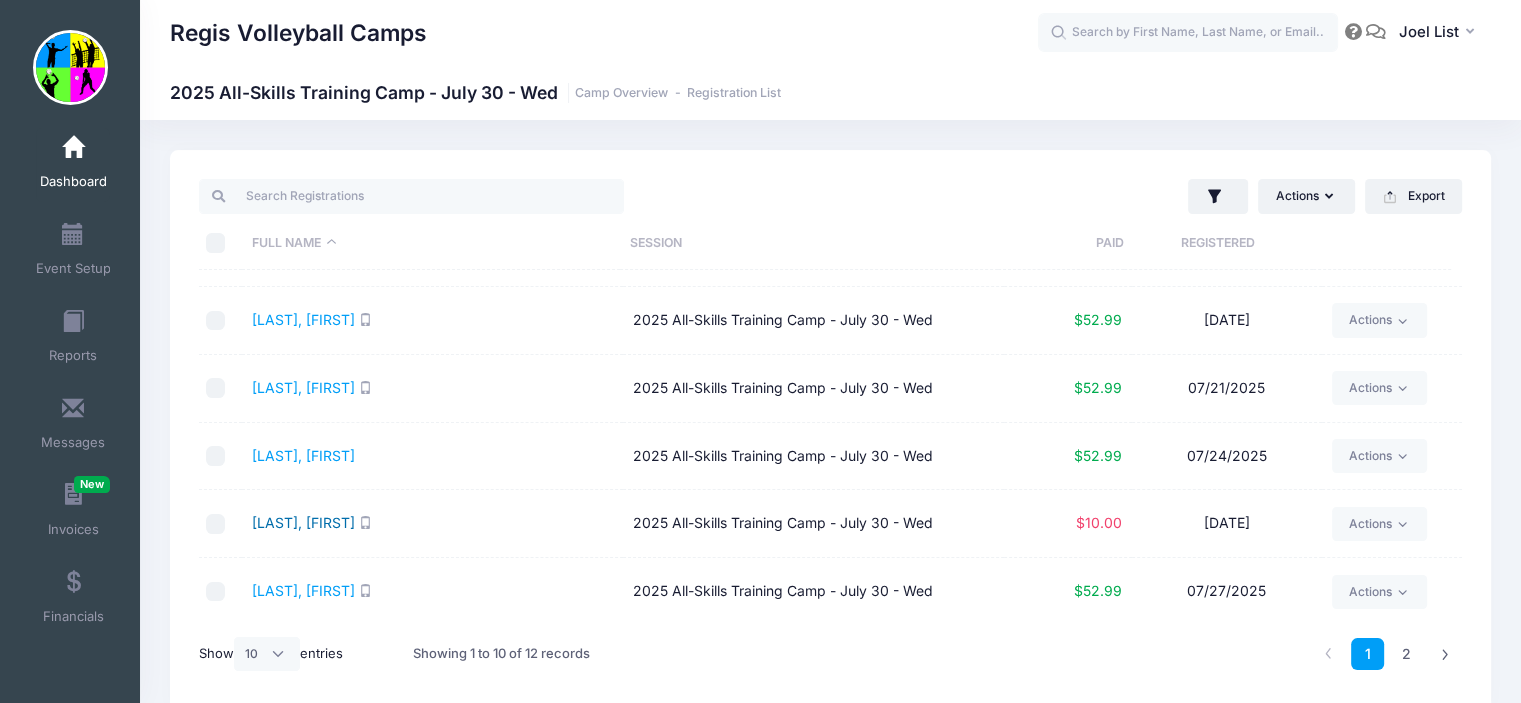 click on "[LAST], [FIRST]" at bounding box center [303, 522] 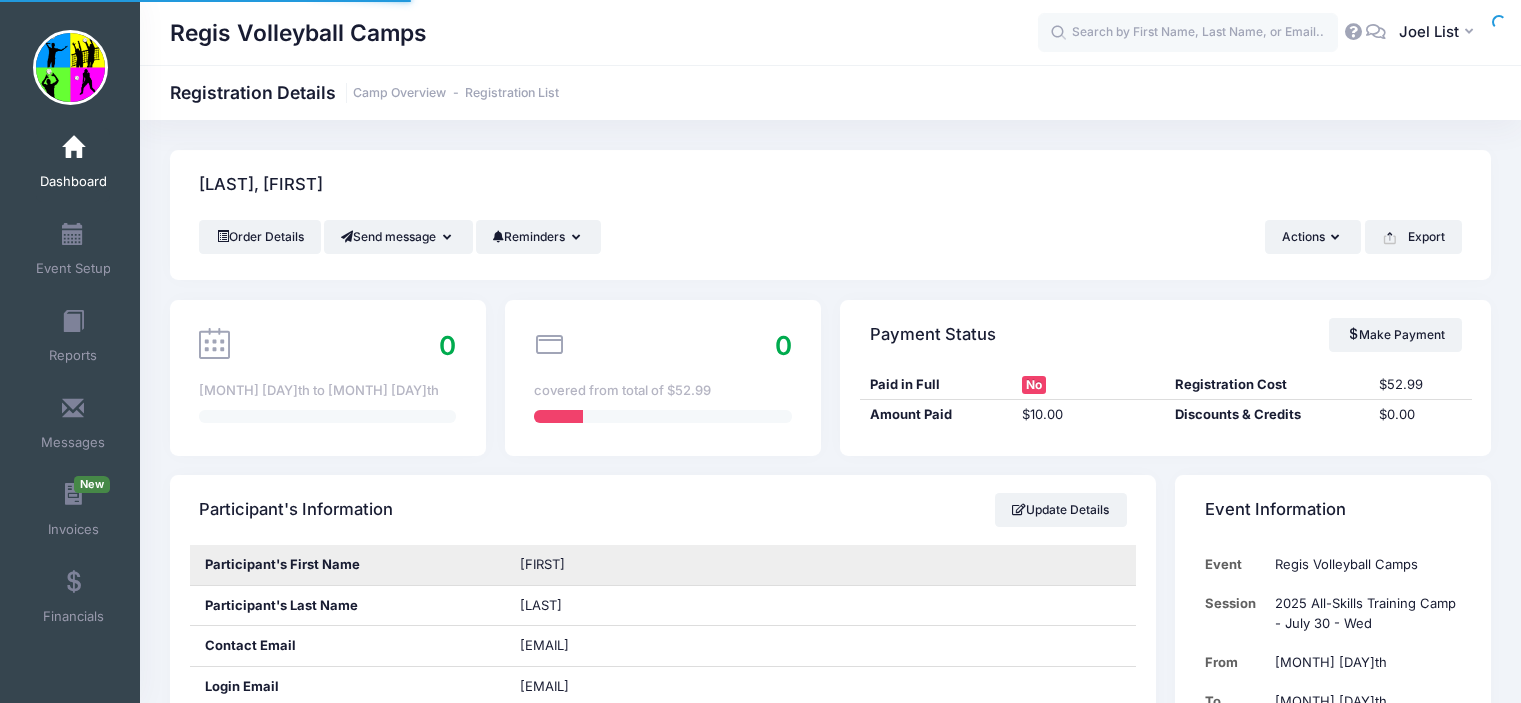 scroll, scrollTop: 0, scrollLeft: 0, axis: both 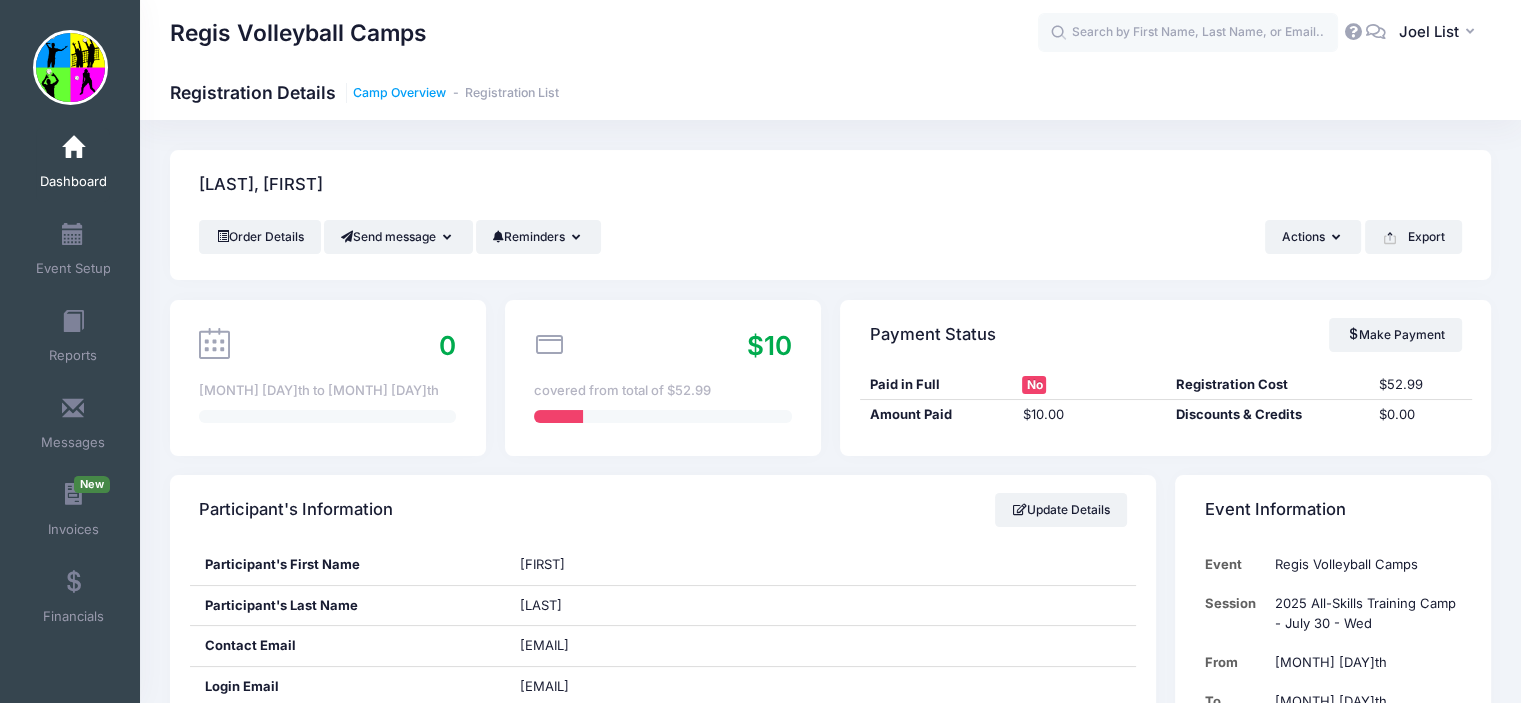 click on "Camp Overview" at bounding box center (399, 93) 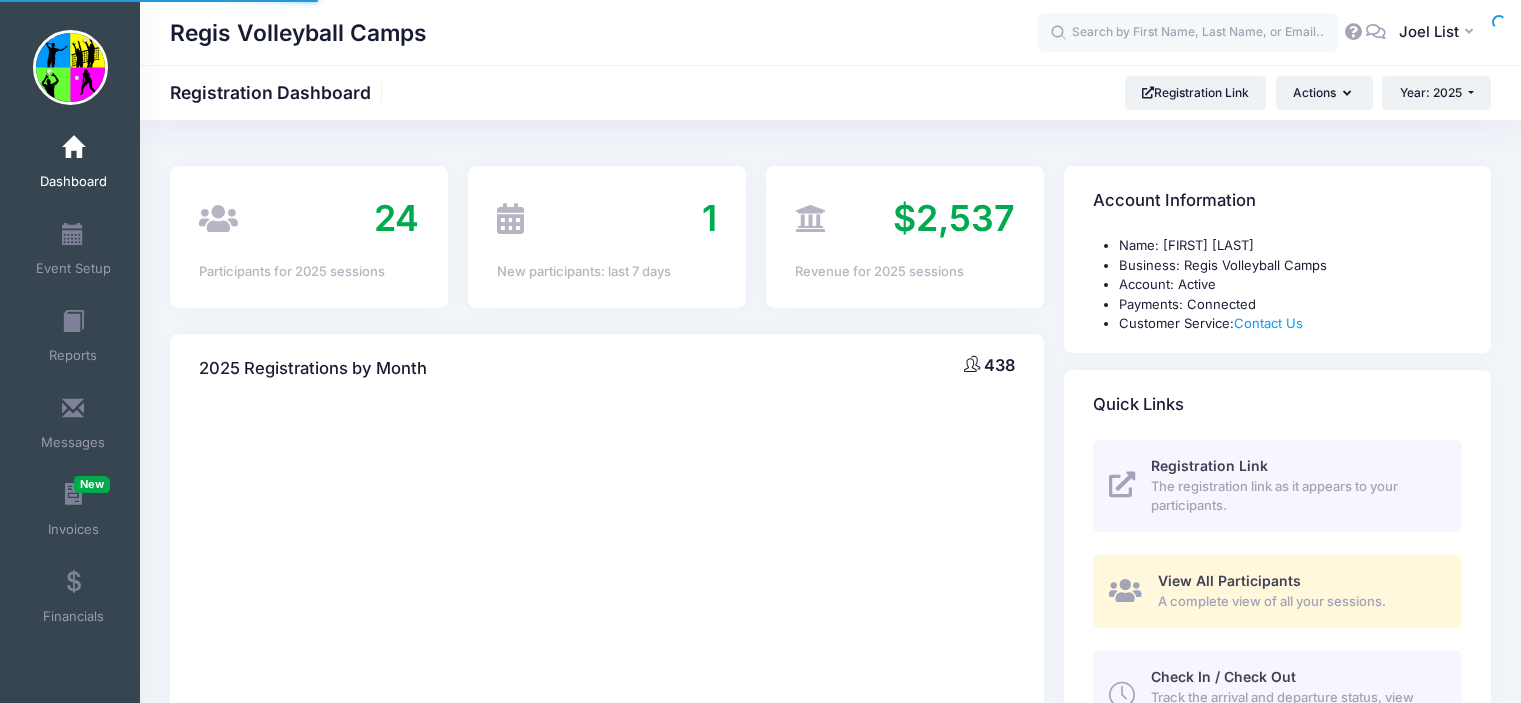 scroll, scrollTop: 0, scrollLeft: 0, axis: both 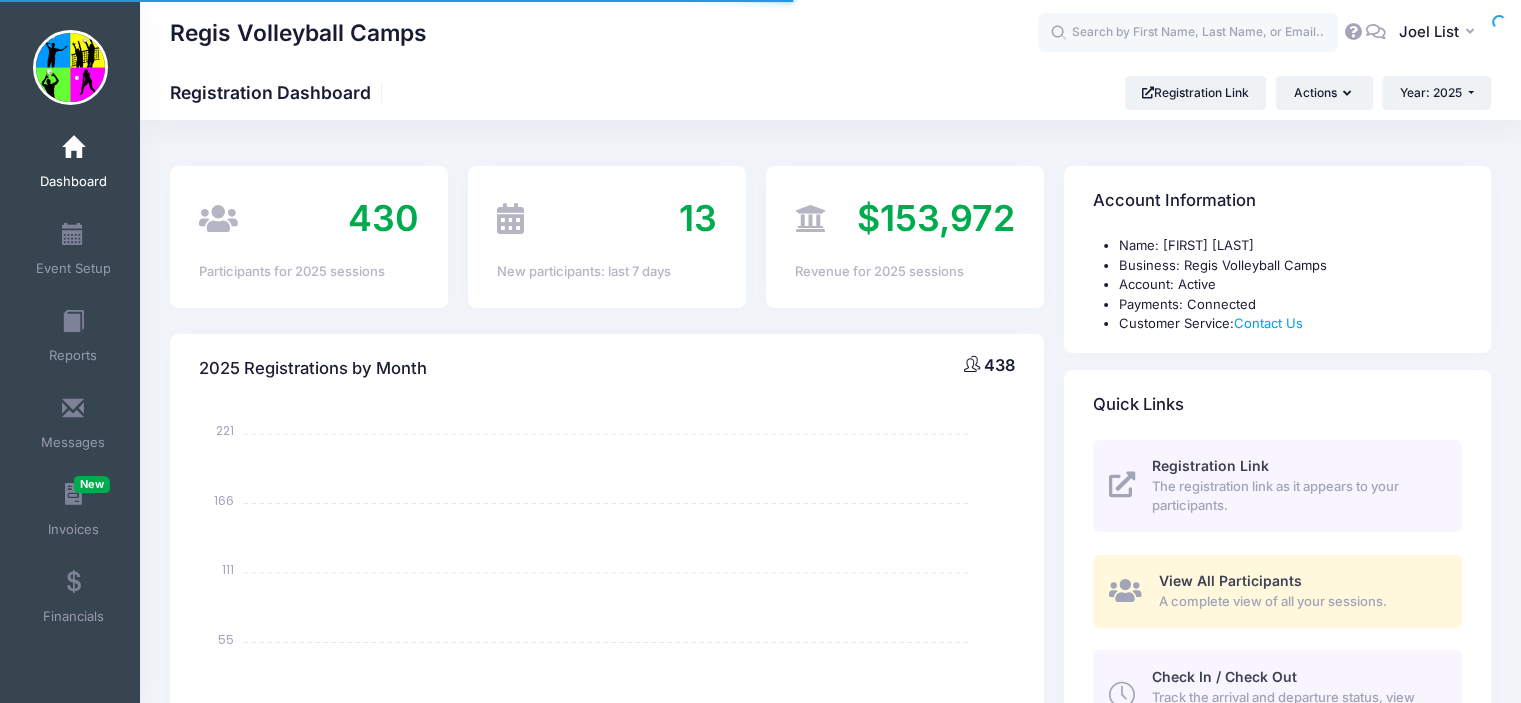 select 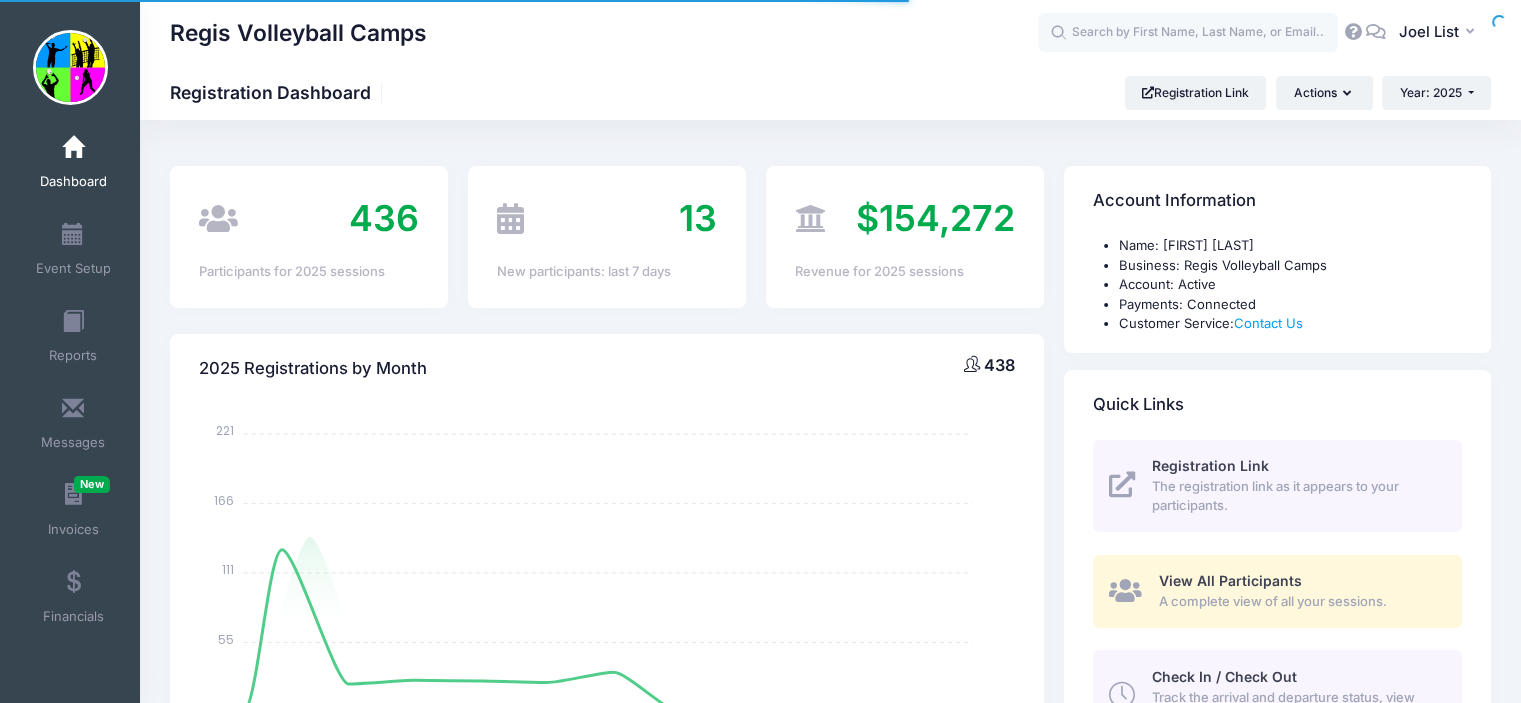 scroll, scrollTop: 698, scrollLeft: 0, axis: vertical 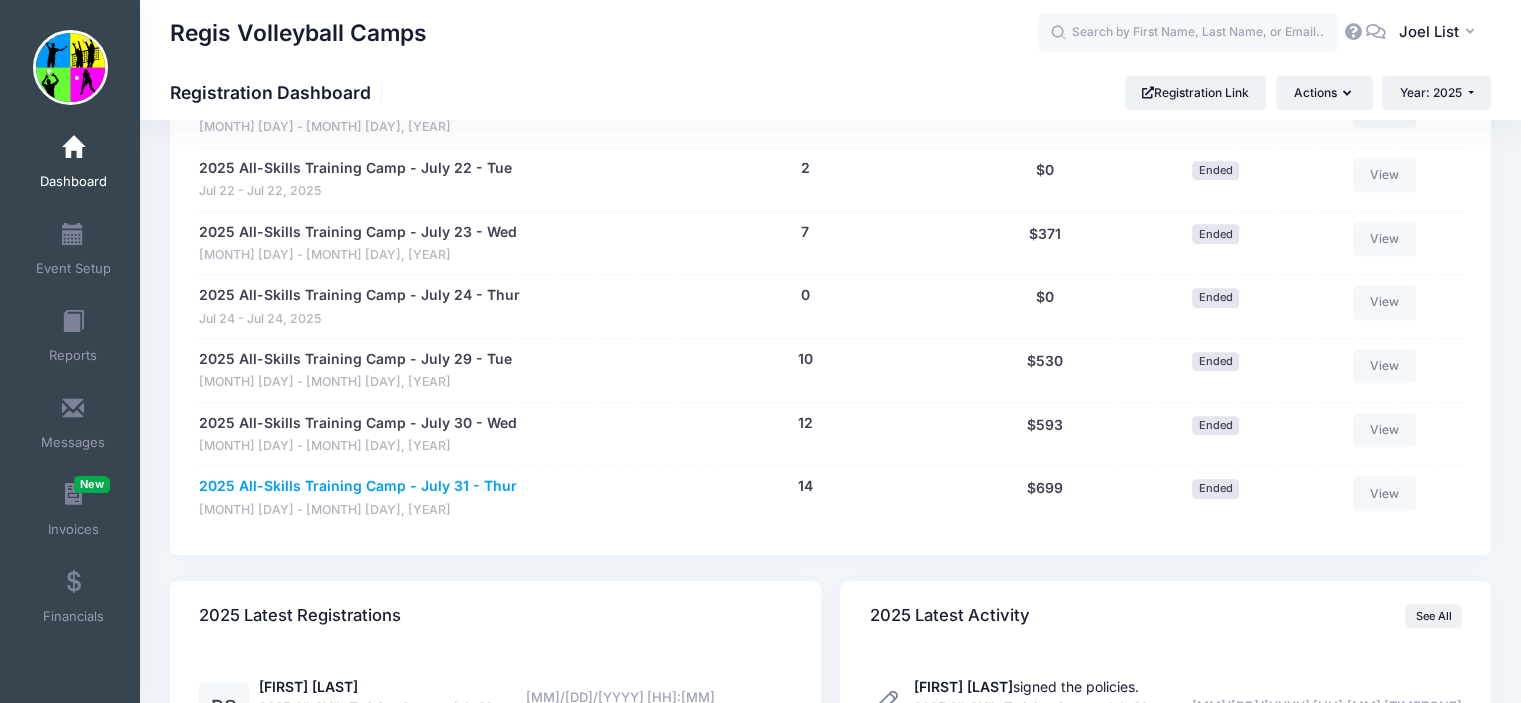 click on "2025 All-Skills Training Camp - July 31 - Thur" at bounding box center (358, 486) 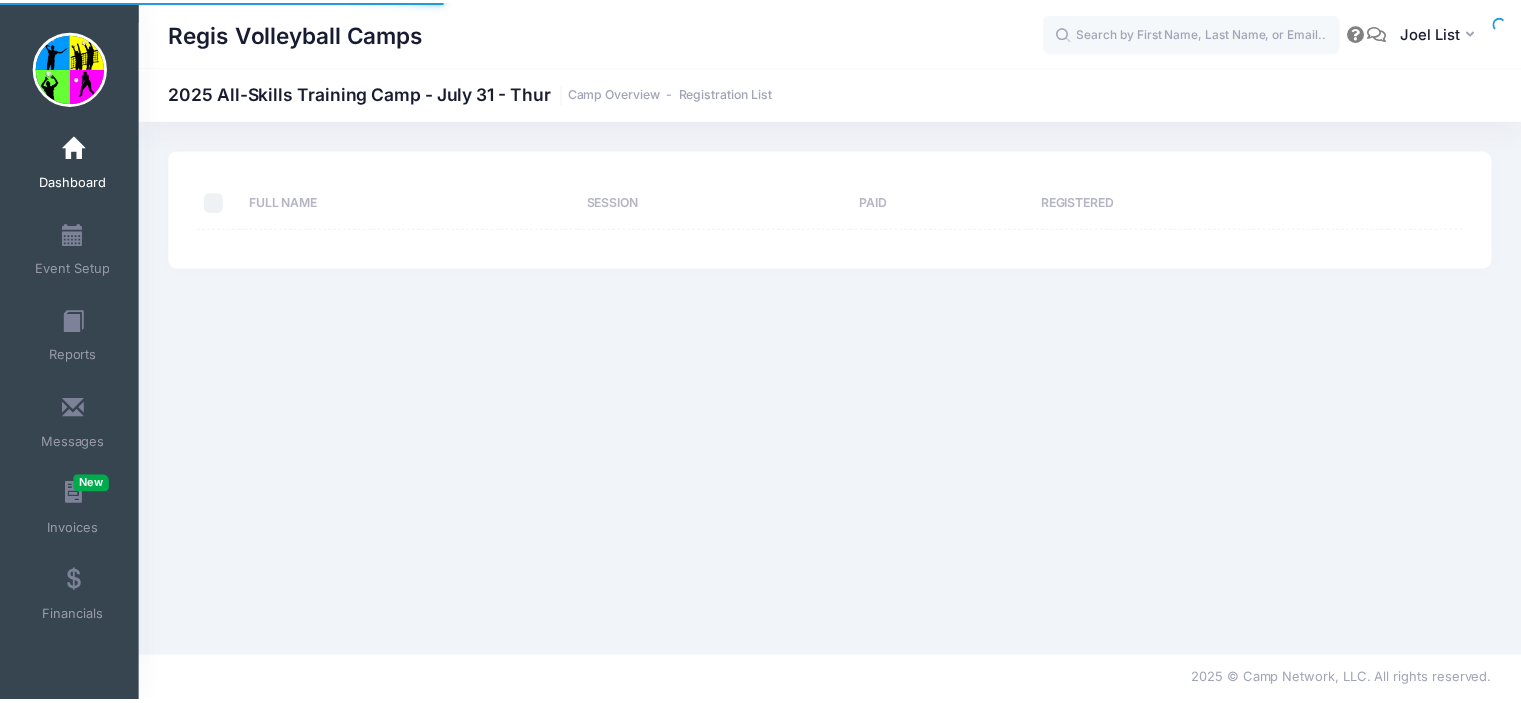 scroll, scrollTop: 0, scrollLeft: 0, axis: both 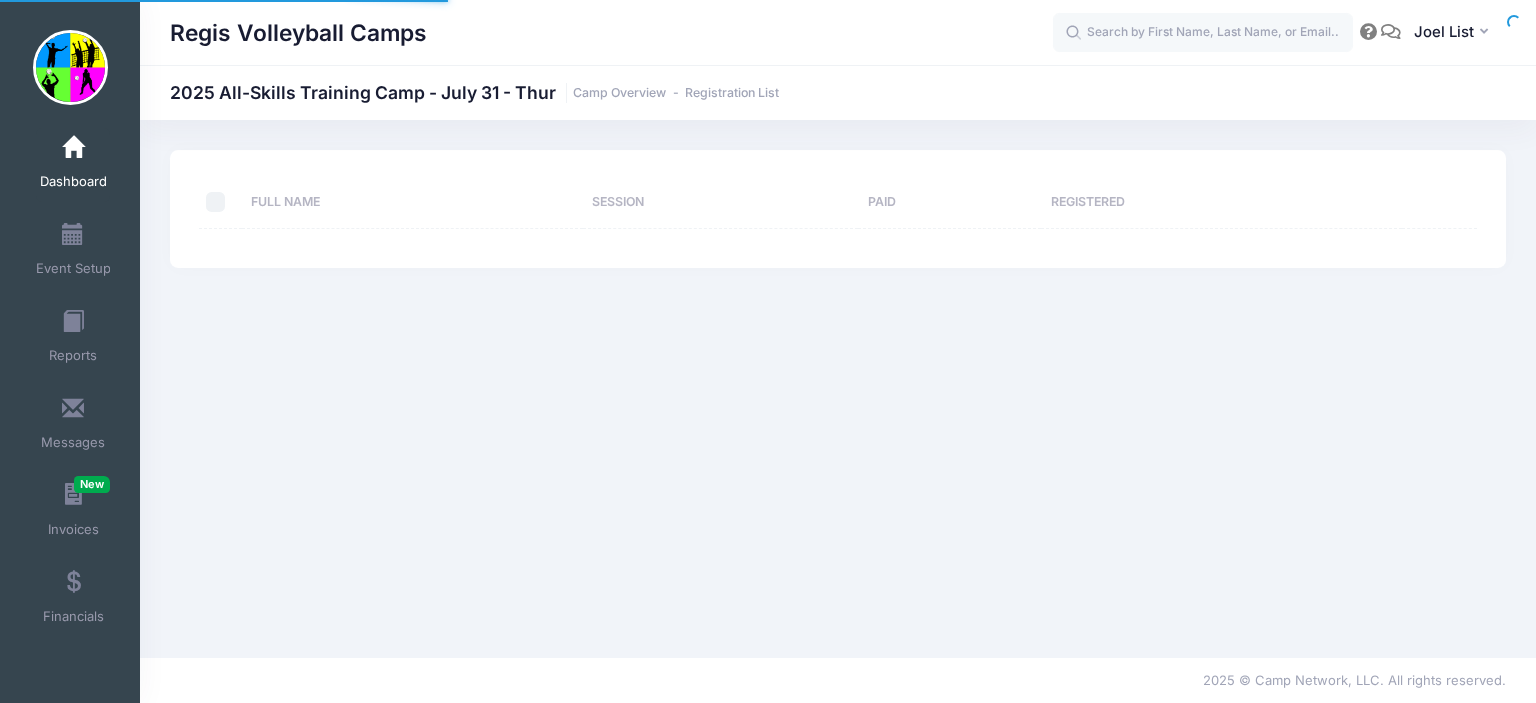 select on "10" 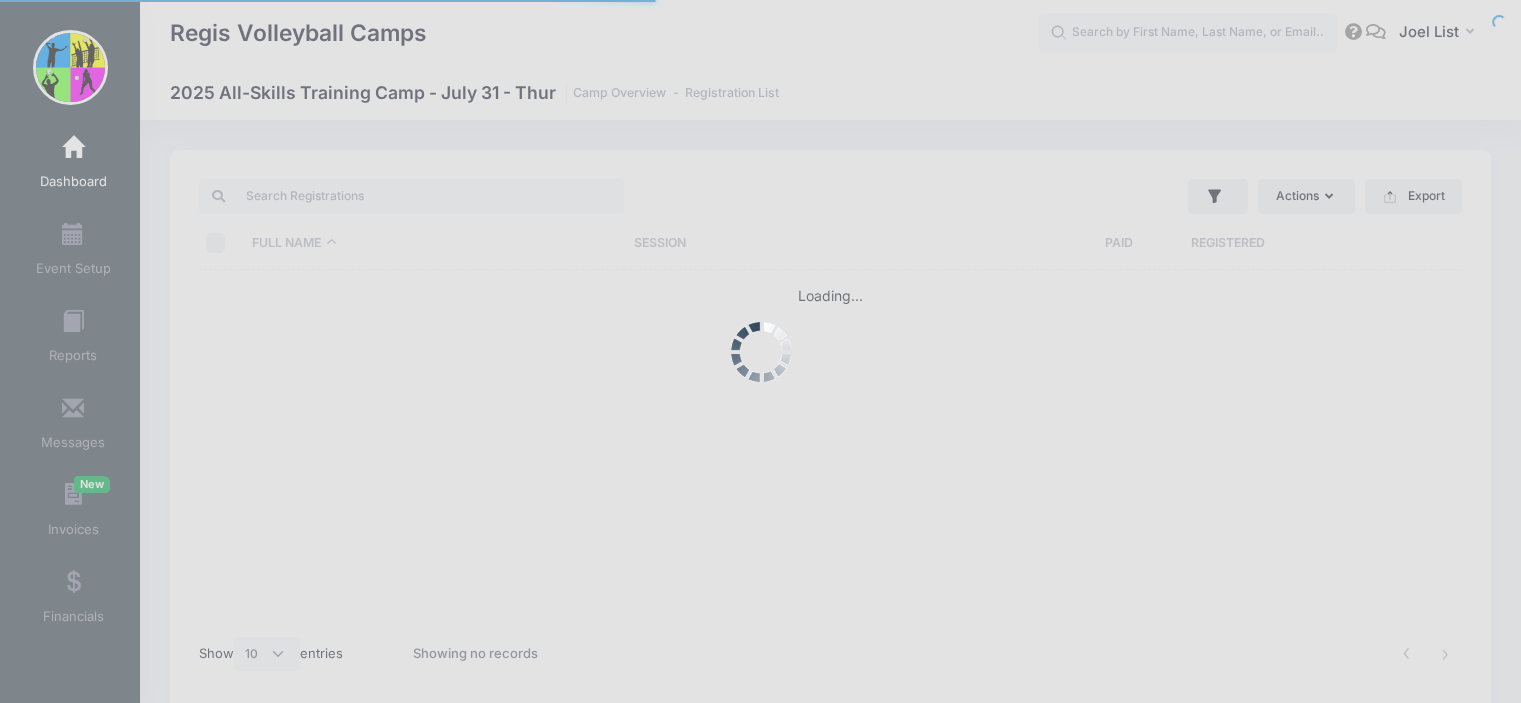 scroll, scrollTop: 0, scrollLeft: 0, axis: both 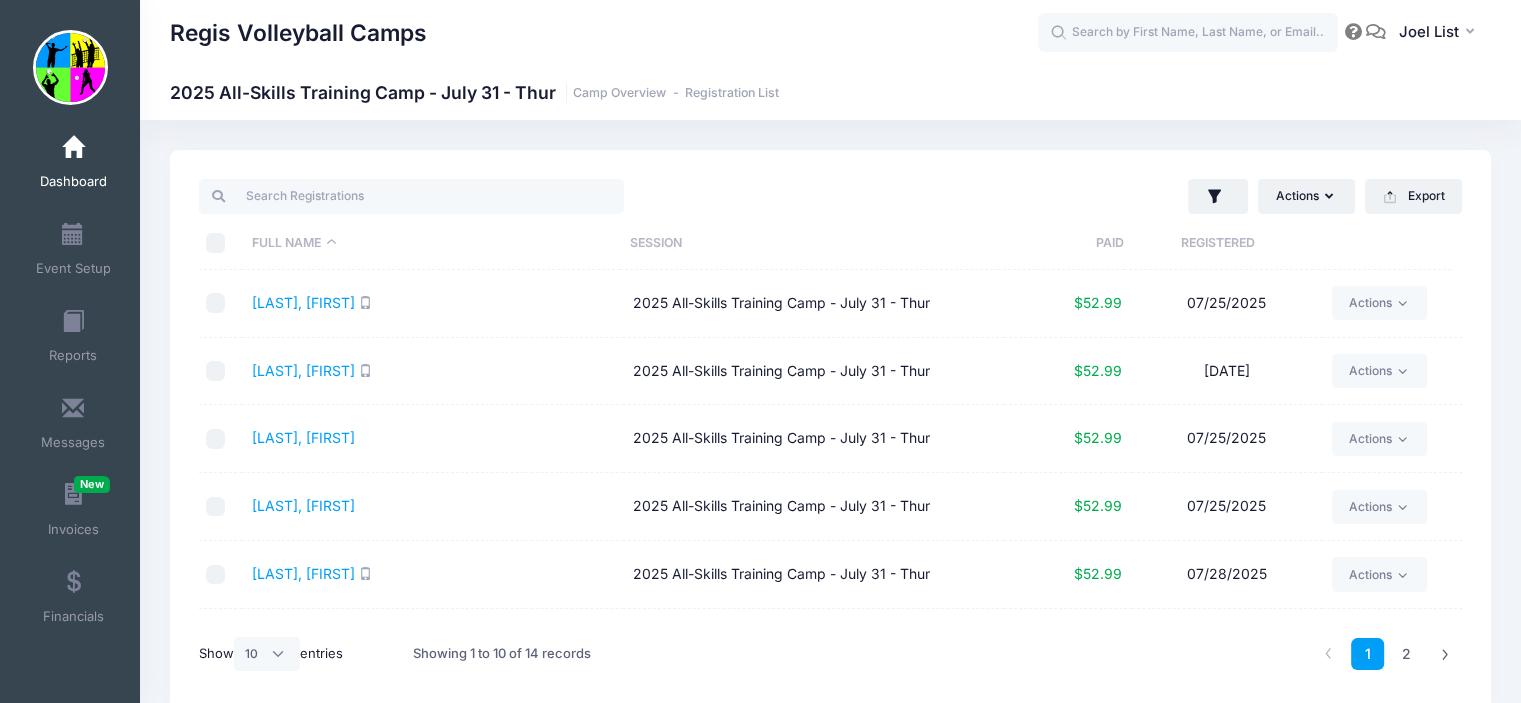 click at bounding box center (73, 148) 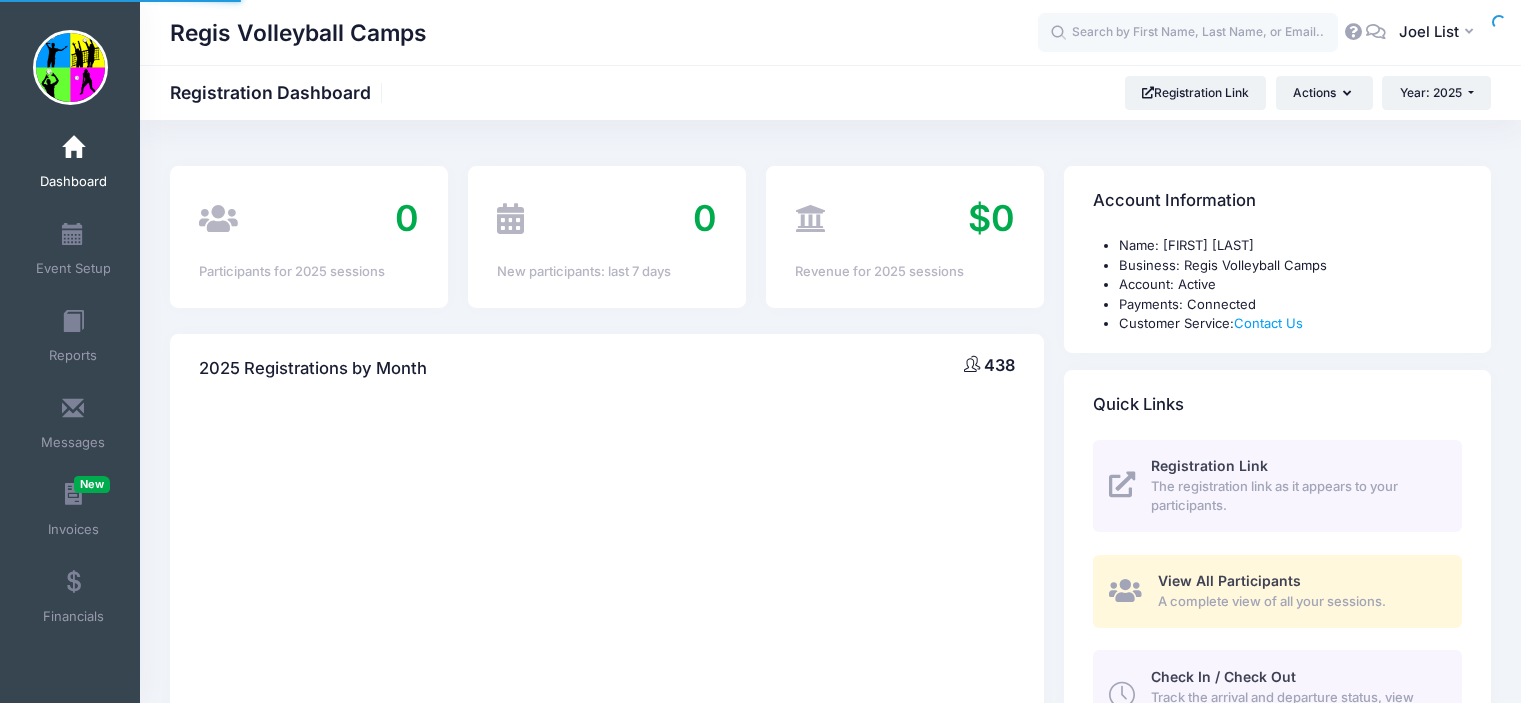 scroll, scrollTop: 0, scrollLeft: 0, axis: both 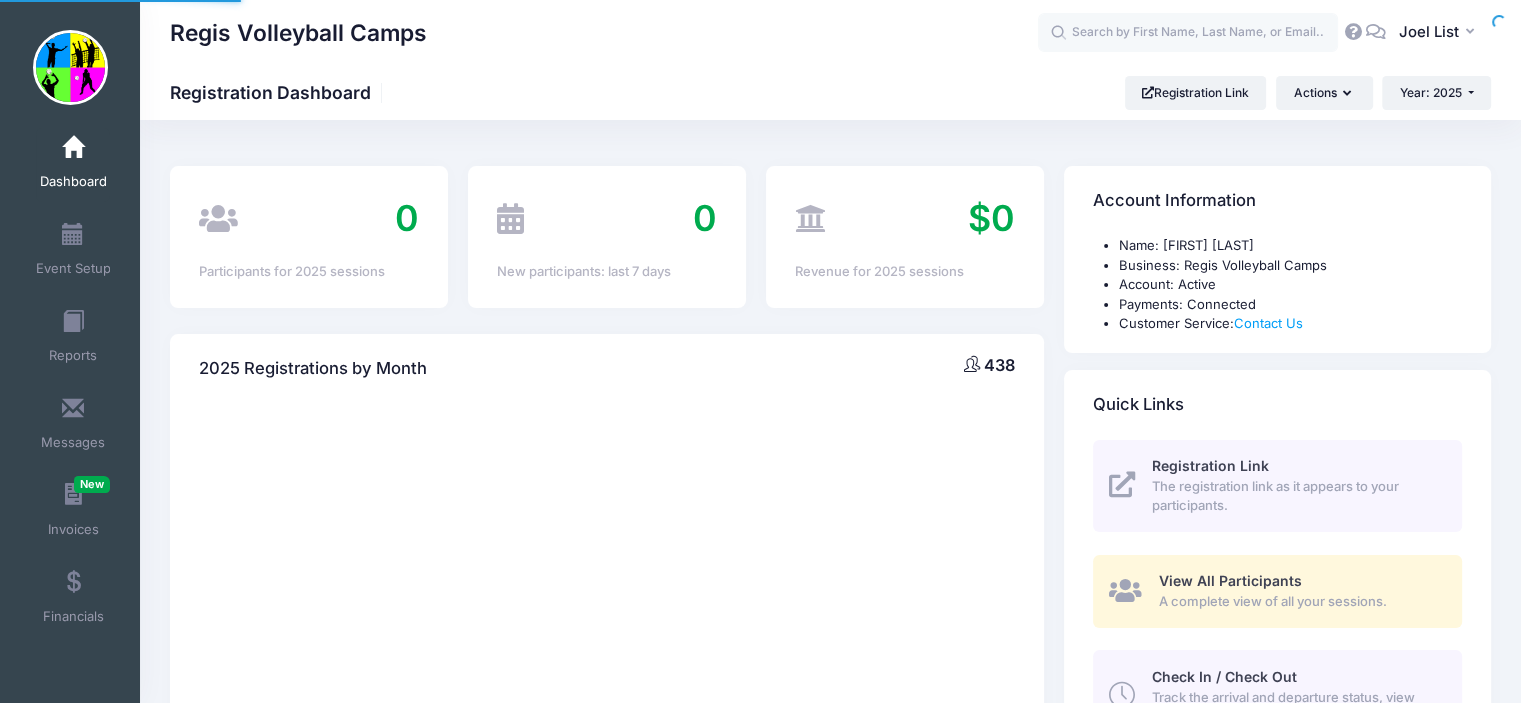 select 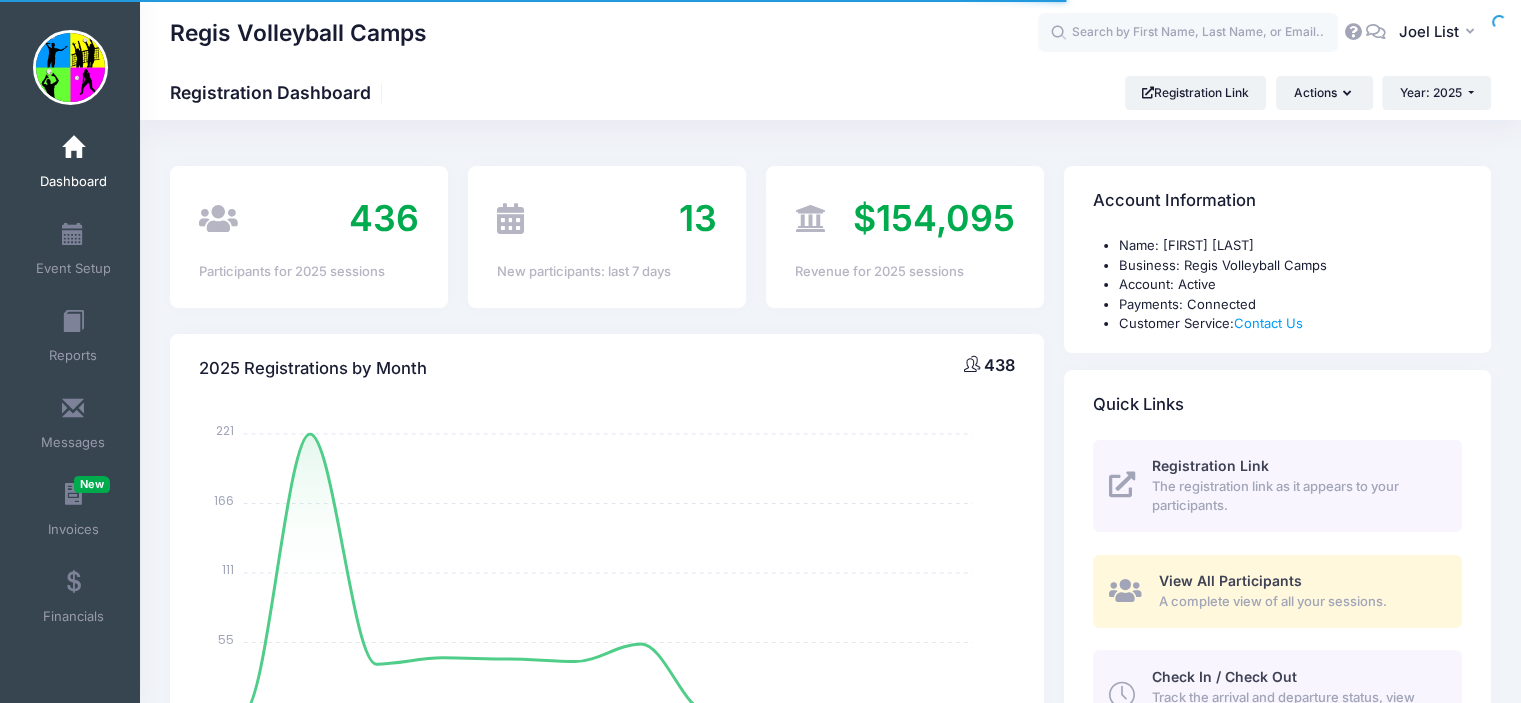 scroll, scrollTop: 0, scrollLeft: 0, axis: both 